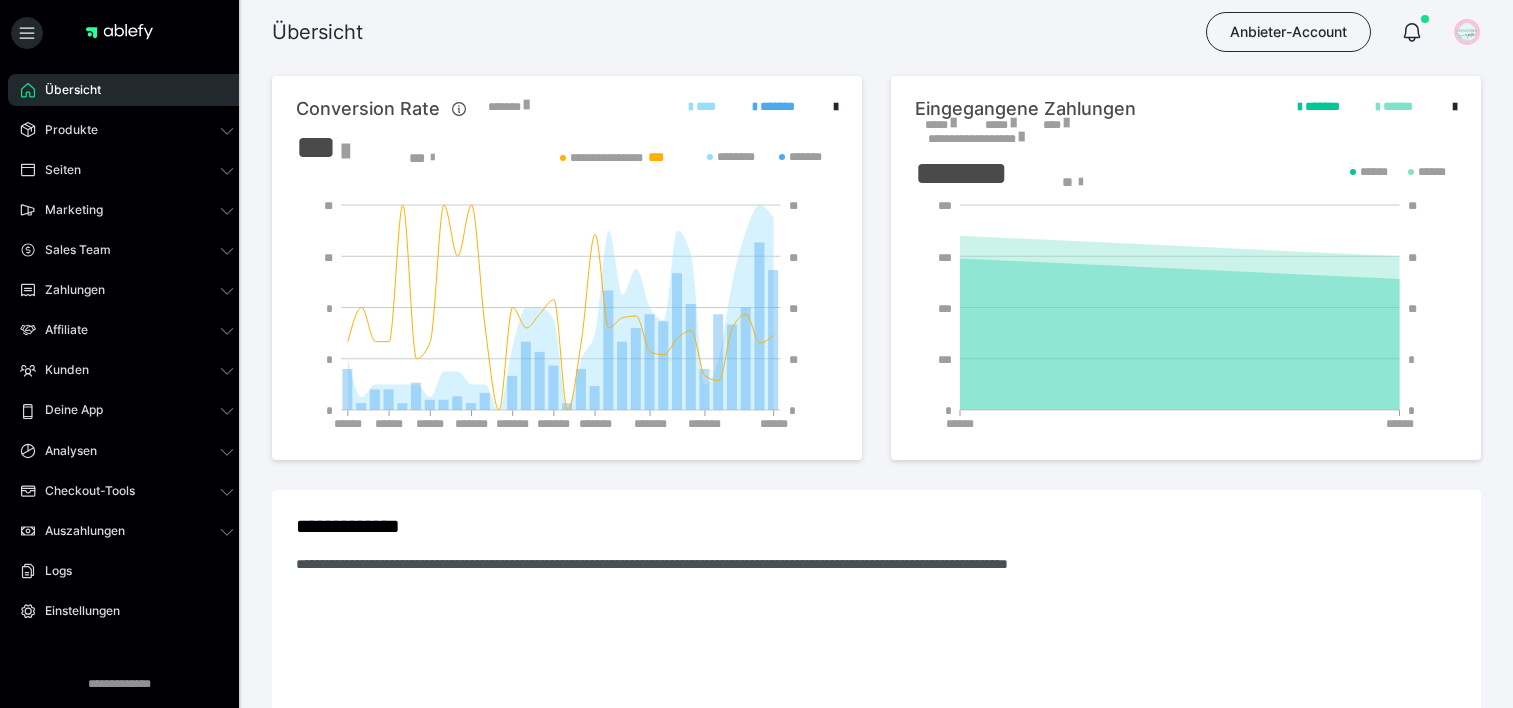 scroll, scrollTop: 0, scrollLeft: 0, axis: both 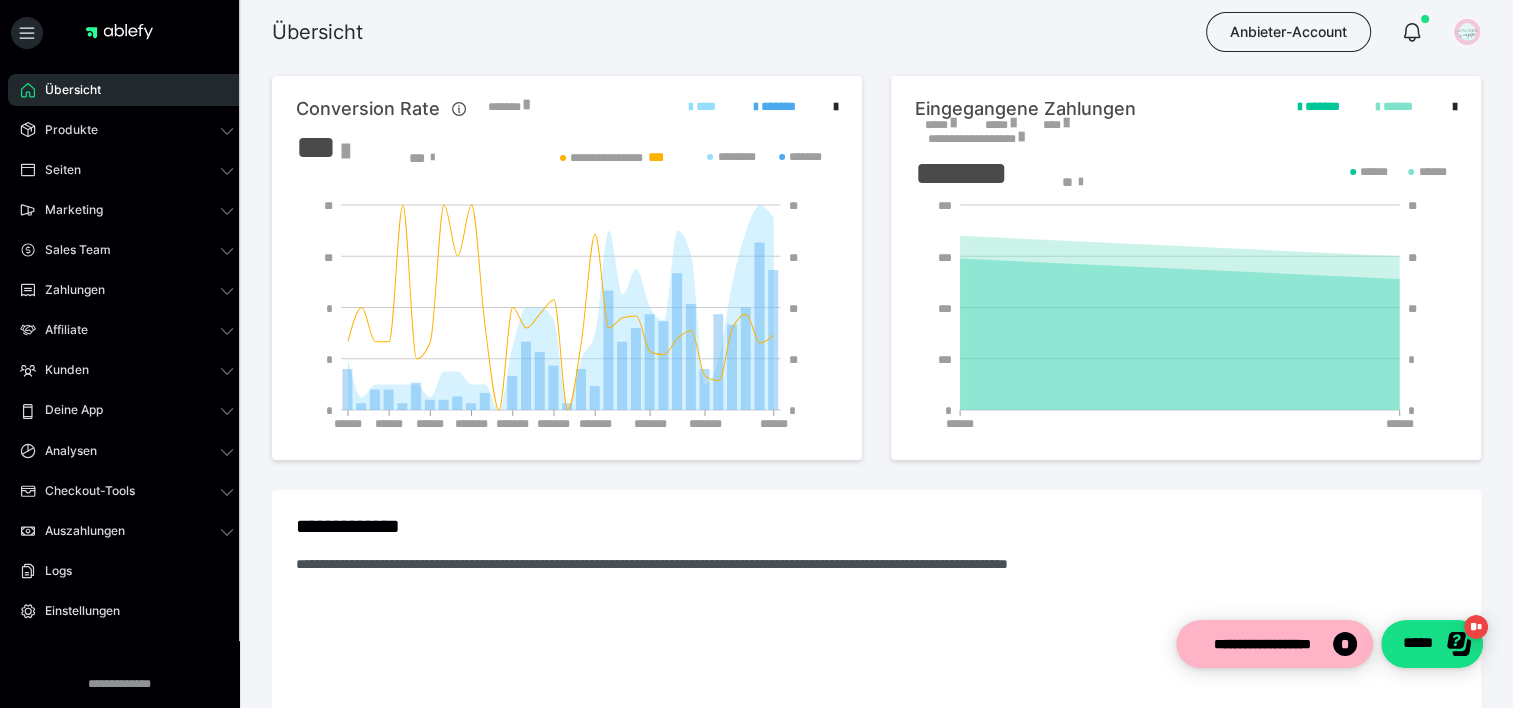 click on "Eingegangene Zahlungen" at bounding box center [1025, 109] 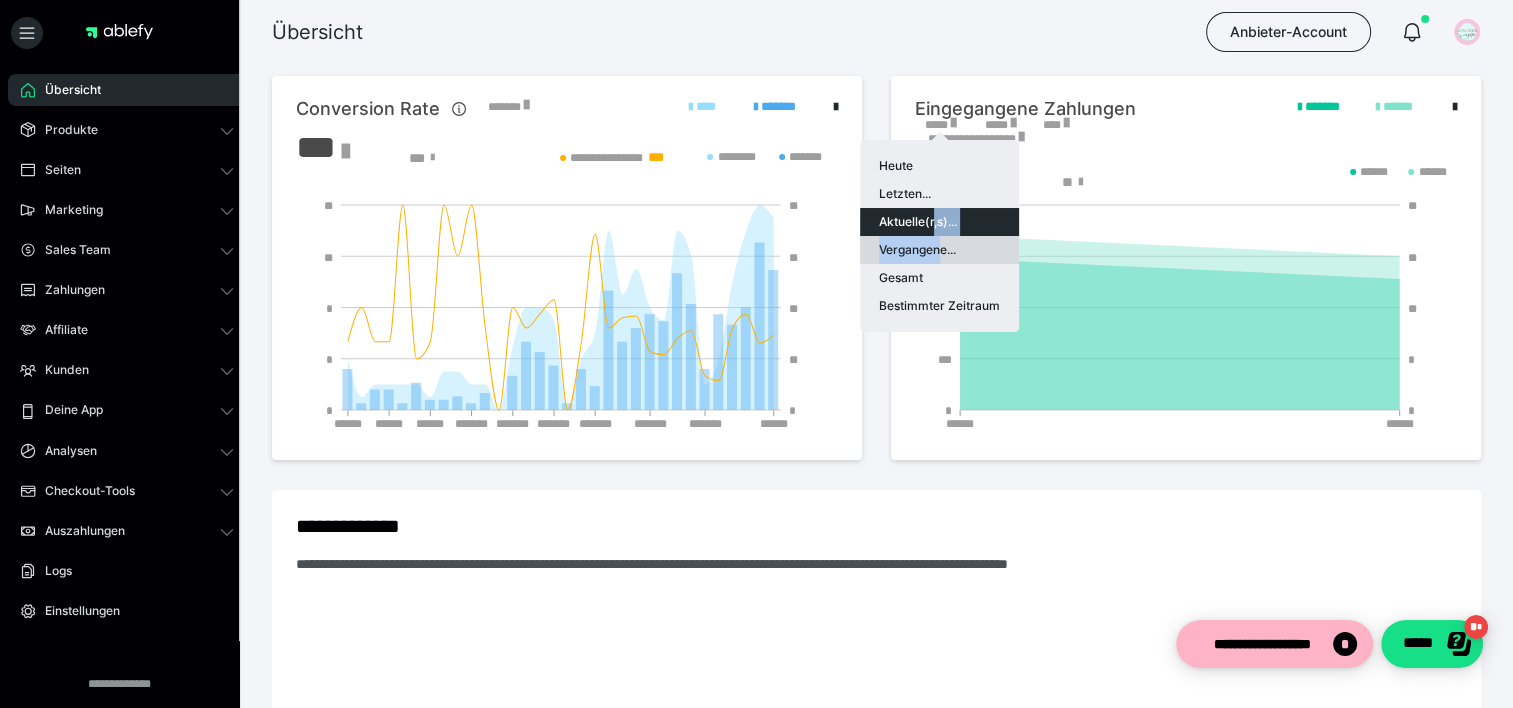 drag, startPoint x: 935, startPoint y: 226, endPoint x: 938, endPoint y: 242, distance: 16.27882 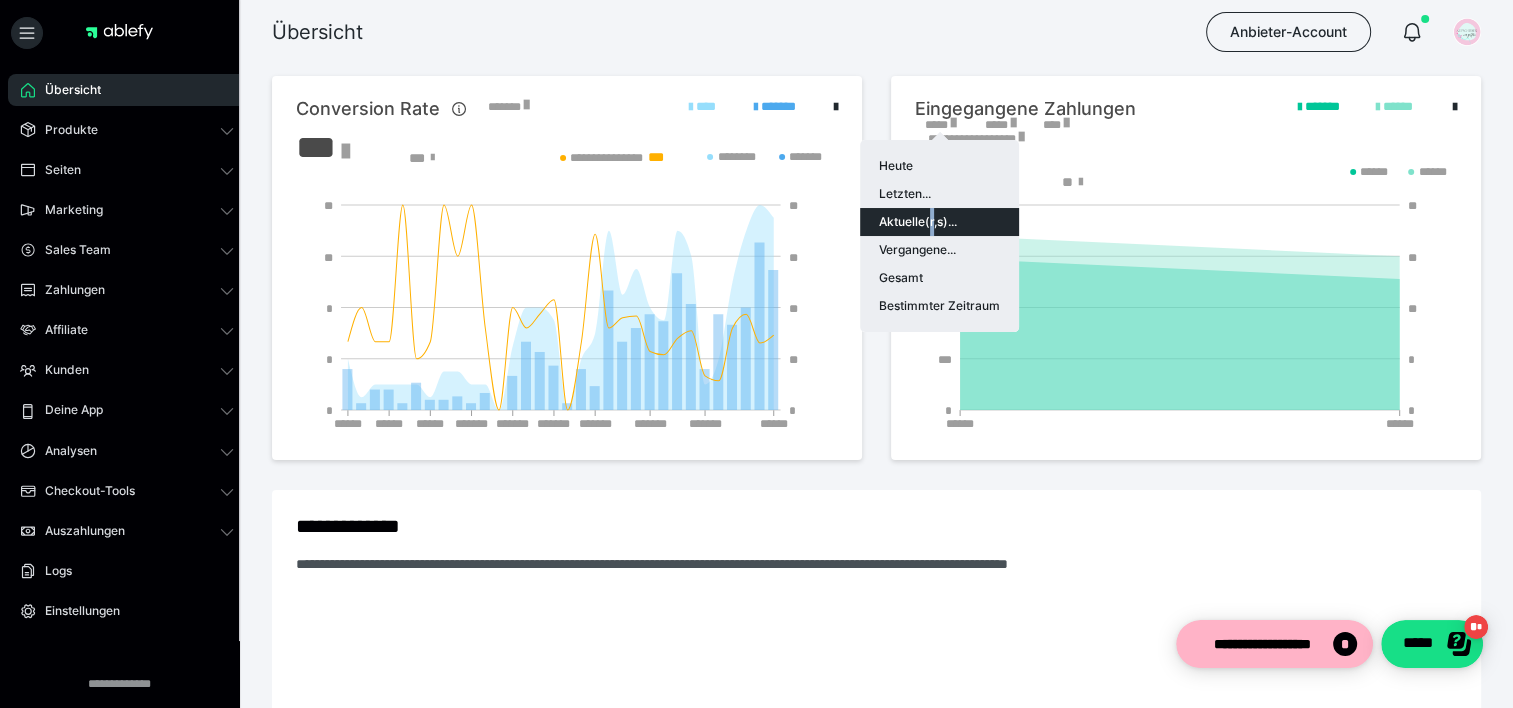 drag, startPoint x: 938, startPoint y: 242, endPoint x: 932, endPoint y: 226, distance: 17.088007 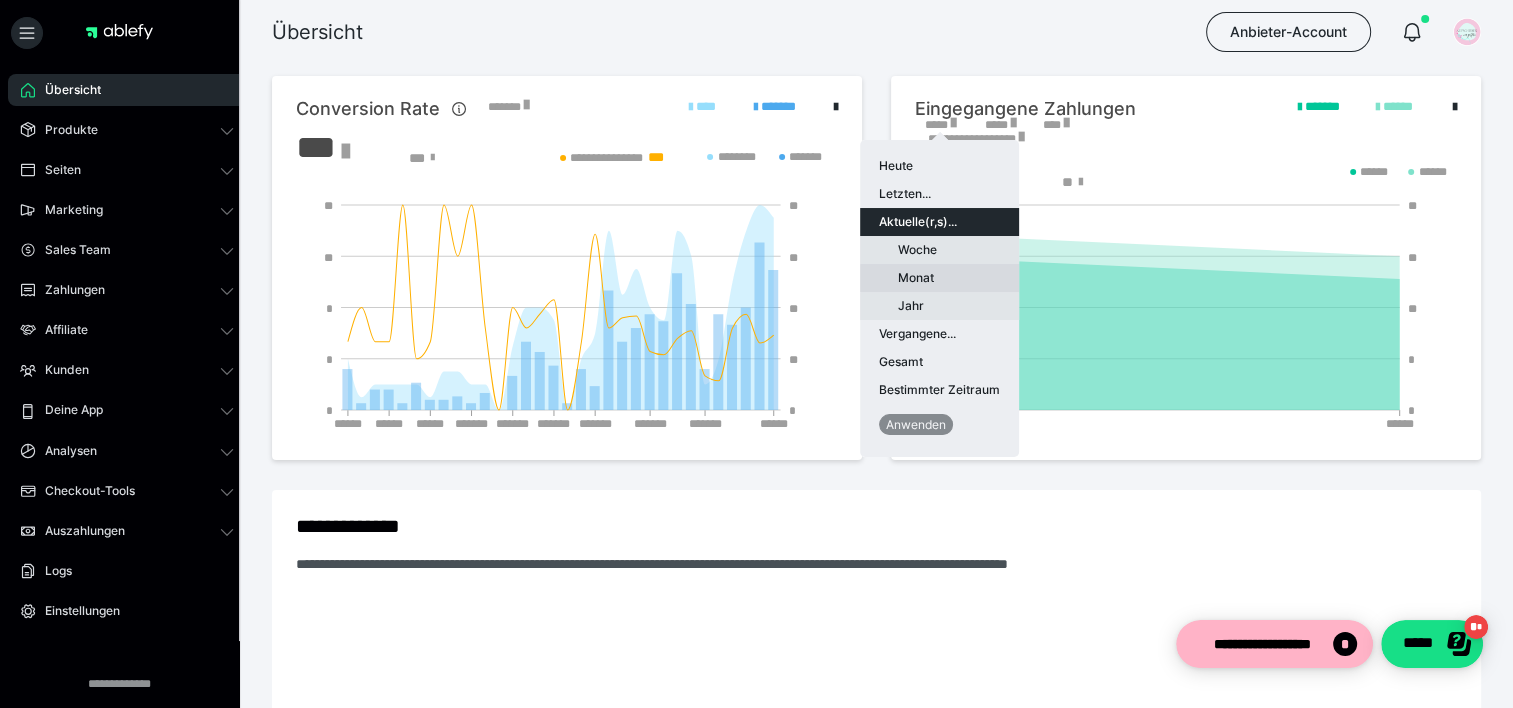 drag, startPoint x: 932, startPoint y: 226, endPoint x: 937, endPoint y: 281, distance: 55.226807 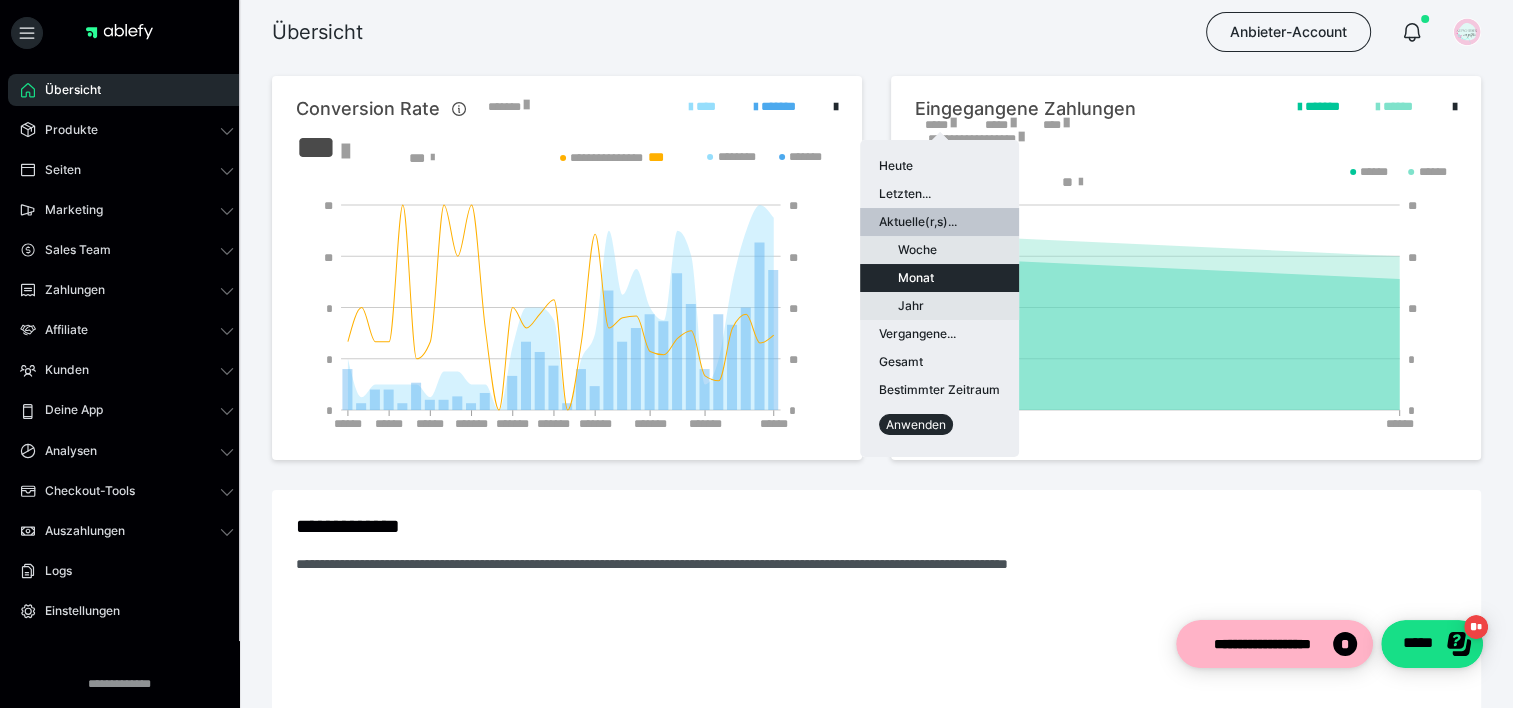 click on "Anwenden" at bounding box center (916, 424) 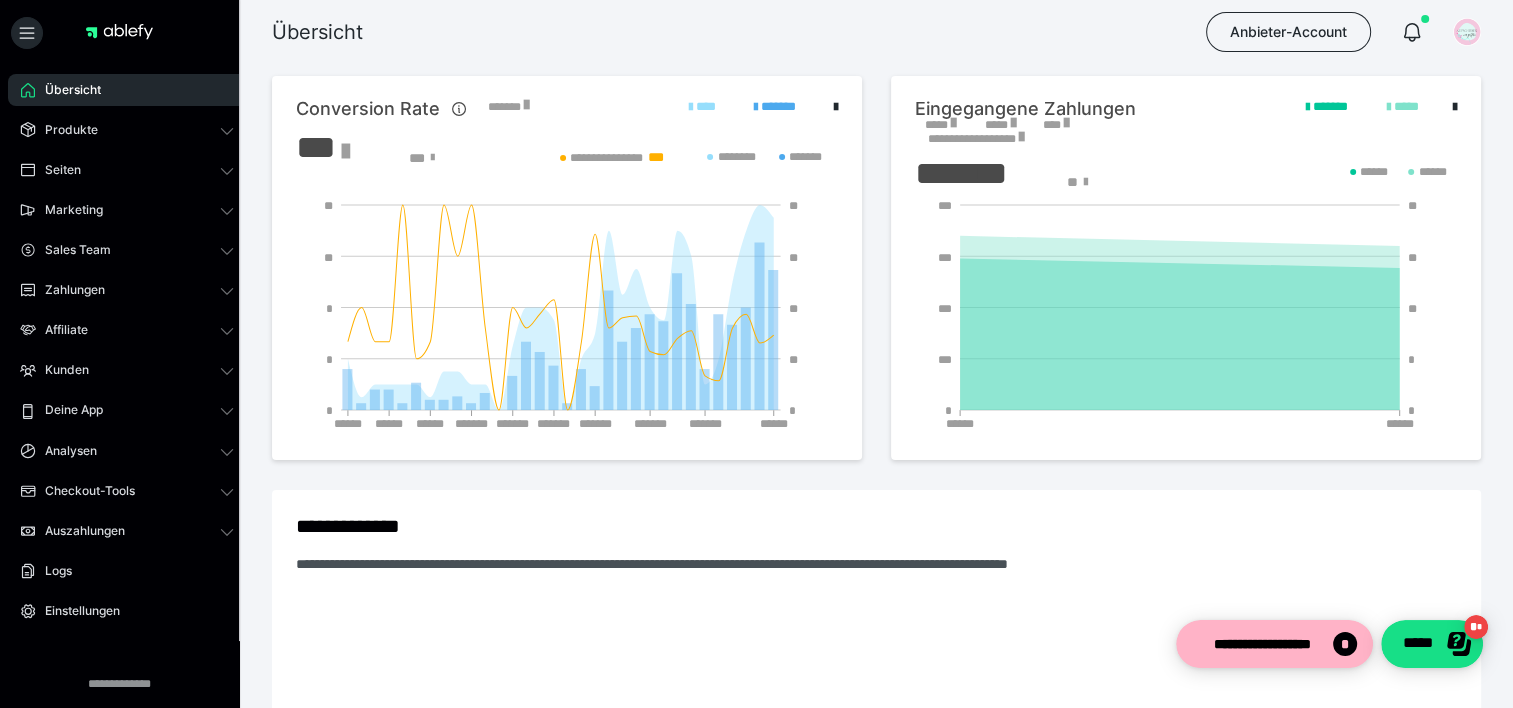 click on "Eingegangene Zahlungen ***** ***** **** [CREDIT_CARD] ******* ** ******* ***** ****** ****** ****** ****** * *** *** *** *** * * ** ** ** ******" at bounding box center (1186, 268) 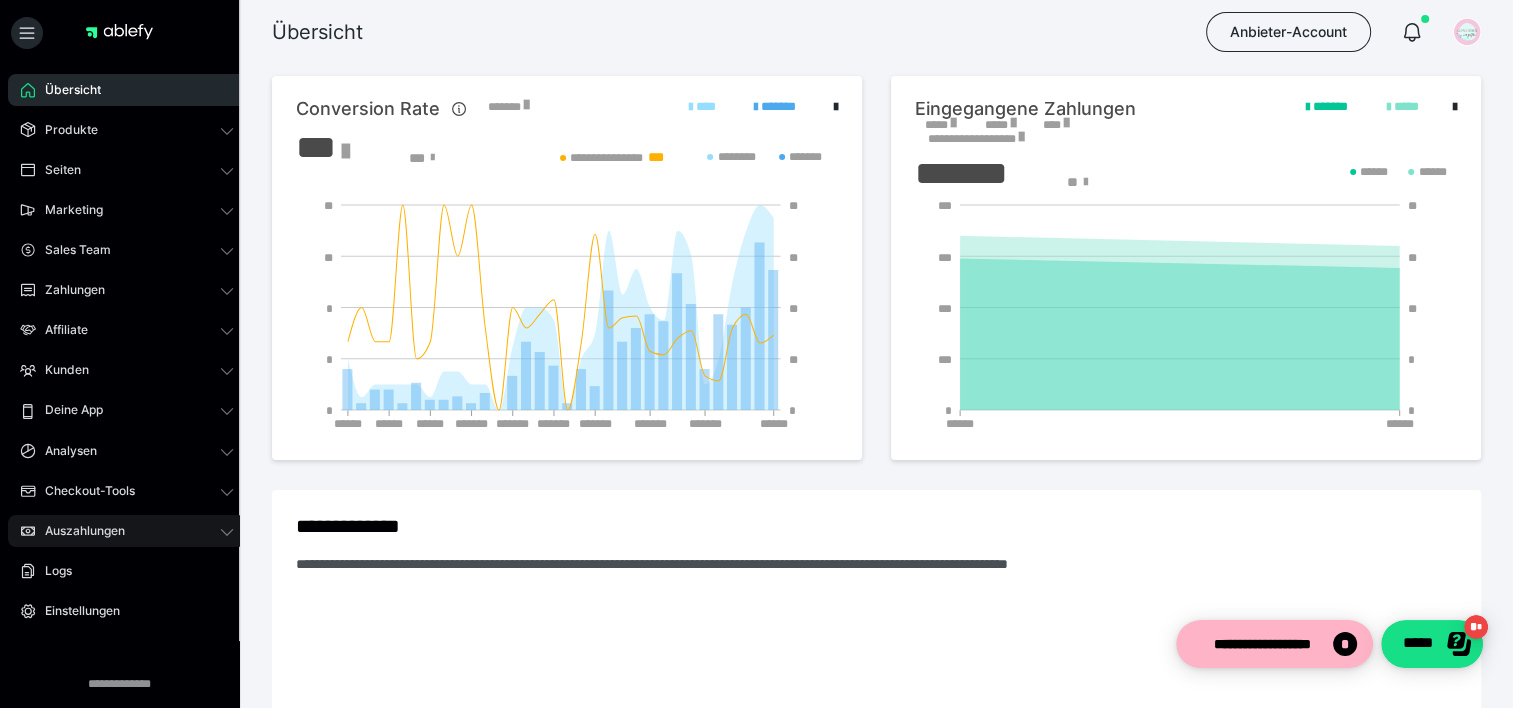 click on "Auszahlungen" at bounding box center [78, 531] 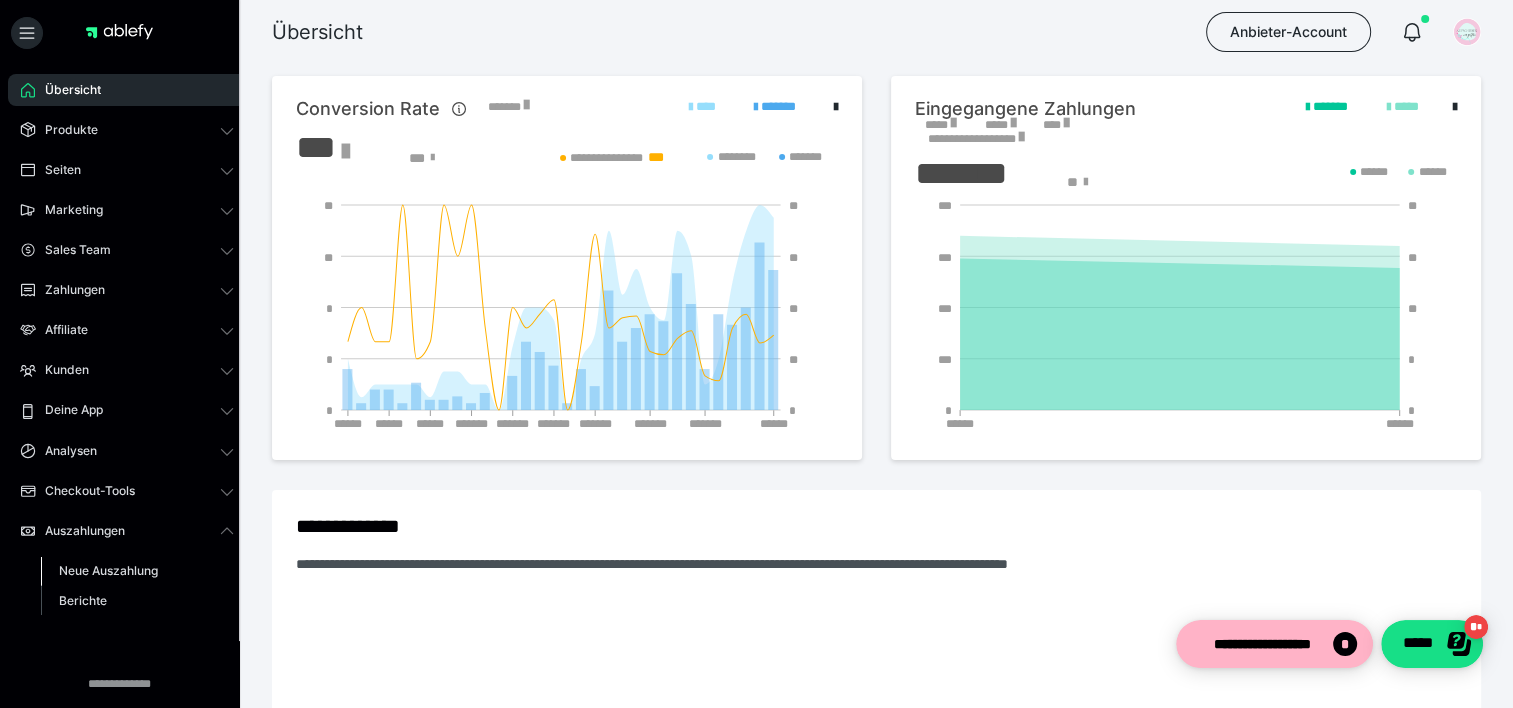 click on "Neue Auszahlung" at bounding box center [108, 570] 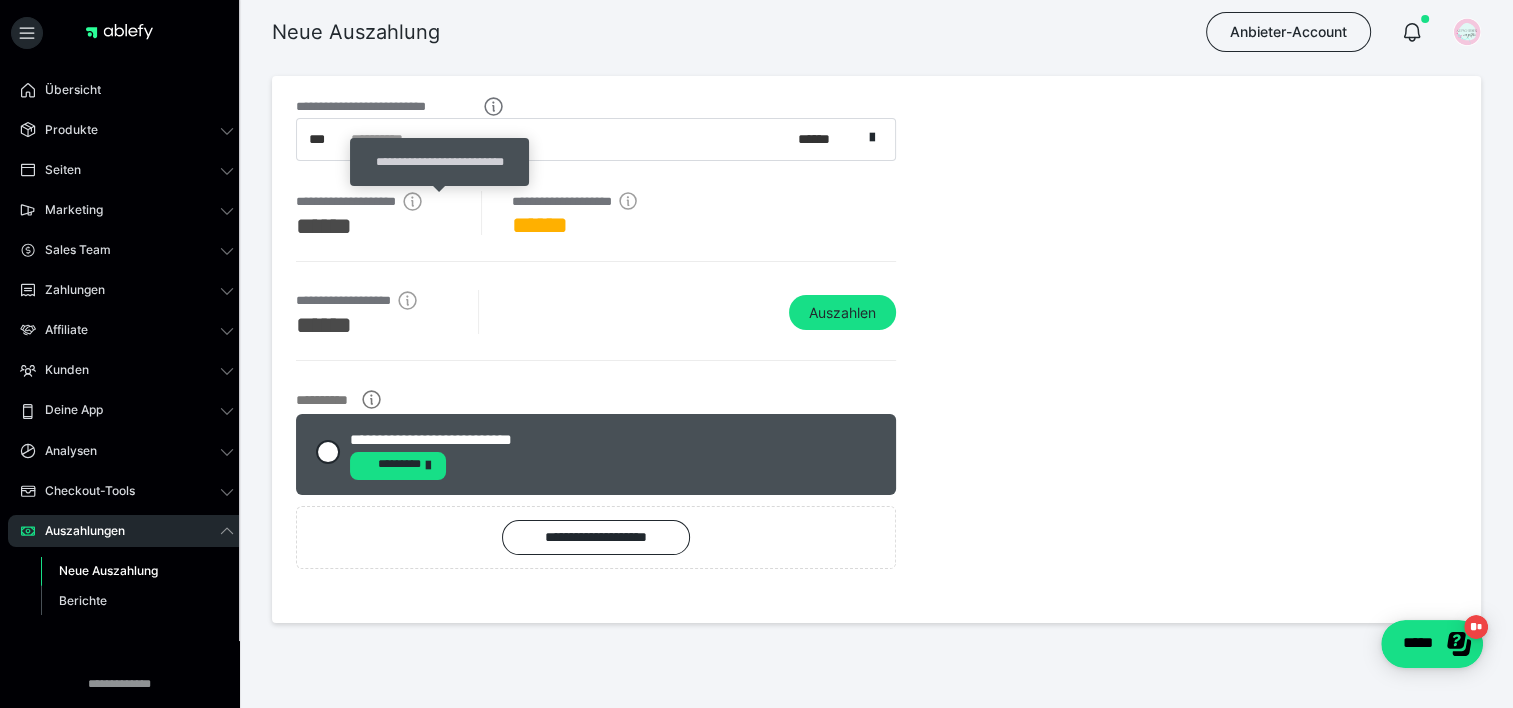 click on "**********" at bounding box center (439, 162) 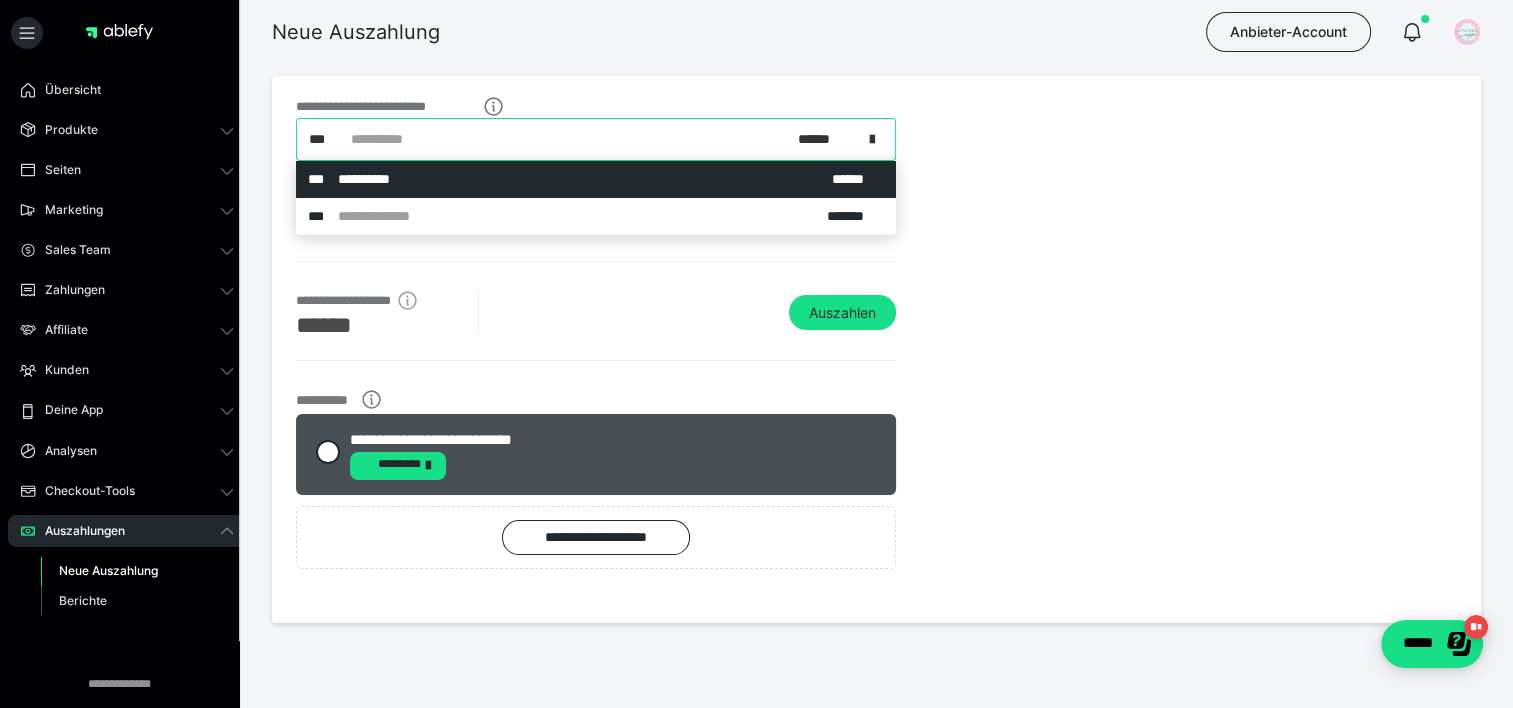 click at bounding box center (878, 139) 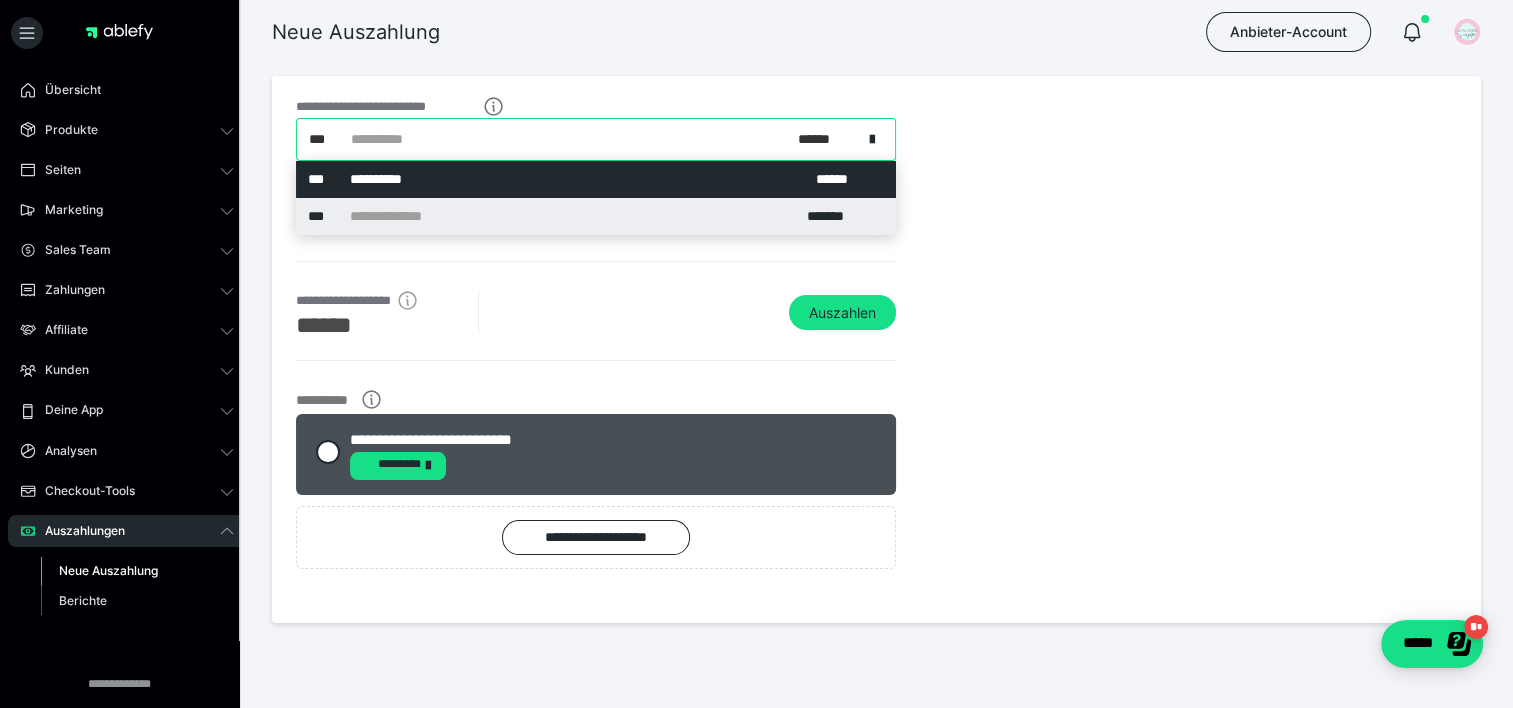 click on "*******" at bounding box center [835, 216] 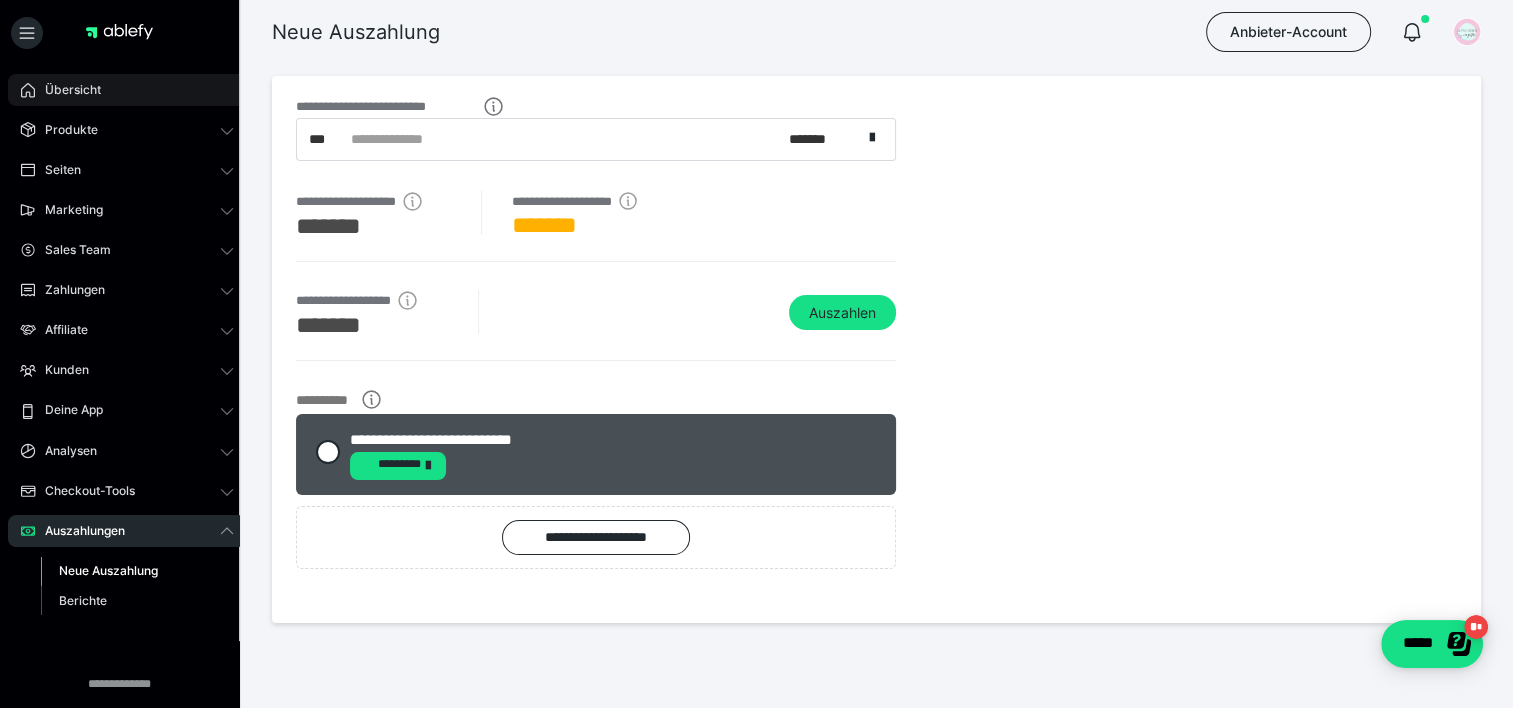 click on "Übersicht" at bounding box center [66, 90] 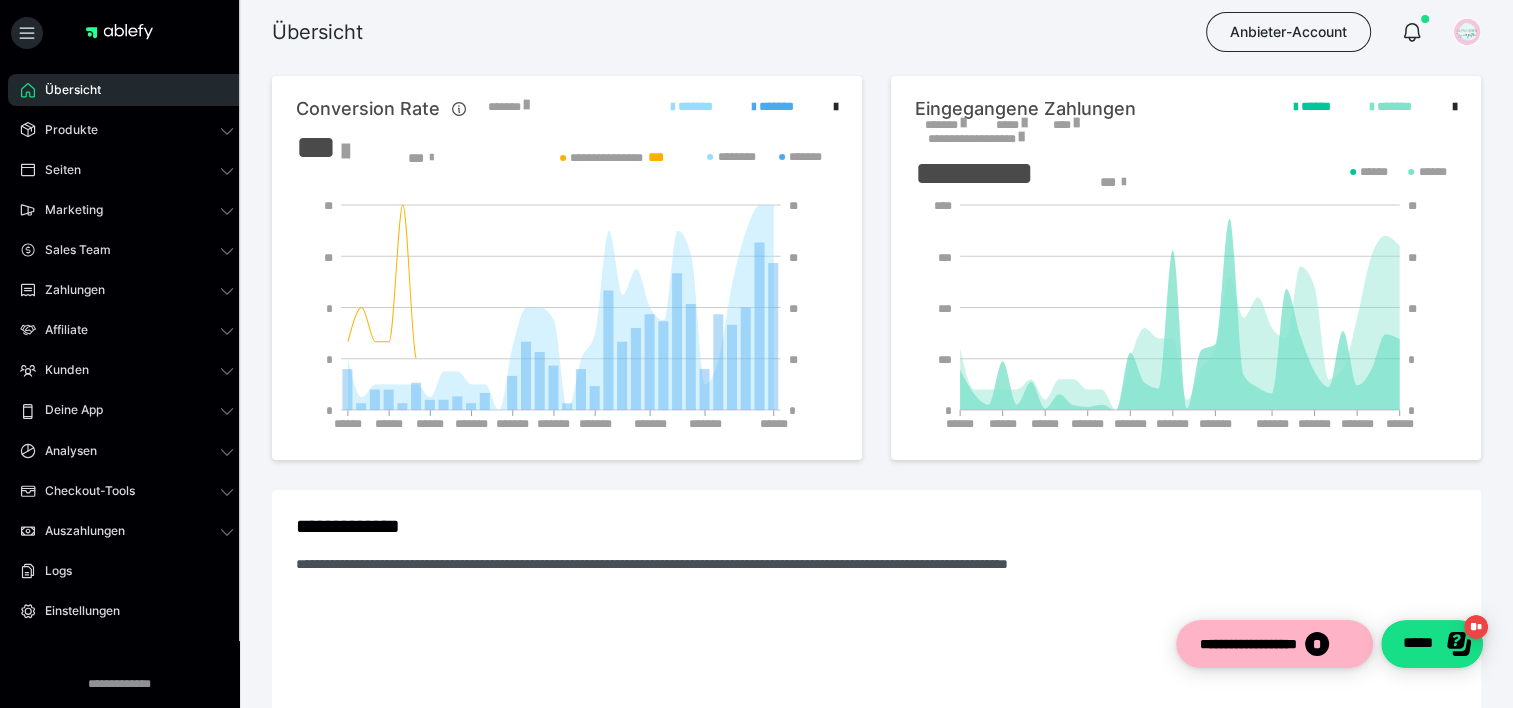 scroll, scrollTop: 0, scrollLeft: 0, axis: both 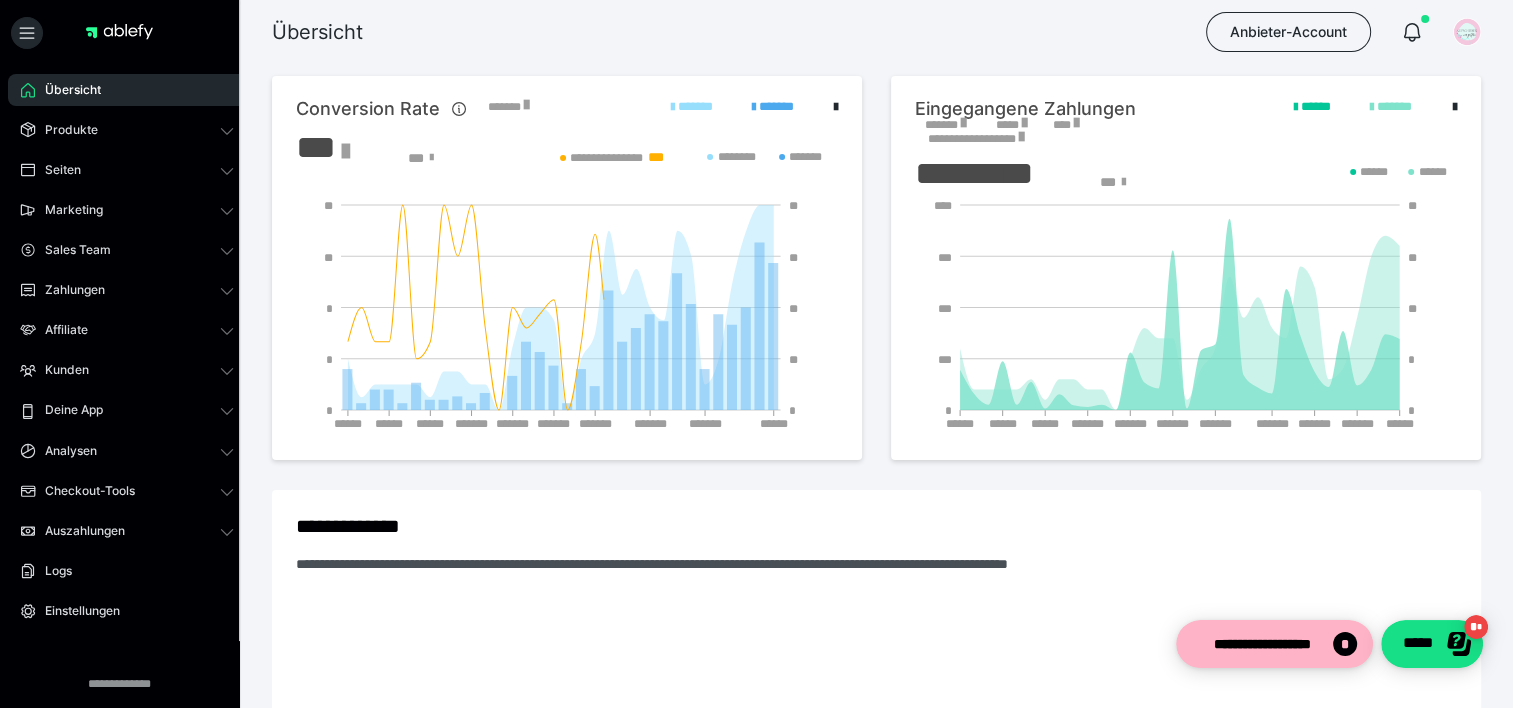 click on "*******" at bounding box center (945, 125) 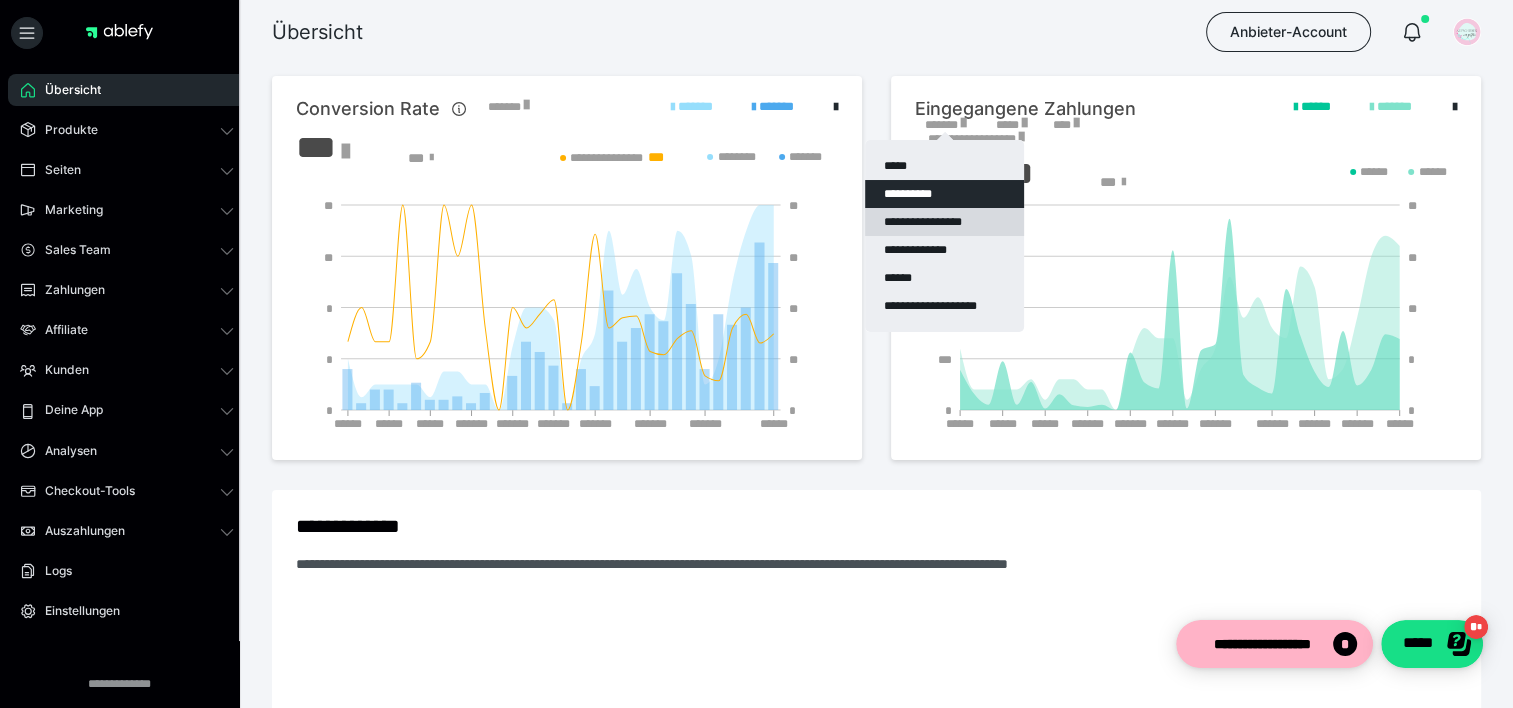 click on "**********" at bounding box center (944, 222) 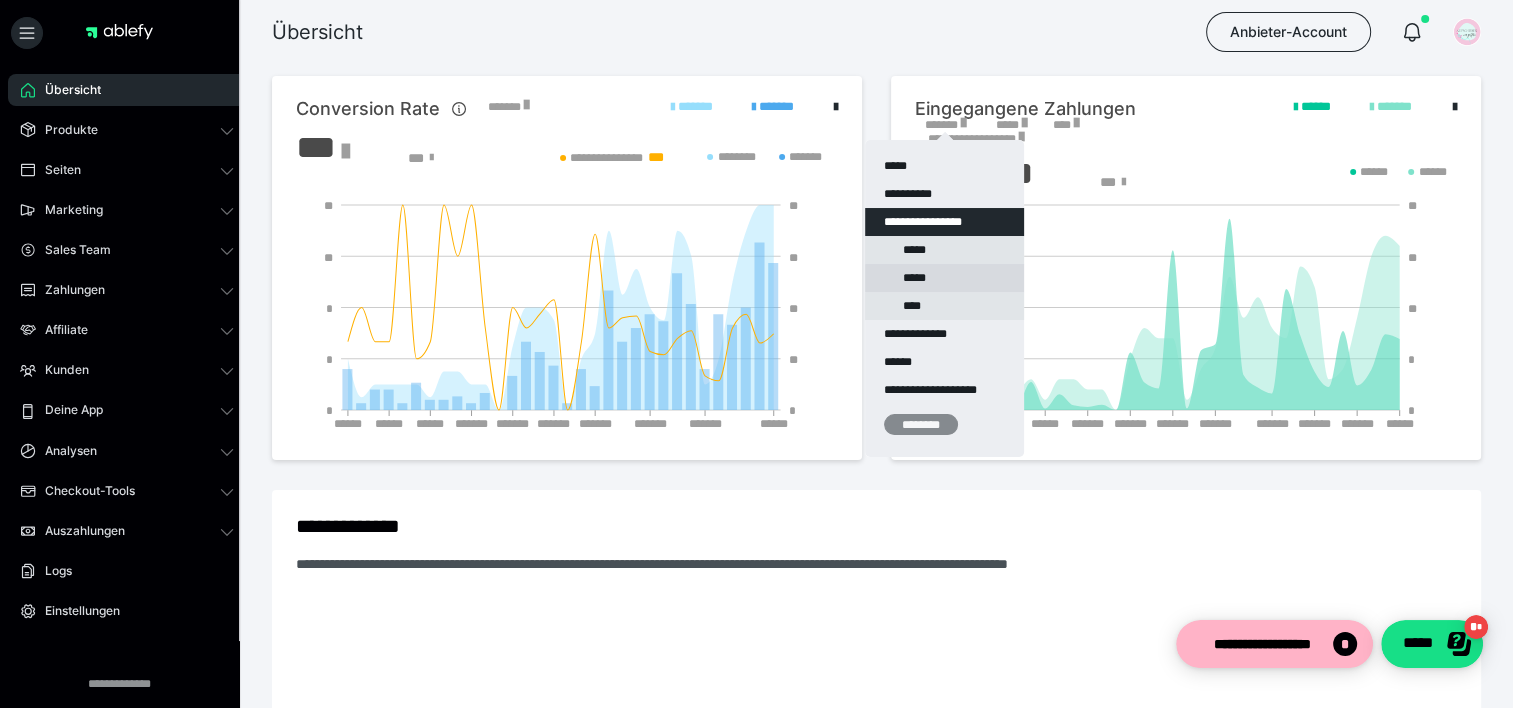 drag, startPoint x: 952, startPoint y: 267, endPoint x: 968, endPoint y: 285, distance: 24.083189 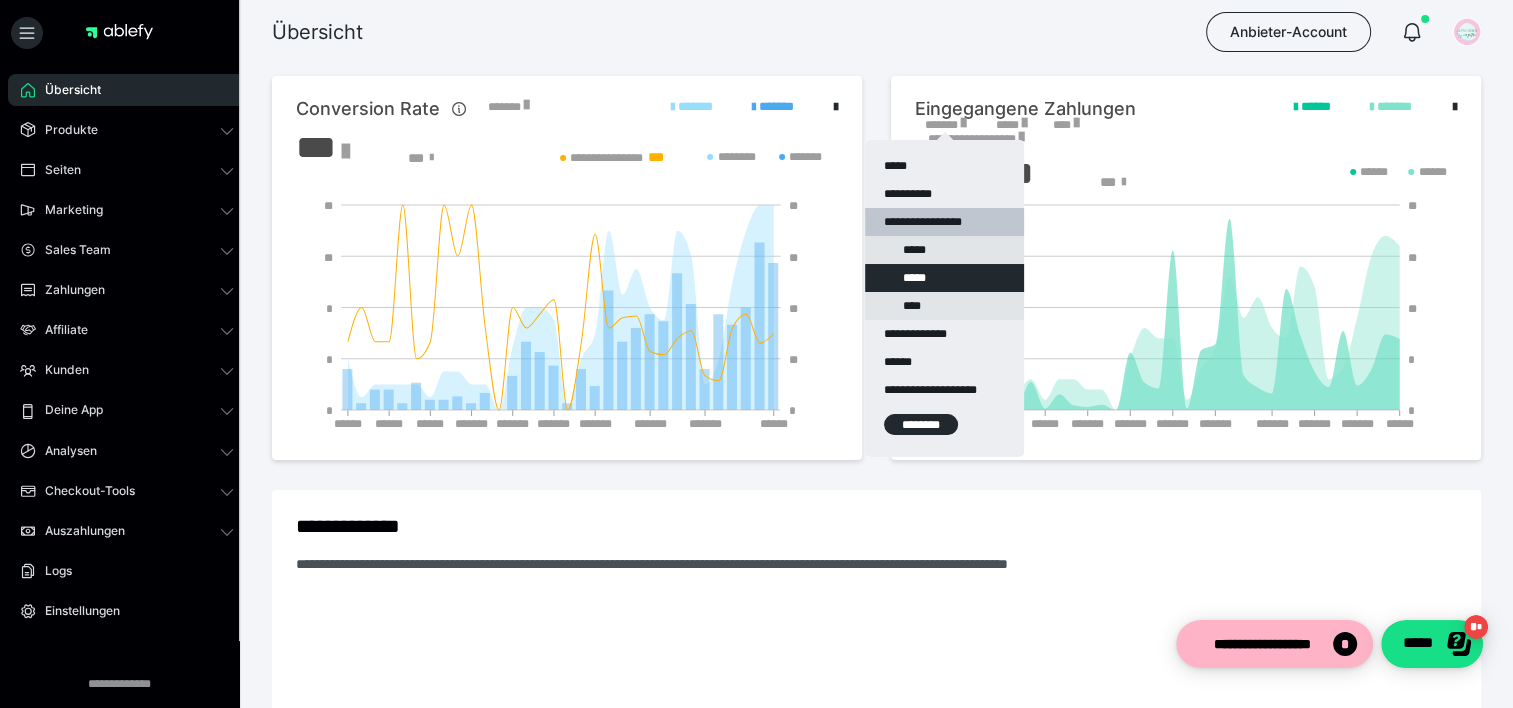 click on "********" at bounding box center [921, 424] 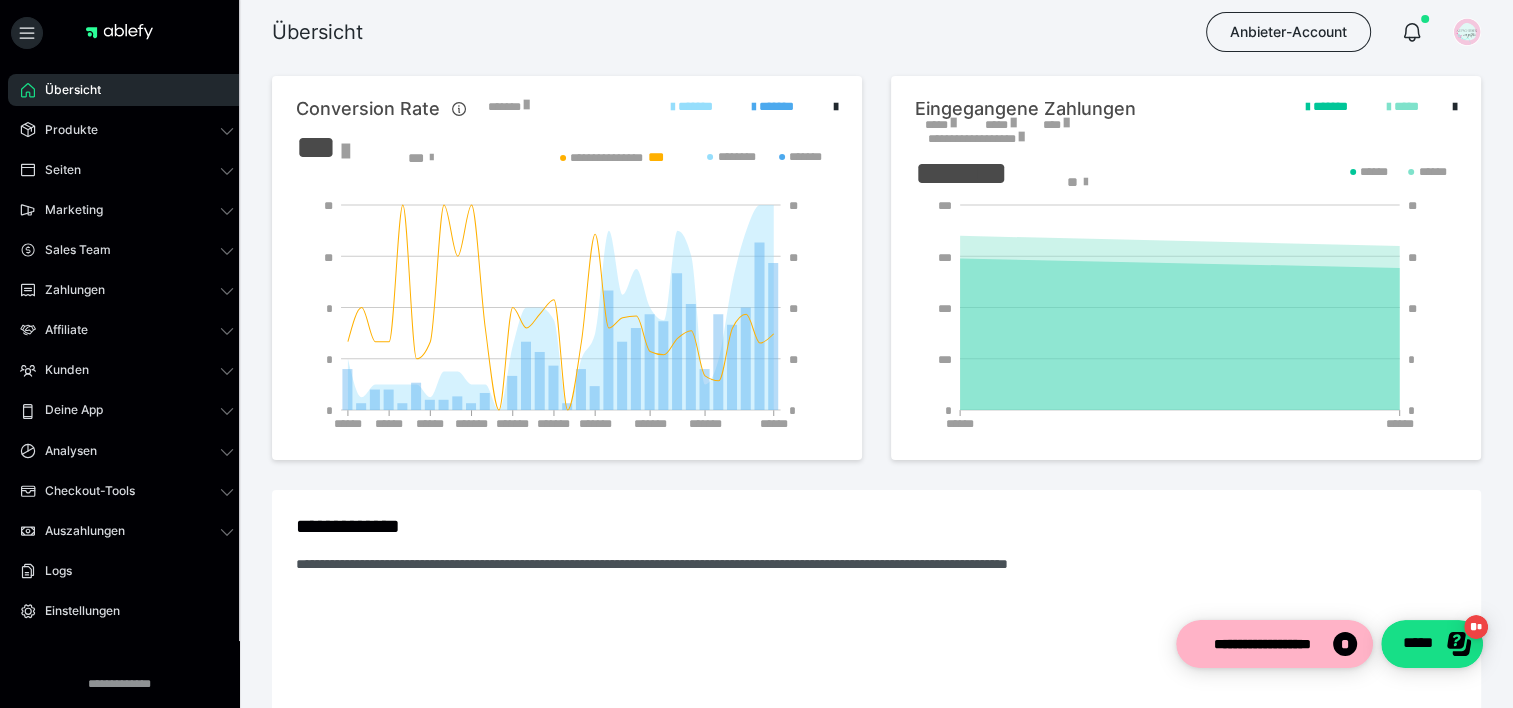 click on "*****" at bounding box center [940, 125] 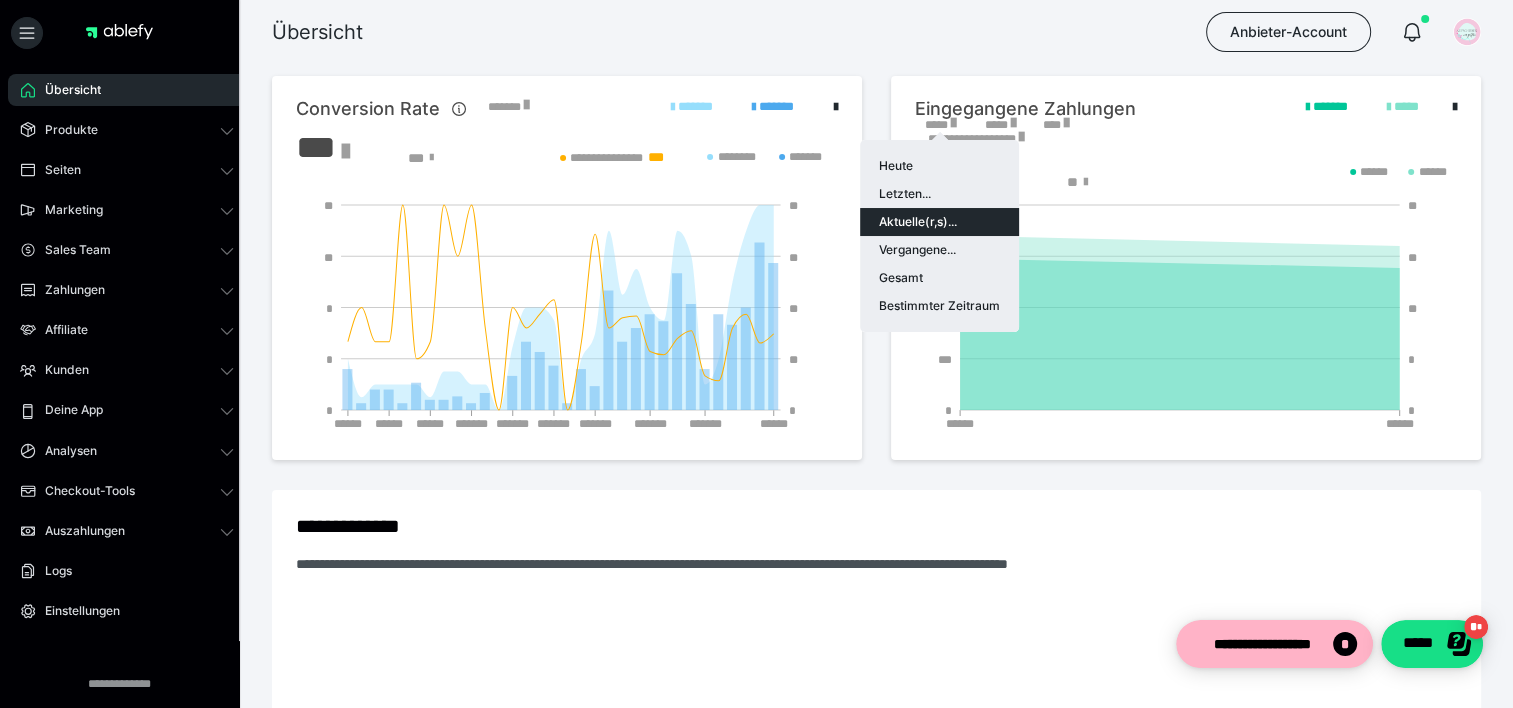 click on "Aktuelle(r,s)..." at bounding box center (939, 222) 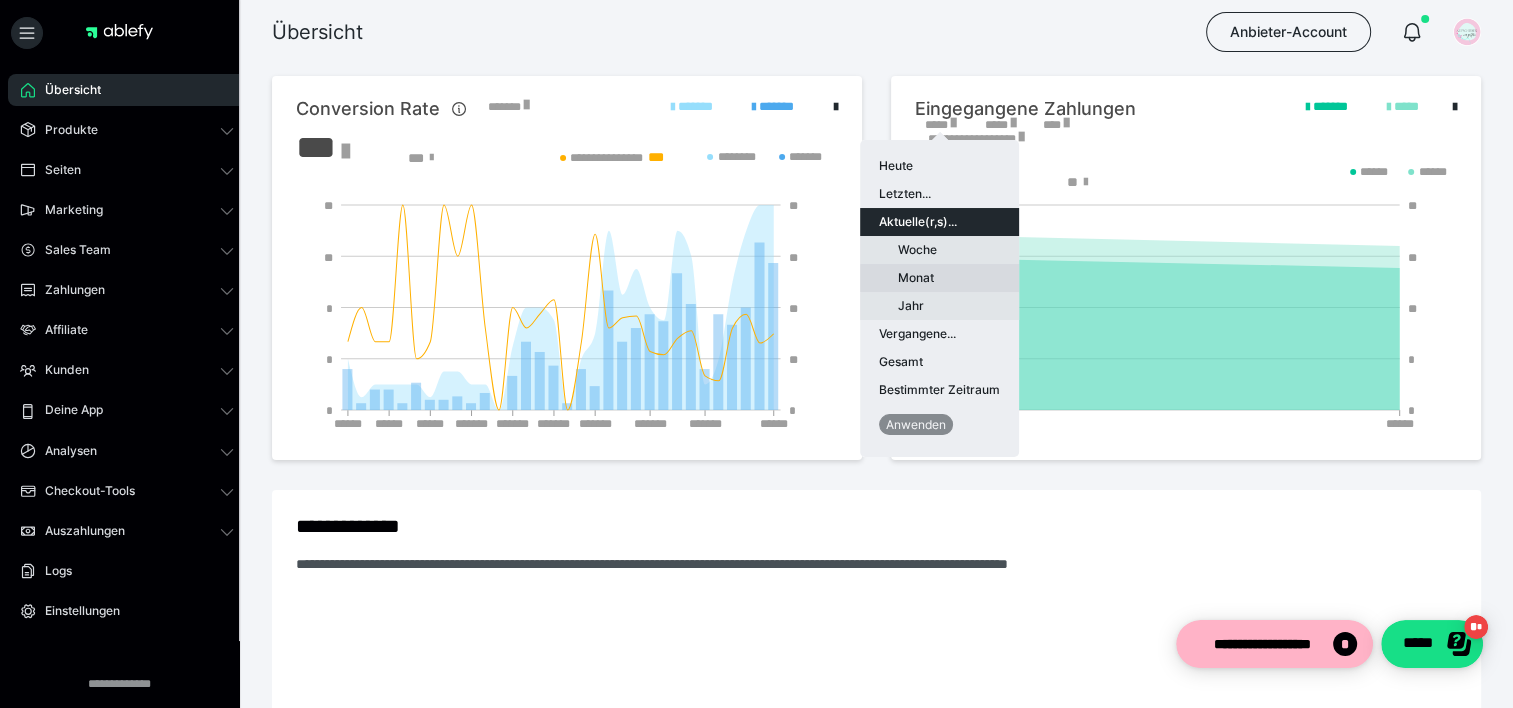 click on "Monat" at bounding box center (939, 278) 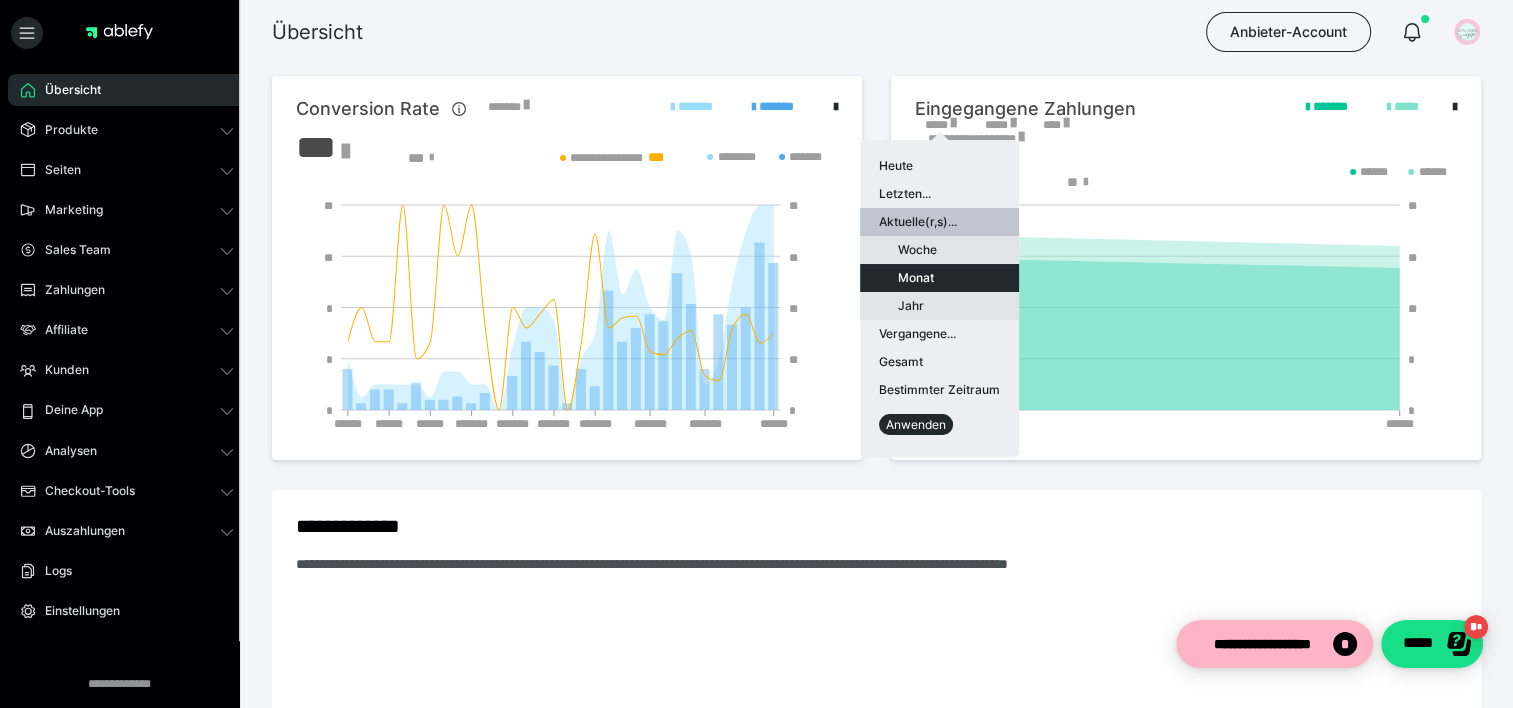 click on "Heute Letzten... Aktuelle(r,s)... Woche Monat Jahr Vergangene... Gesamt Bestimmter Zeitraum Anwenden" at bounding box center [939, 298] 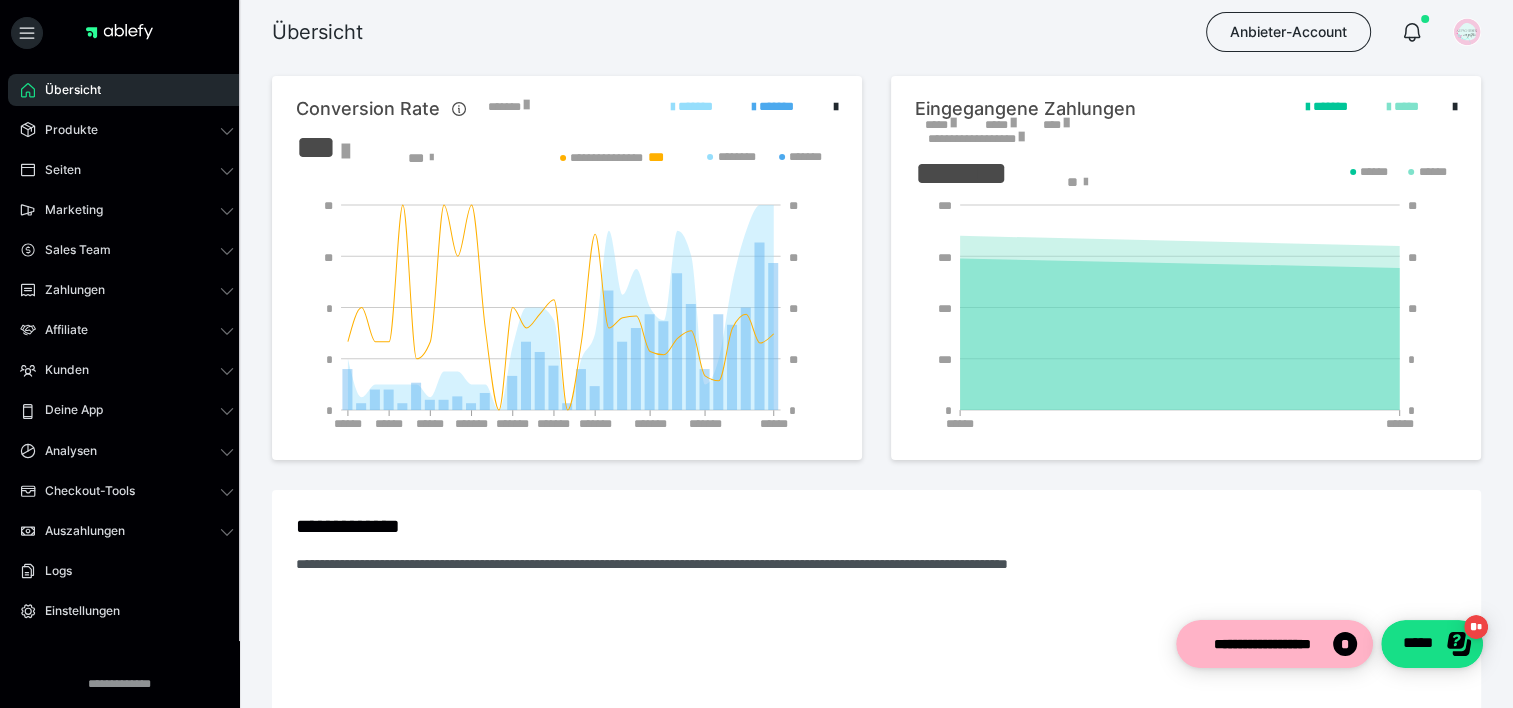 click on "Eingegangene Zahlungen ***** ***** **** [CREDIT_CARD] ******* ** ******* ***** ****** ****** ****** ****** * *** *** *** *** * * ** ** ** ******" at bounding box center [1186, 268] 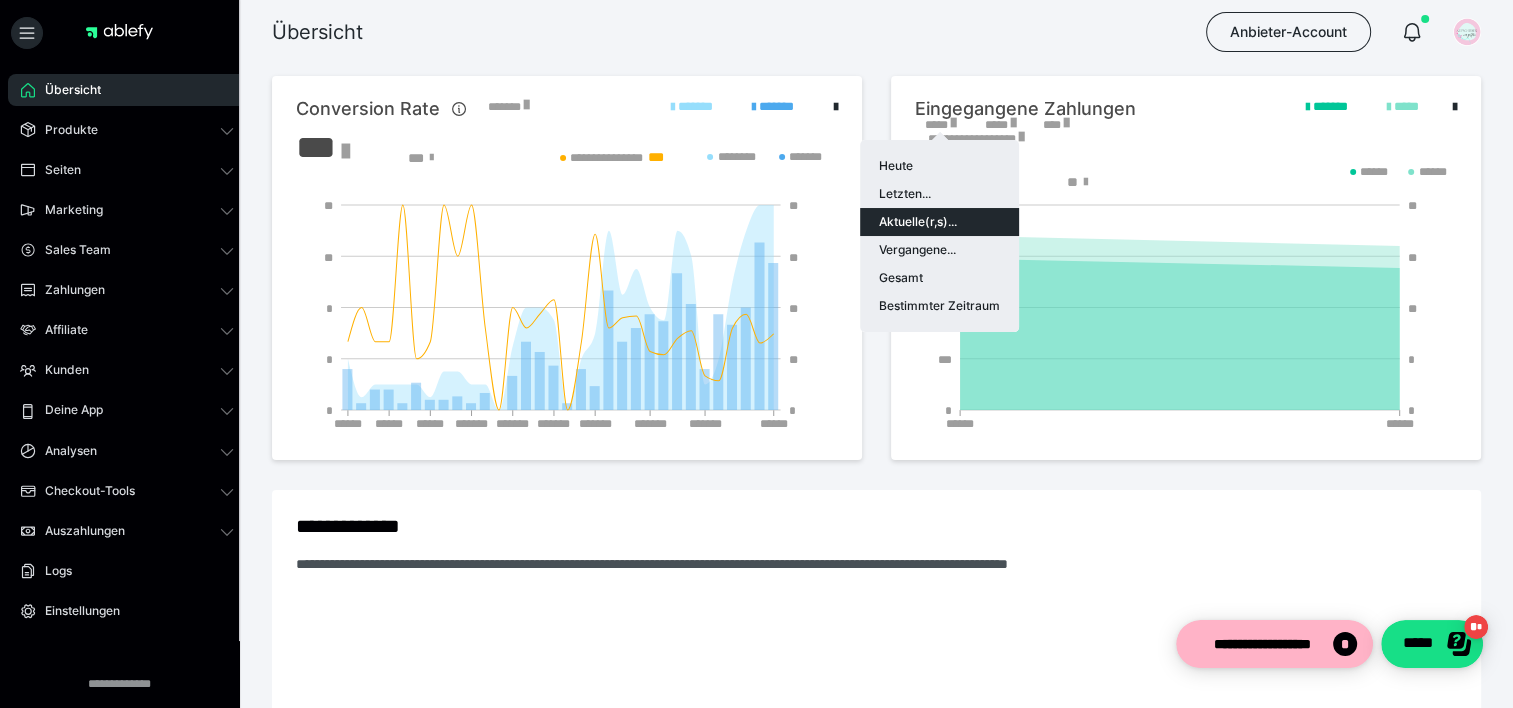 click on "Aktuelle(r,s)..." at bounding box center (939, 222) 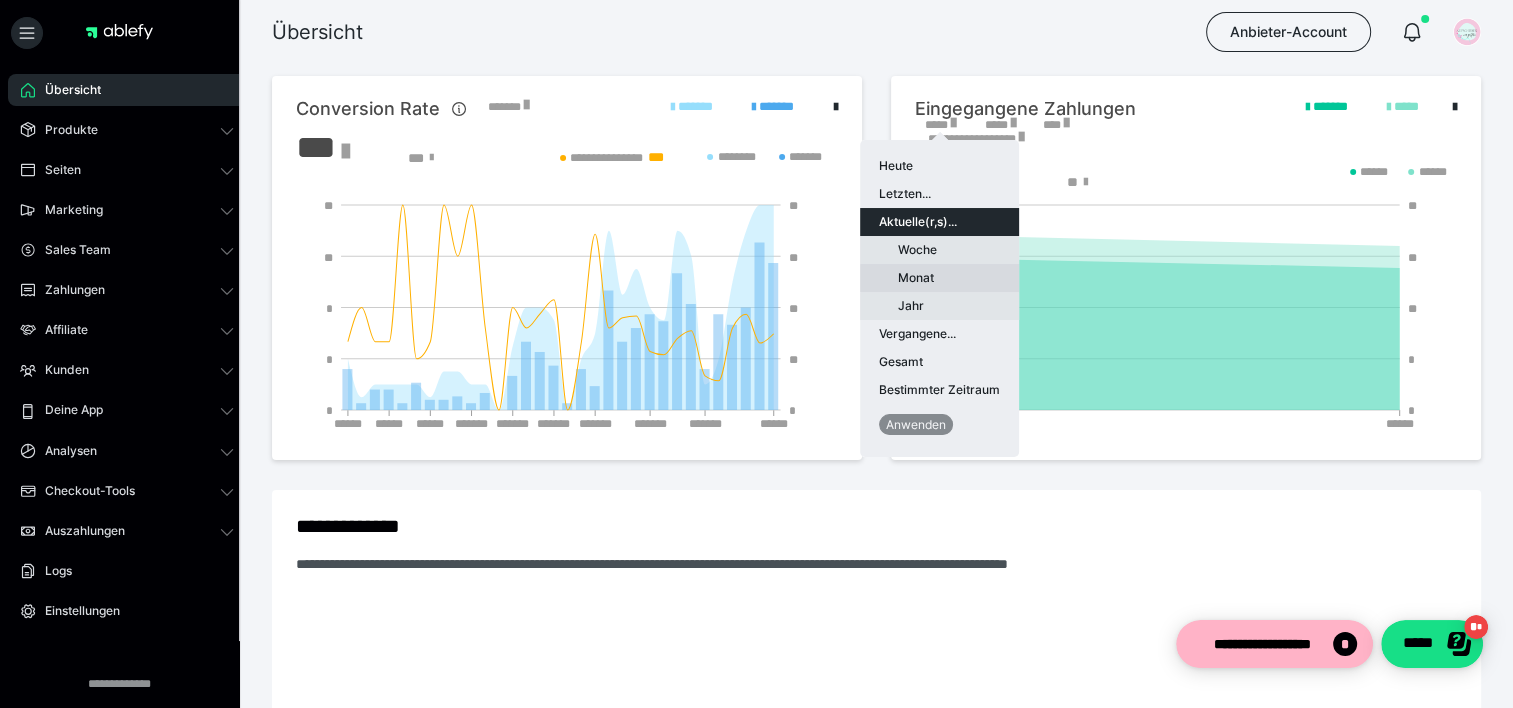 click on "Monat" at bounding box center [939, 278] 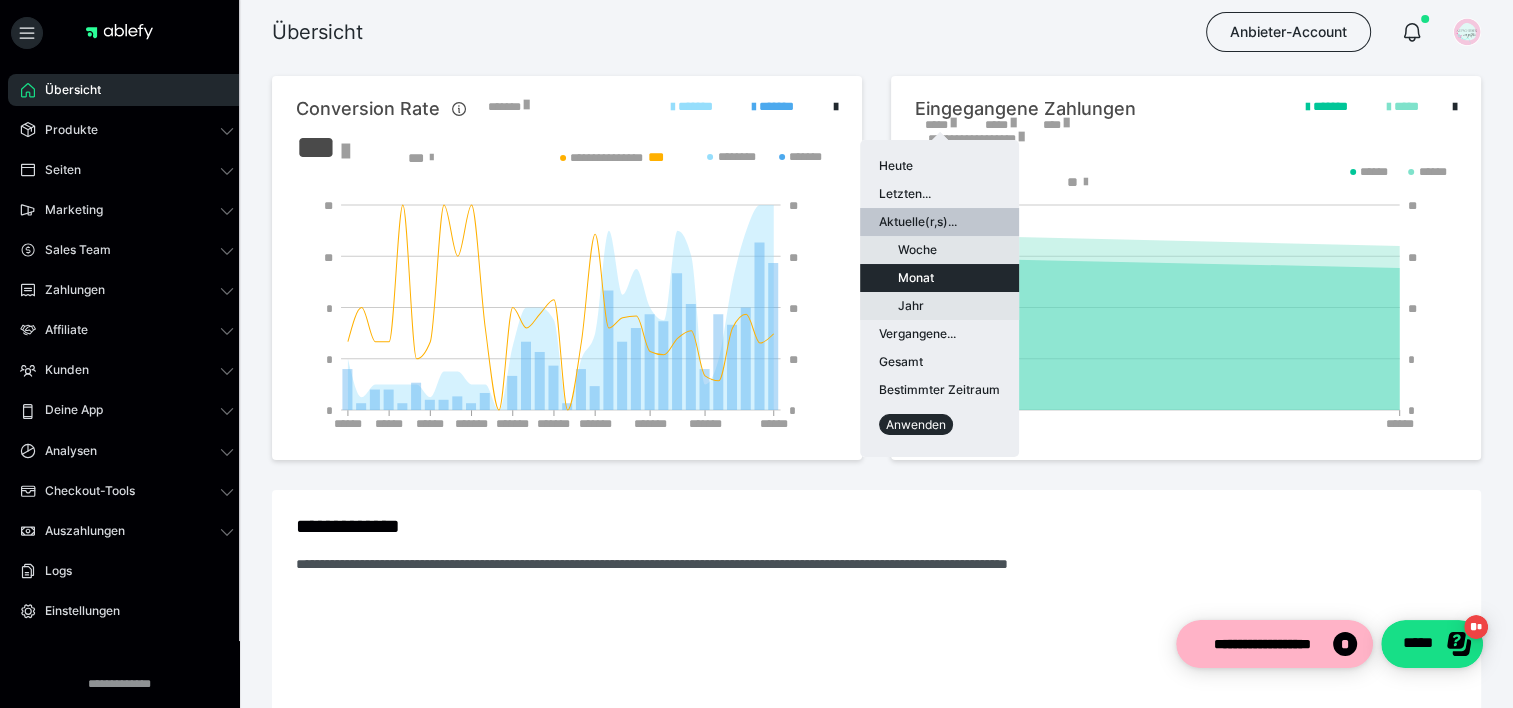 click on "Anwenden" at bounding box center (916, 424) 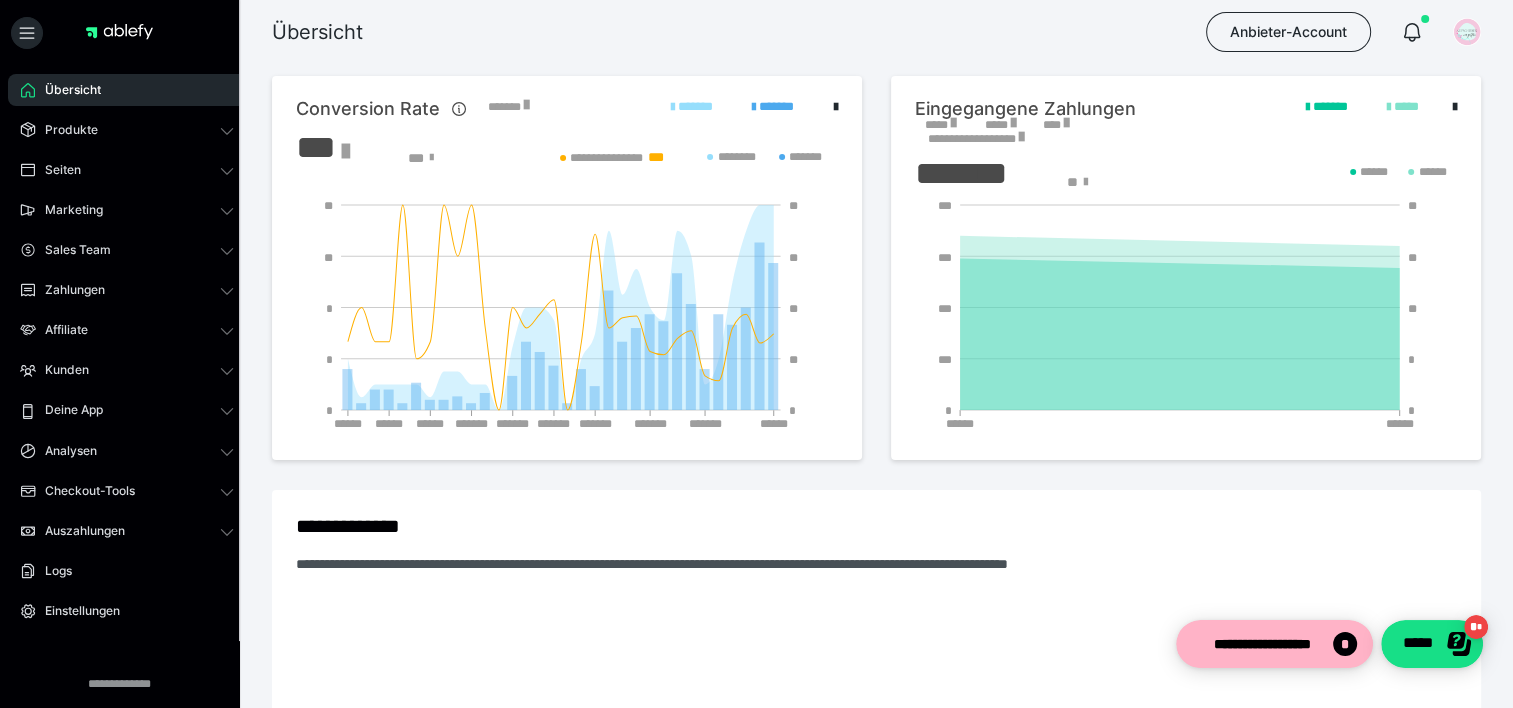 click on "*****" at bounding box center [940, 125] 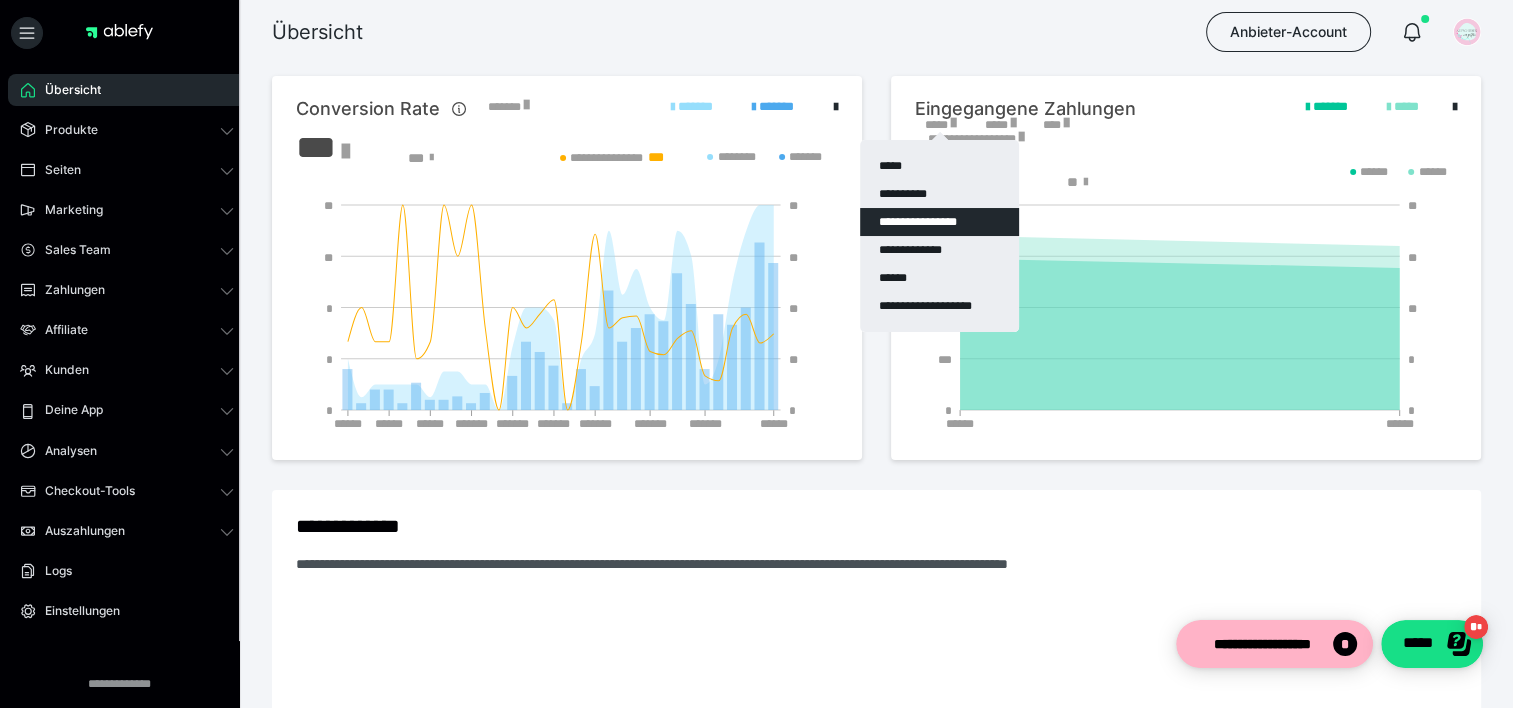 click on "**********" at bounding box center (939, 222) 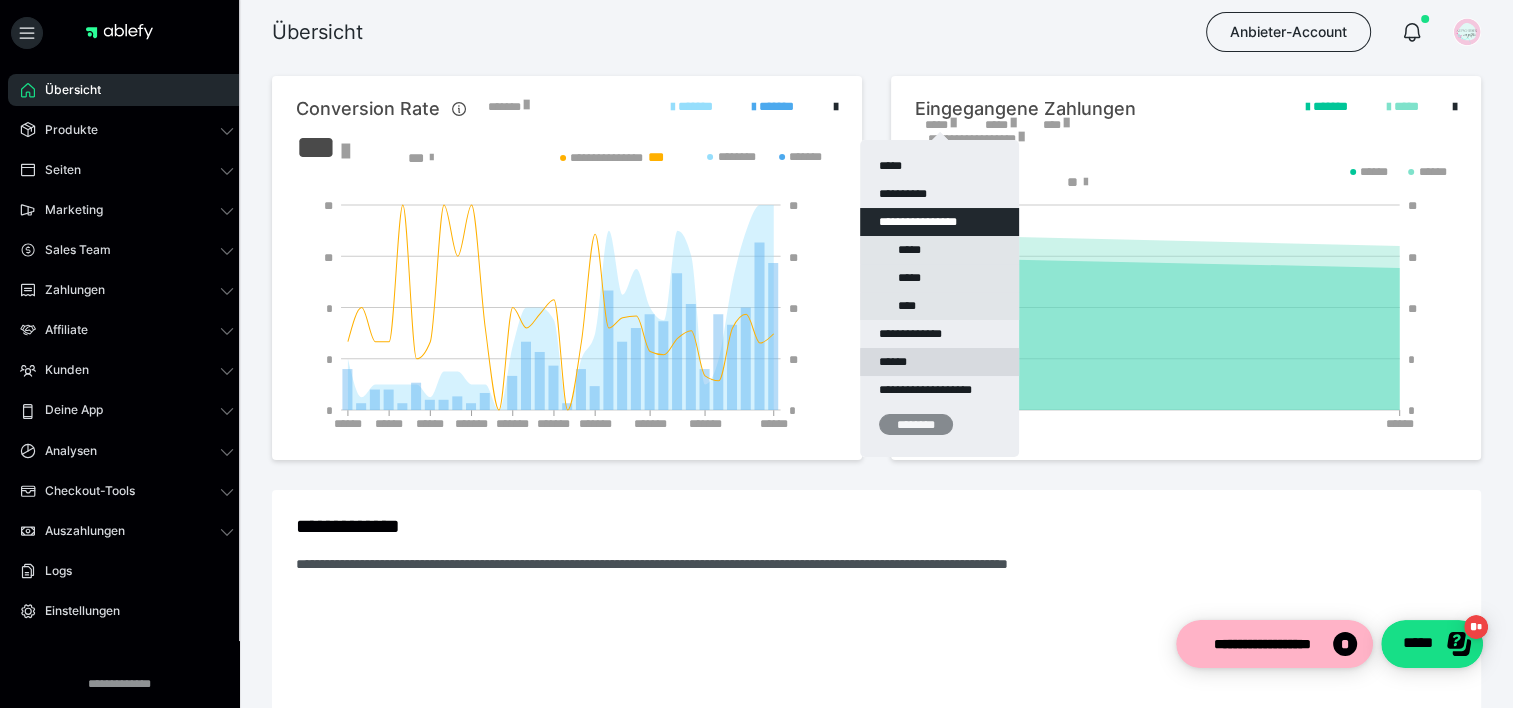 drag, startPoint x: 937, startPoint y: 272, endPoint x: 944, endPoint y: 351, distance: 79.30952 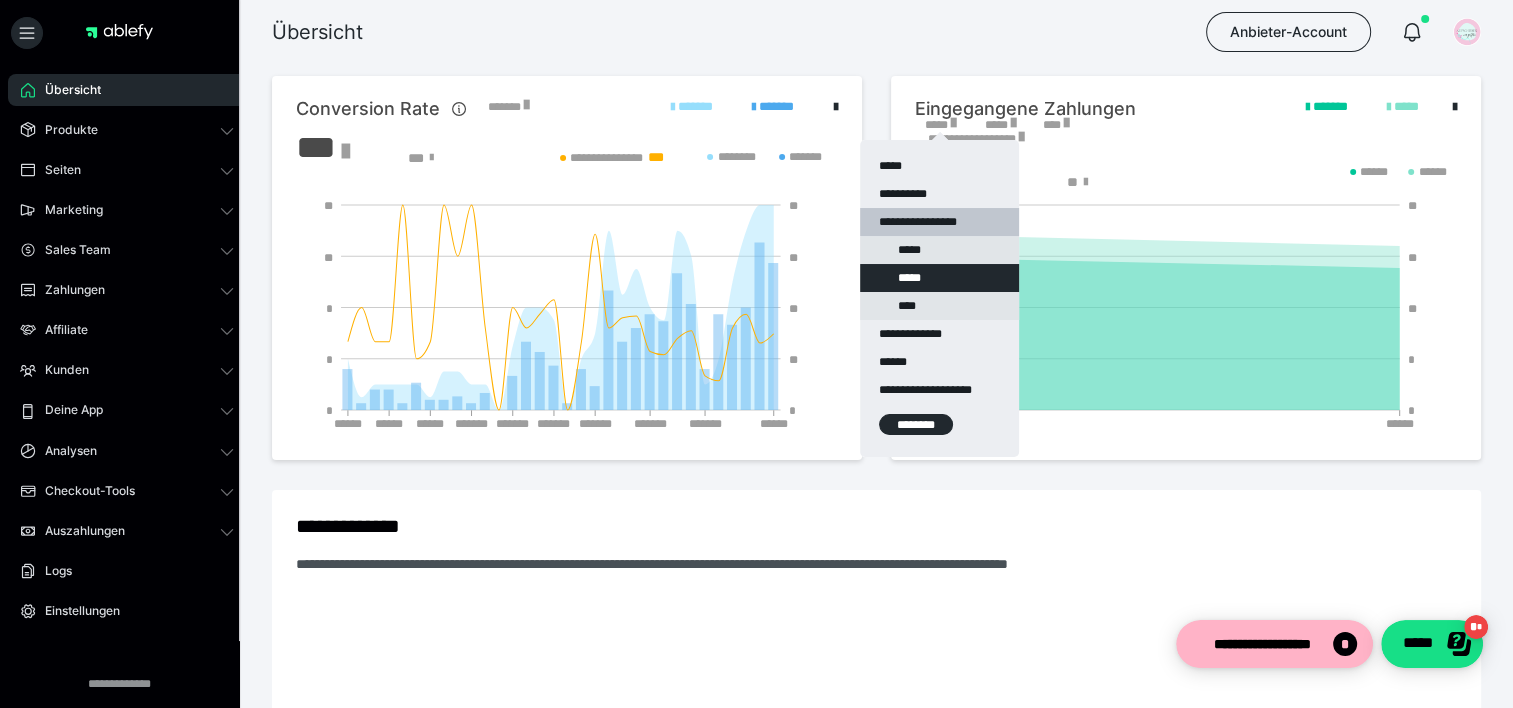 click on "********" at bounding box center (916, 424) 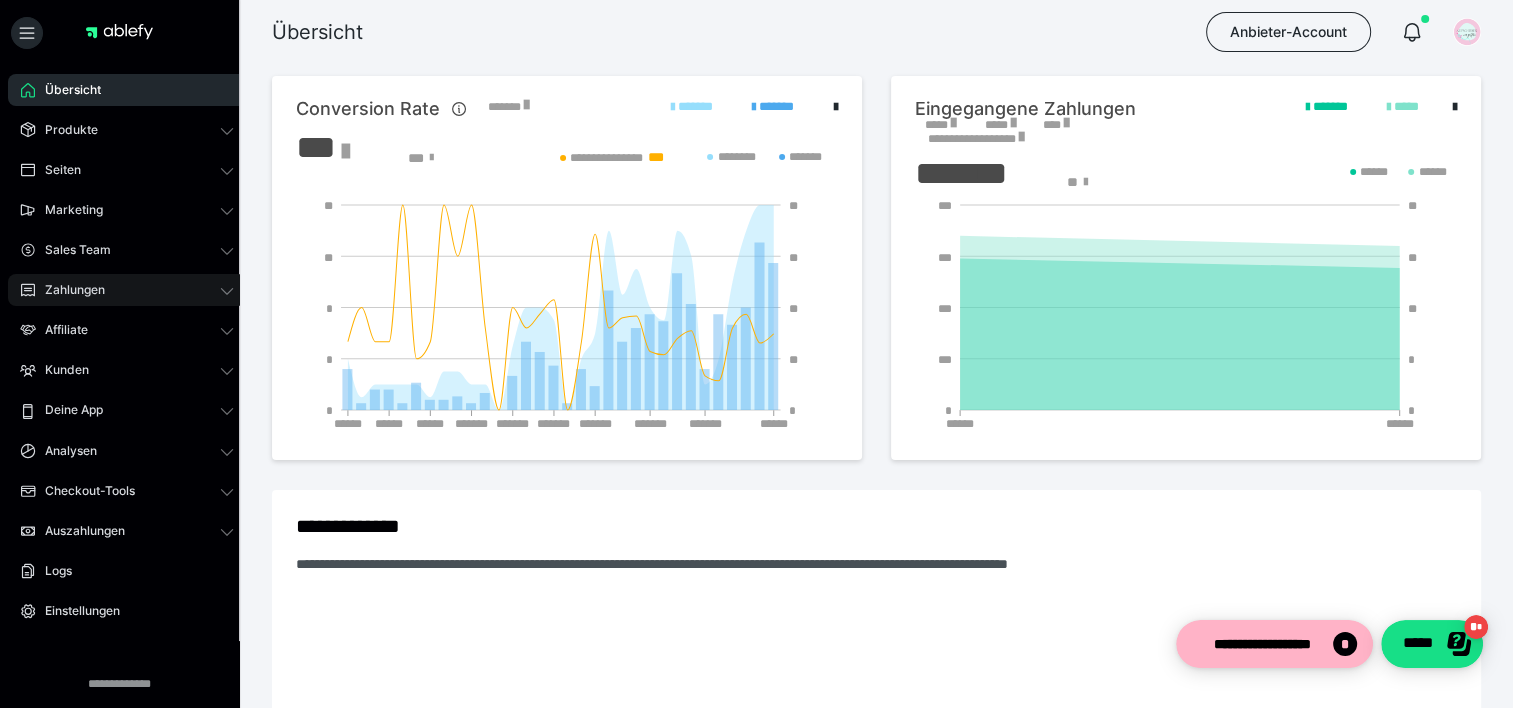 click on "Zahlungen" at bounding box center [68, 290] 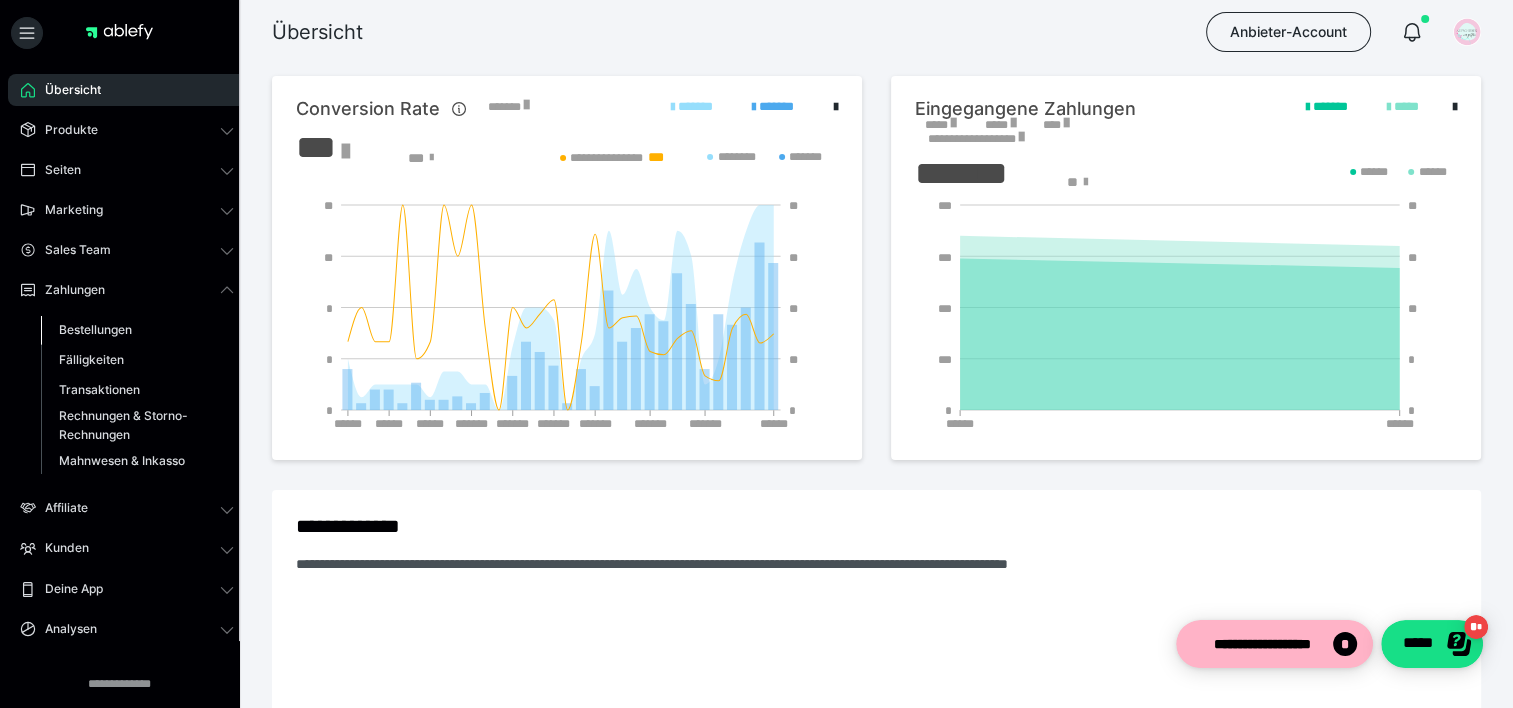 click on "Bestellungen" at bounding box center (137, 330) 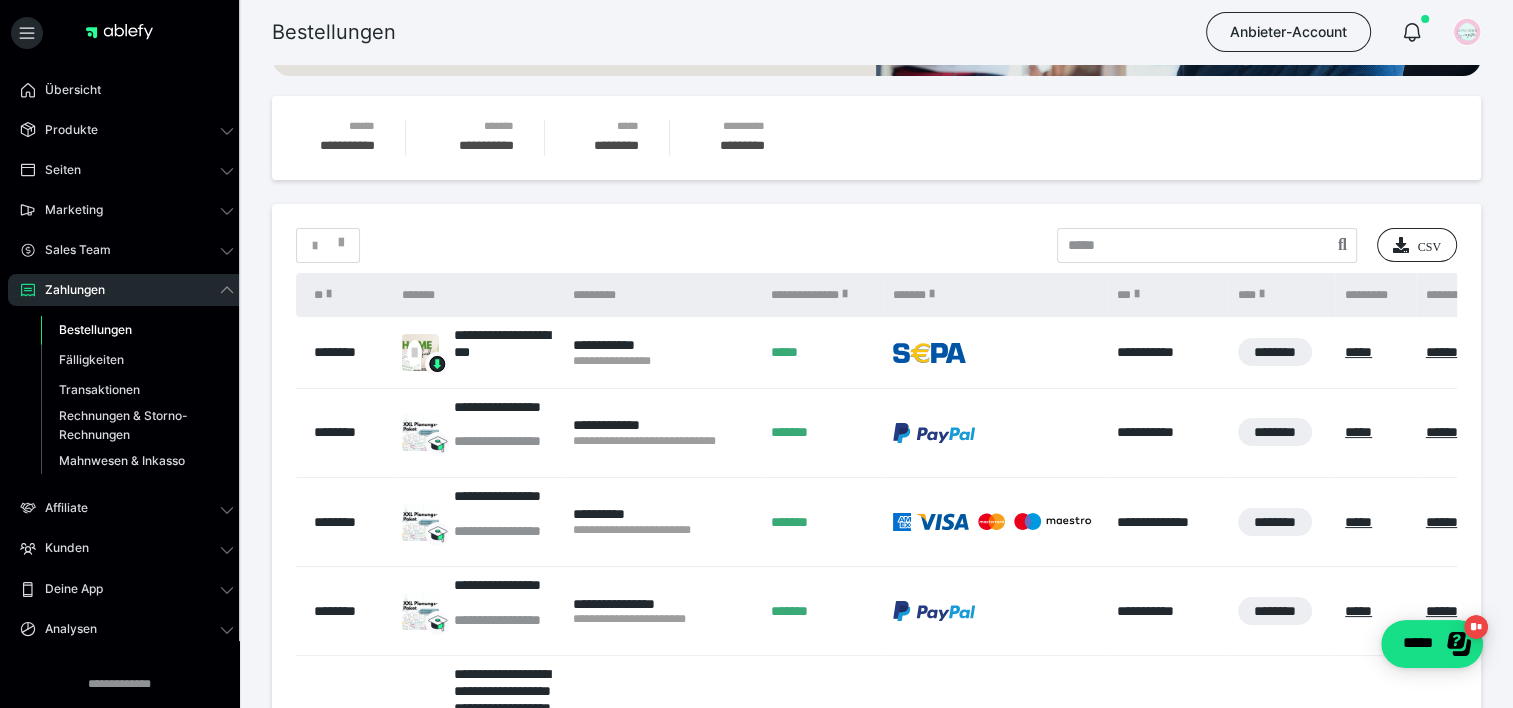 scroll, scrollTop: 200, scrollLeft: 0, axis: vertical 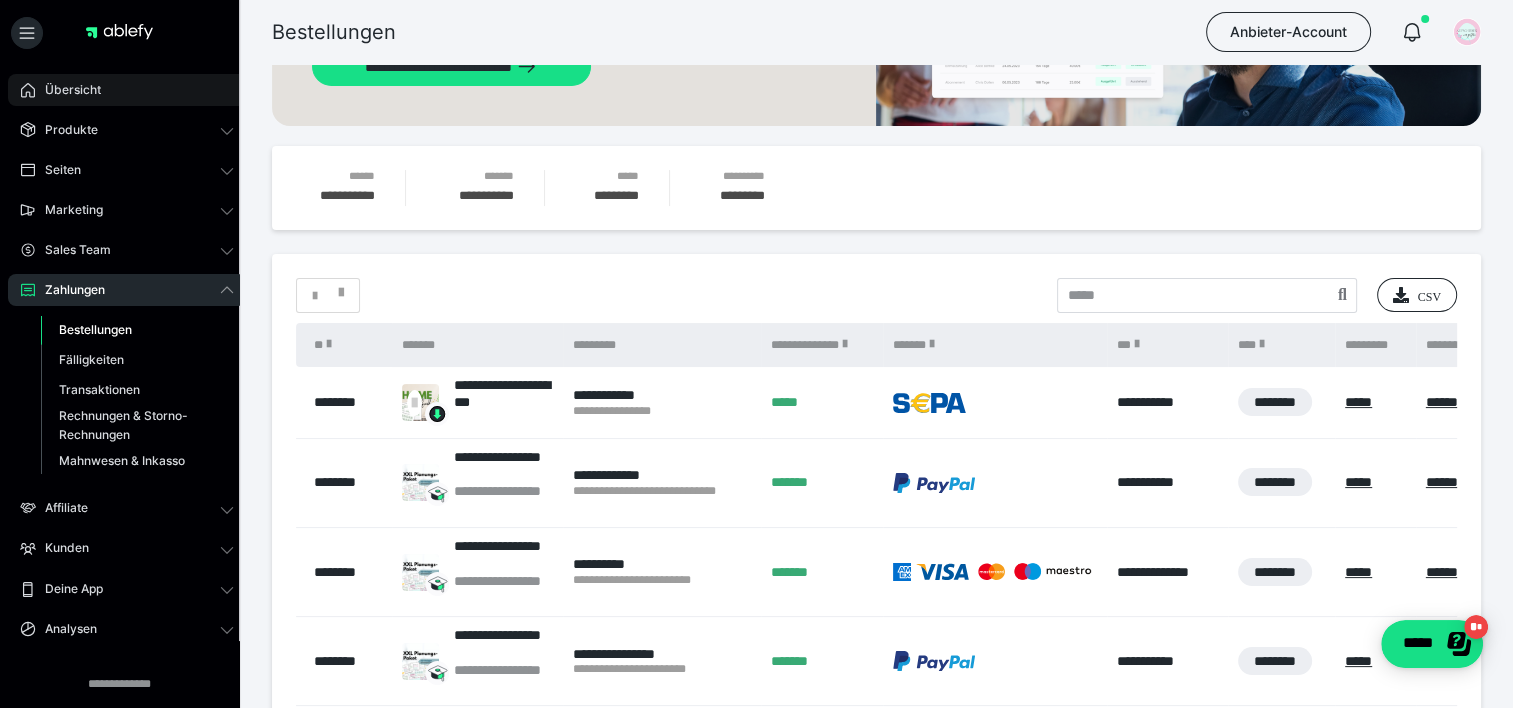 click on "Übersicht" at bounding box center [127, 90] 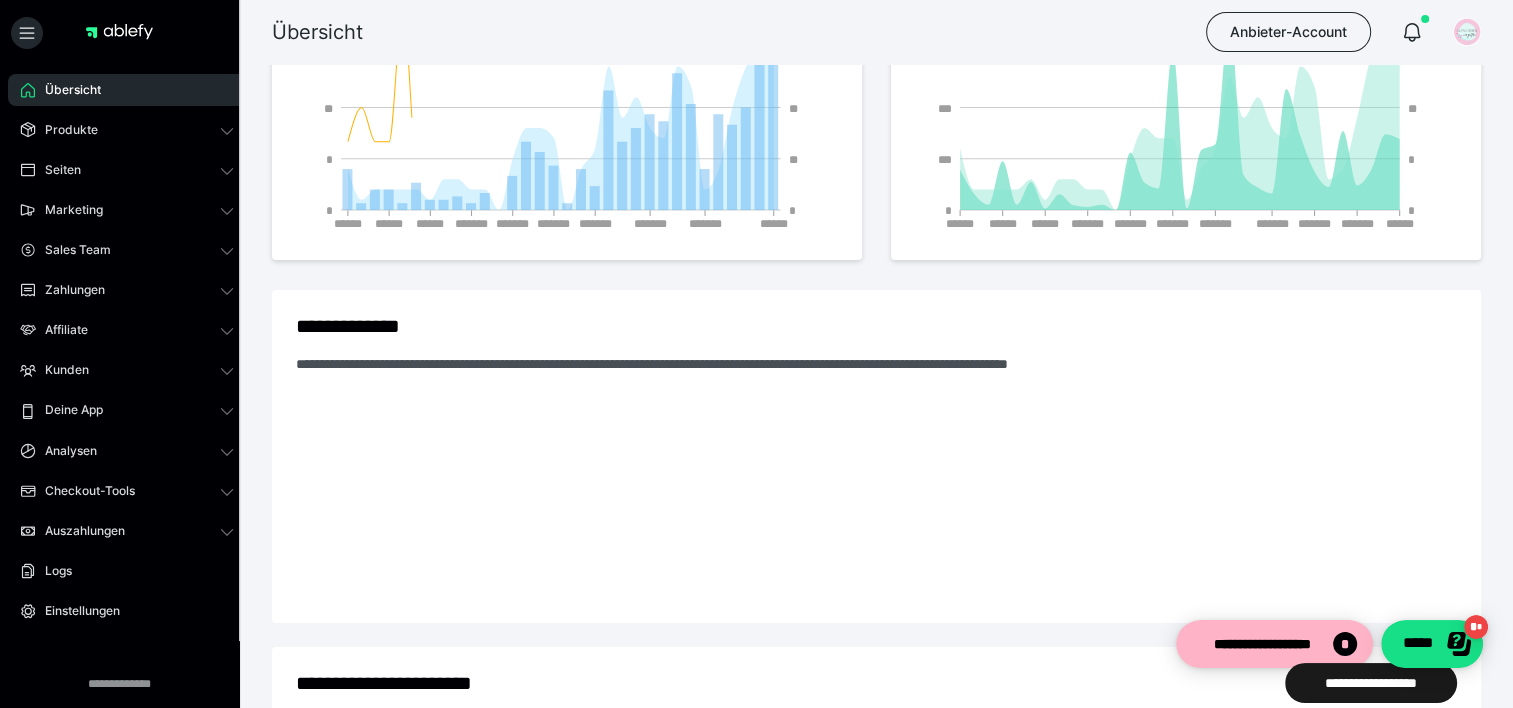 scroll, scrollTop: 0, scrollLeft: 0, axis: both 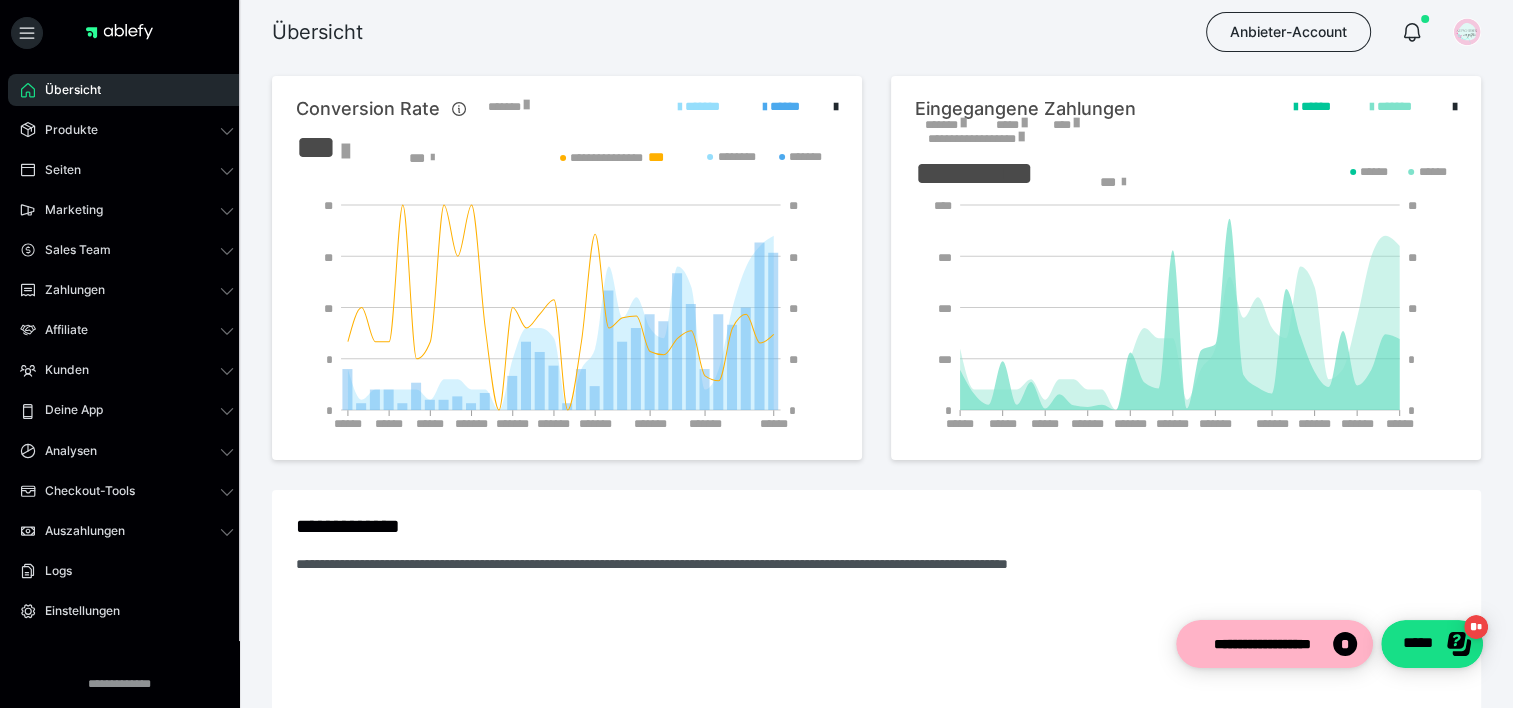 click on "*******" at bounding box center [945, 125] 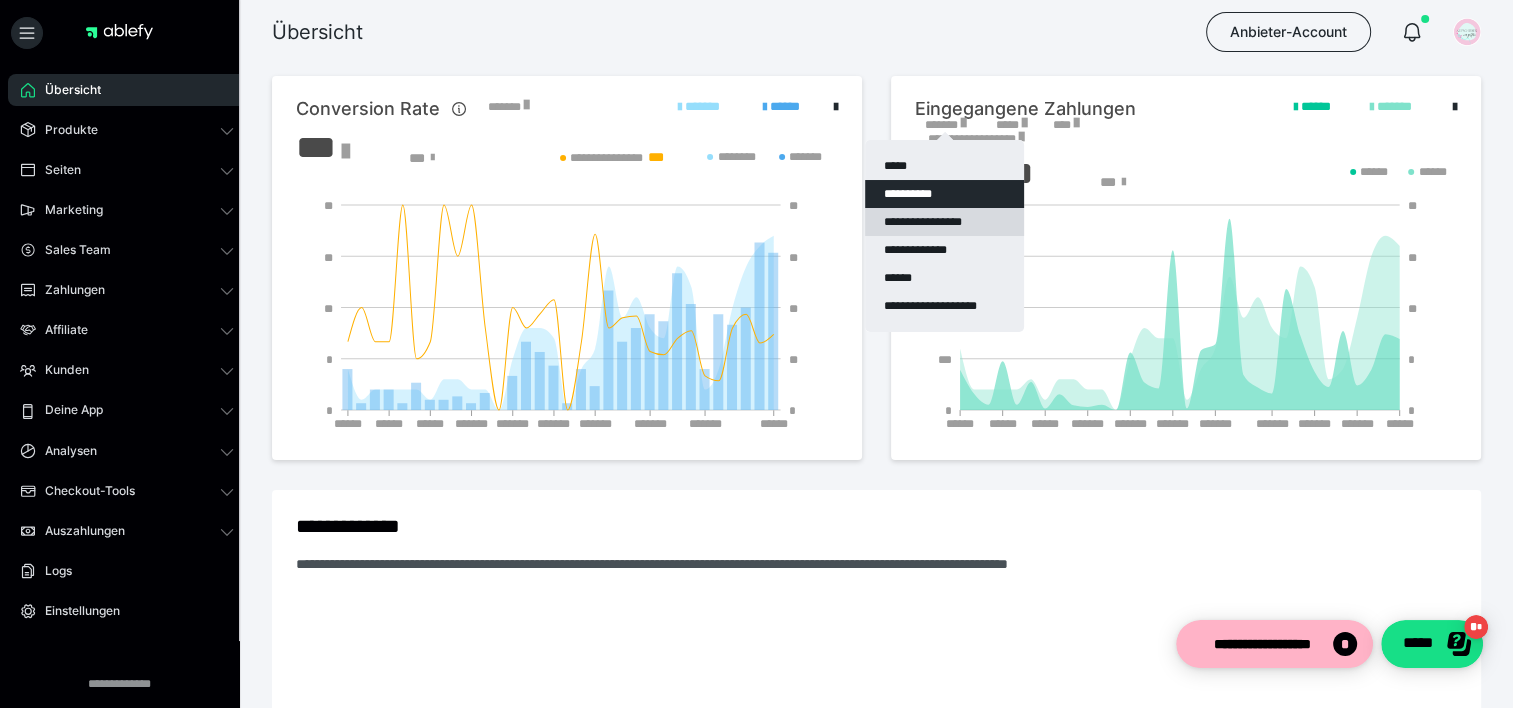 click on "**********" at bounding box center [944, 222] 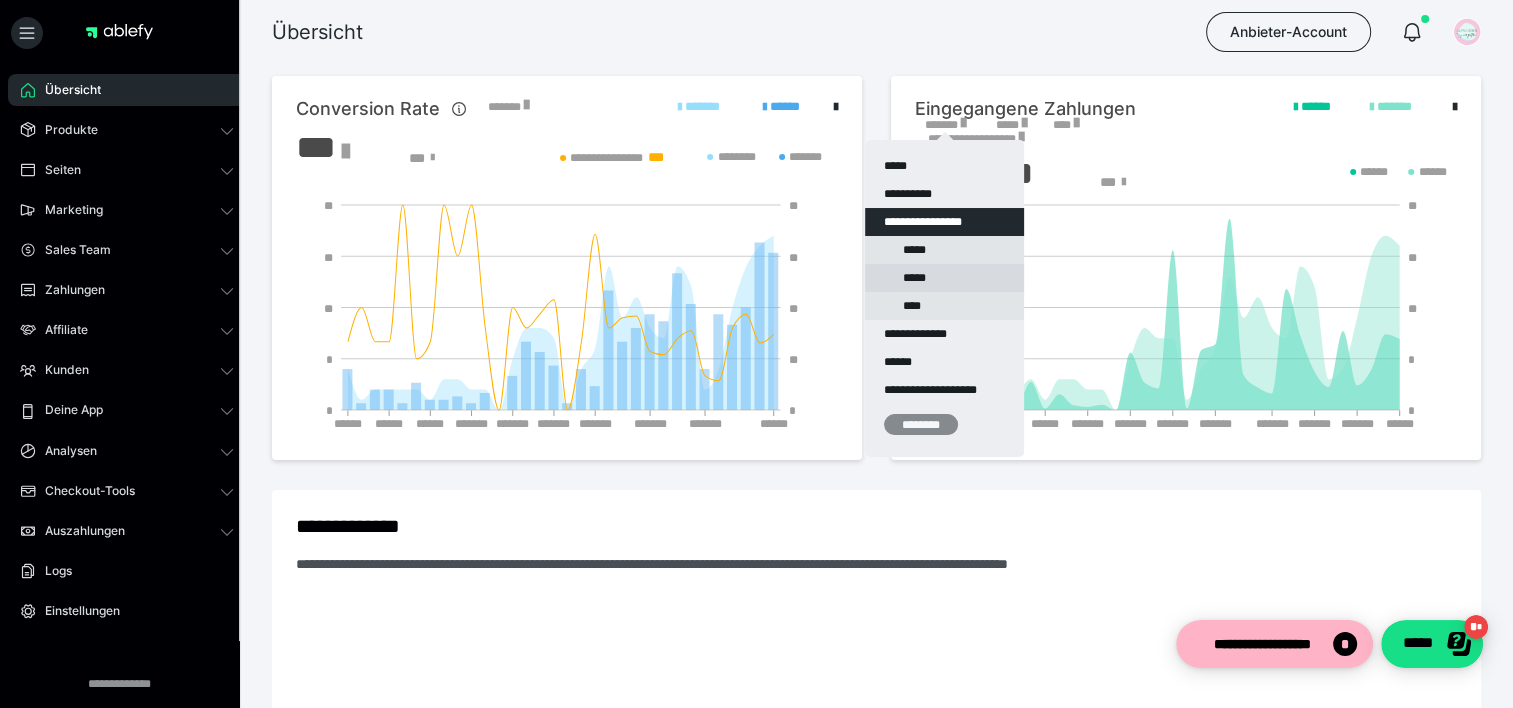 click on "*****" at bounding box center (944, 278) 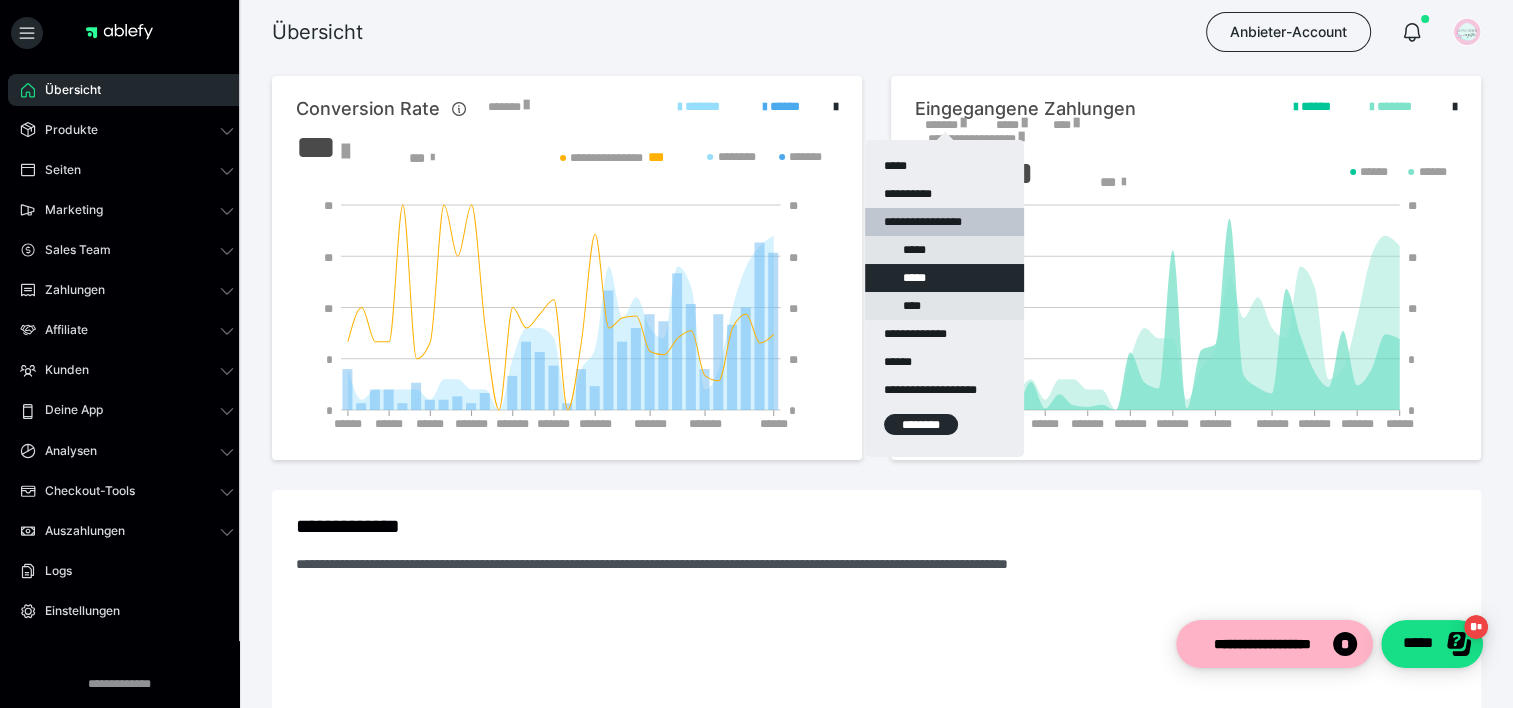 click on "**********" at bounding box center [944, 298] 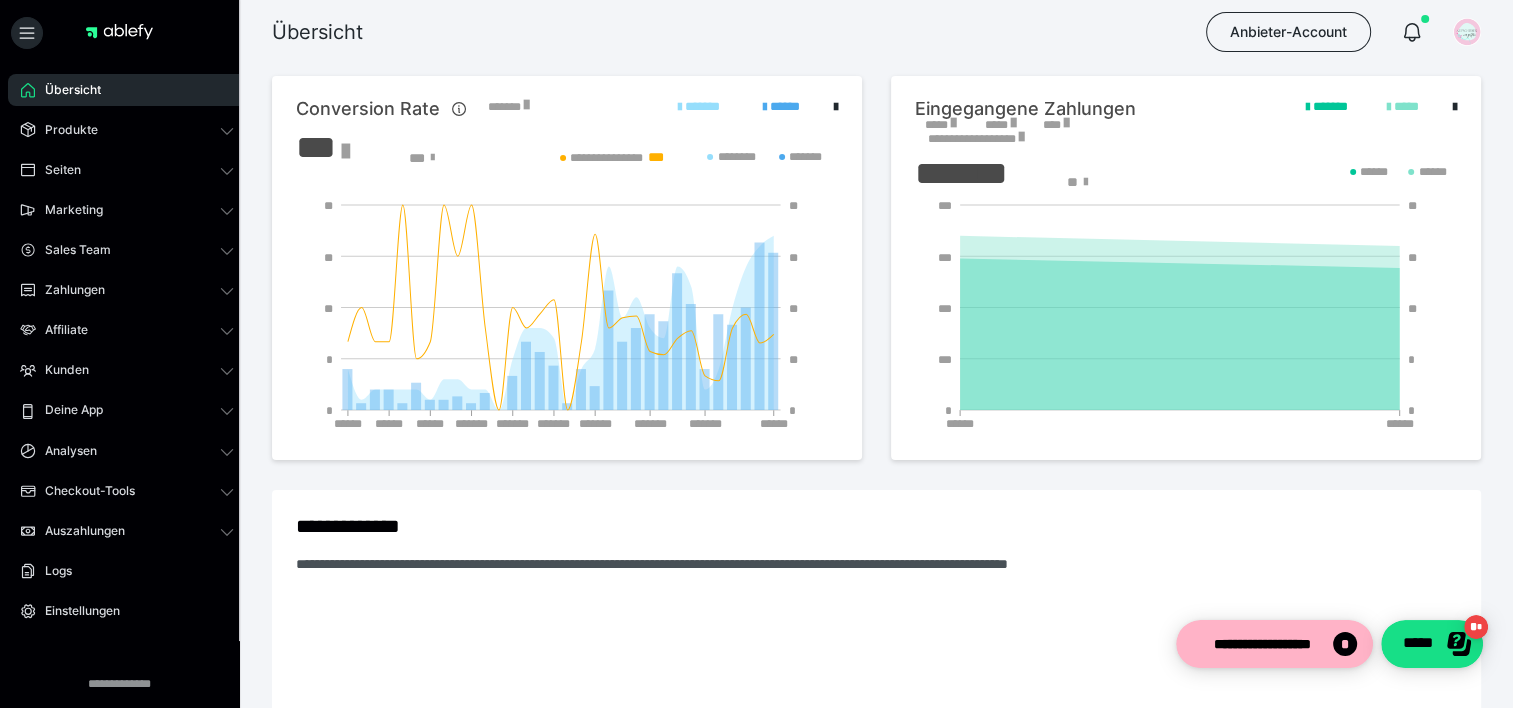 click on "Eingegangene Zahlungen" at bounding box center (1025, 109) 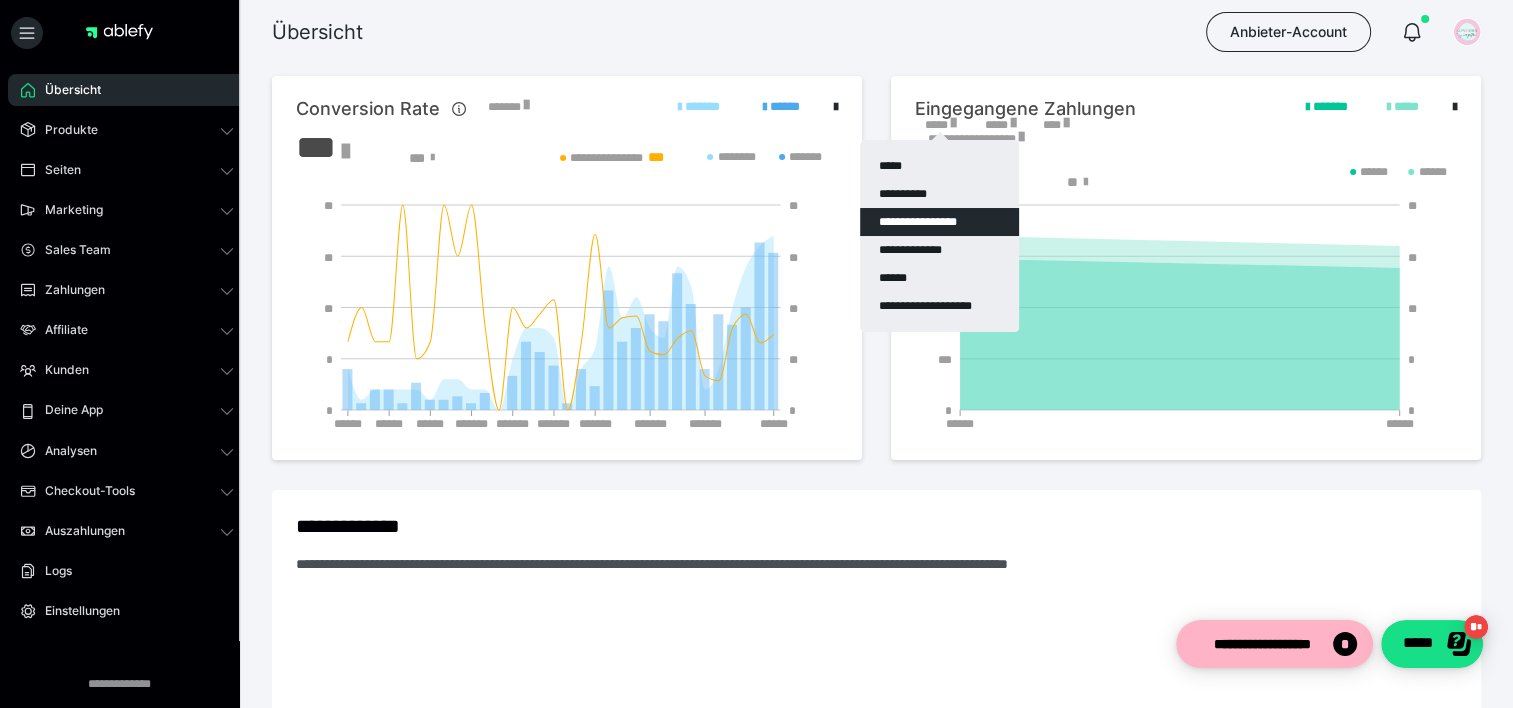 click on "**********" at bounding box center [939, 222] 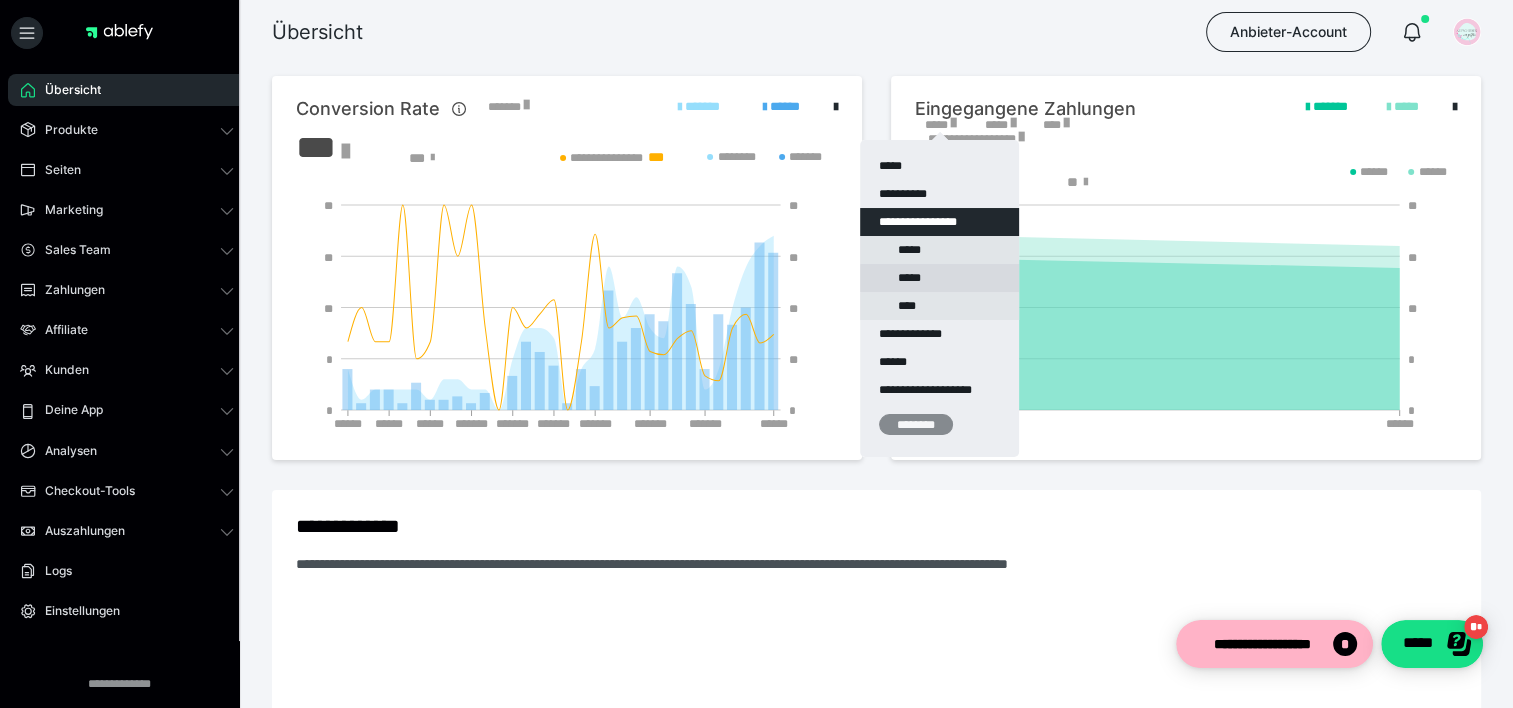 click on "*****" at bounding box center [939, 278] 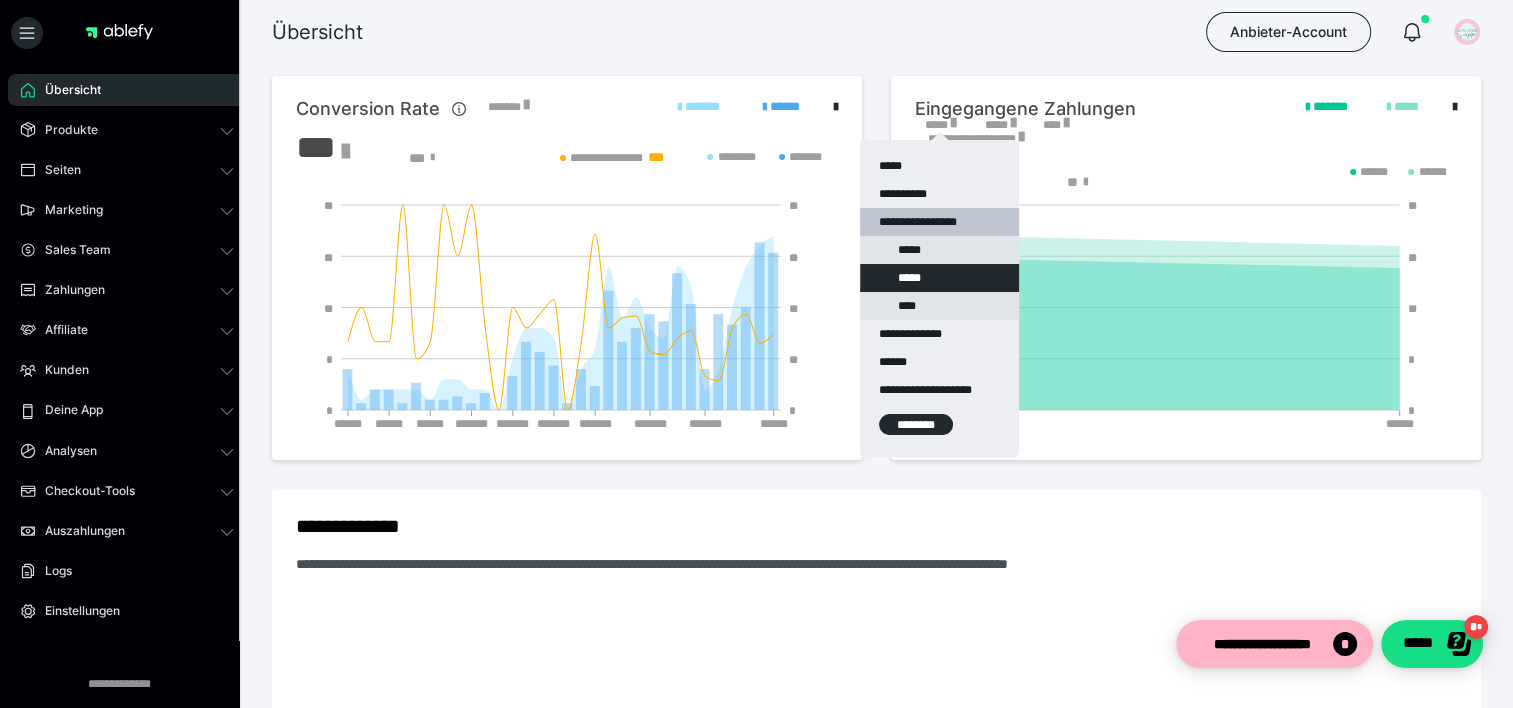 click on "********" at bounding box center [916, 424] 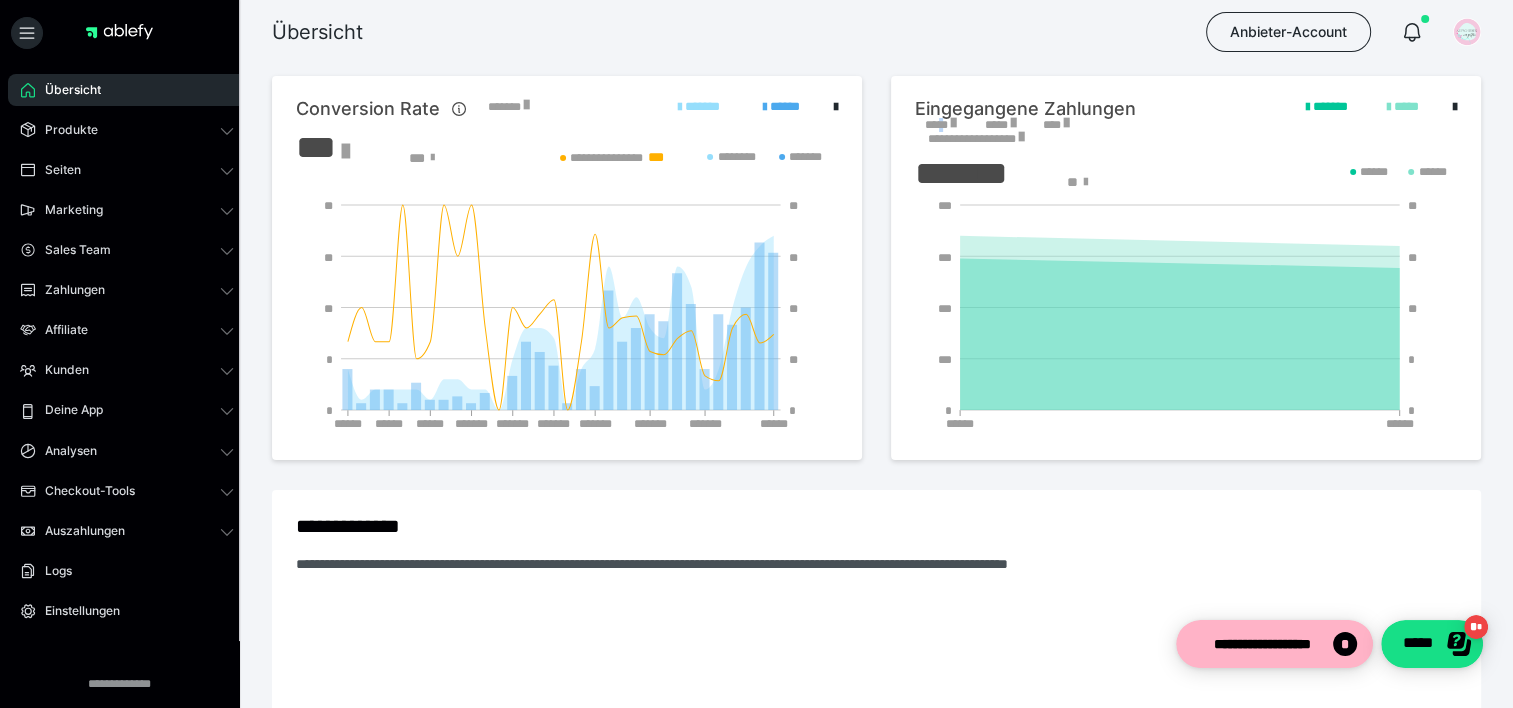 click on "*****" at bounding box center [940, 125] 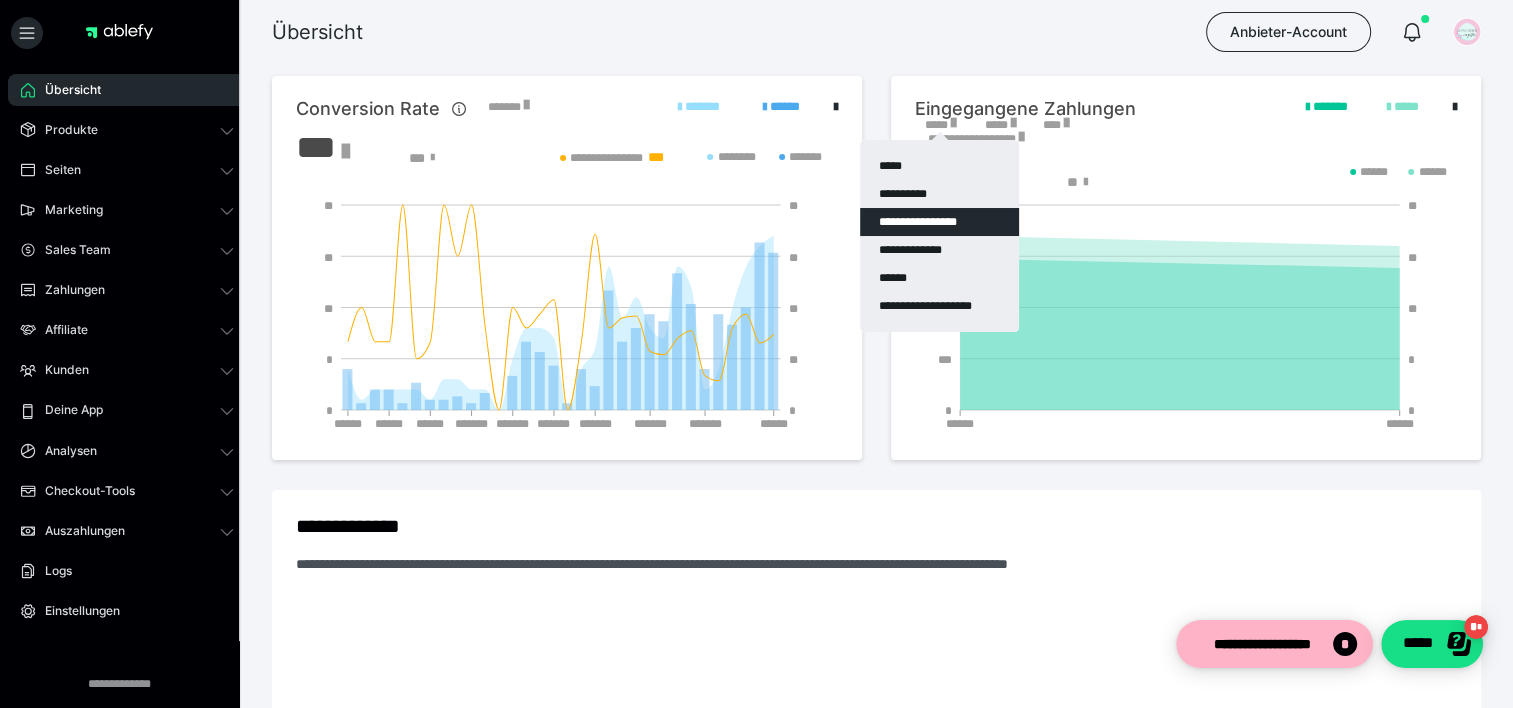drag, startPoint x: 943, startPoint y: 120, endPoint x: 925, endPoint y: 218, distance: 99.63935 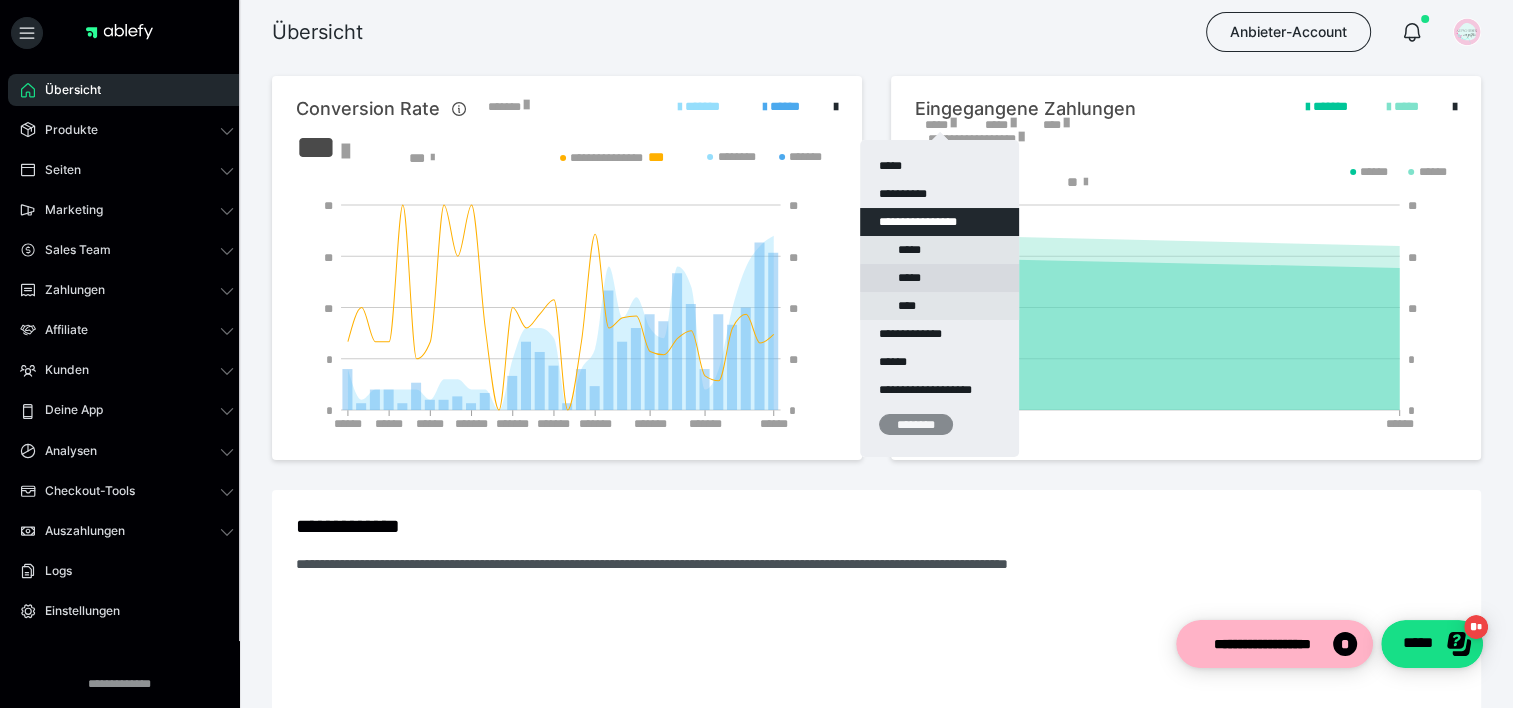 click on "*****" at bounding box center (939, 278) 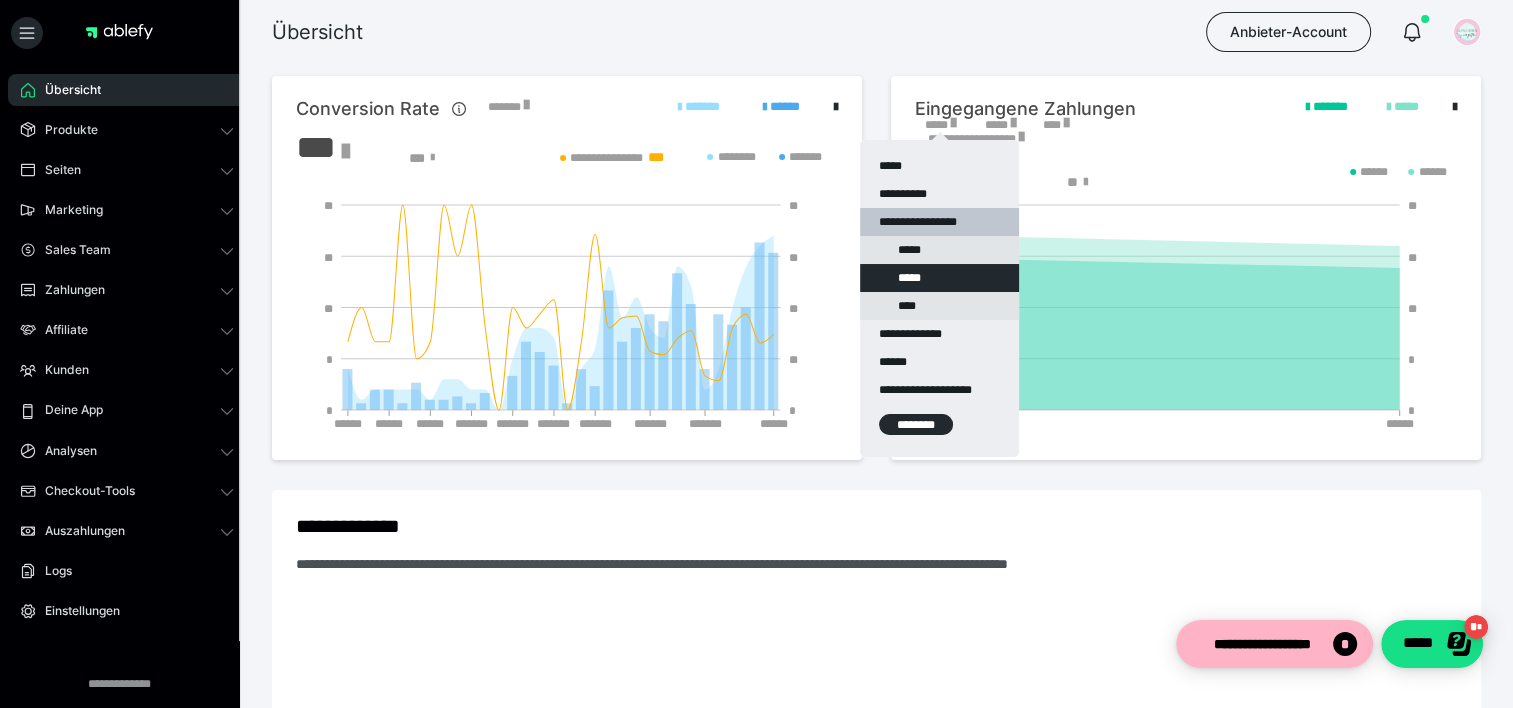click on "********" at bounding box center [916, 424] 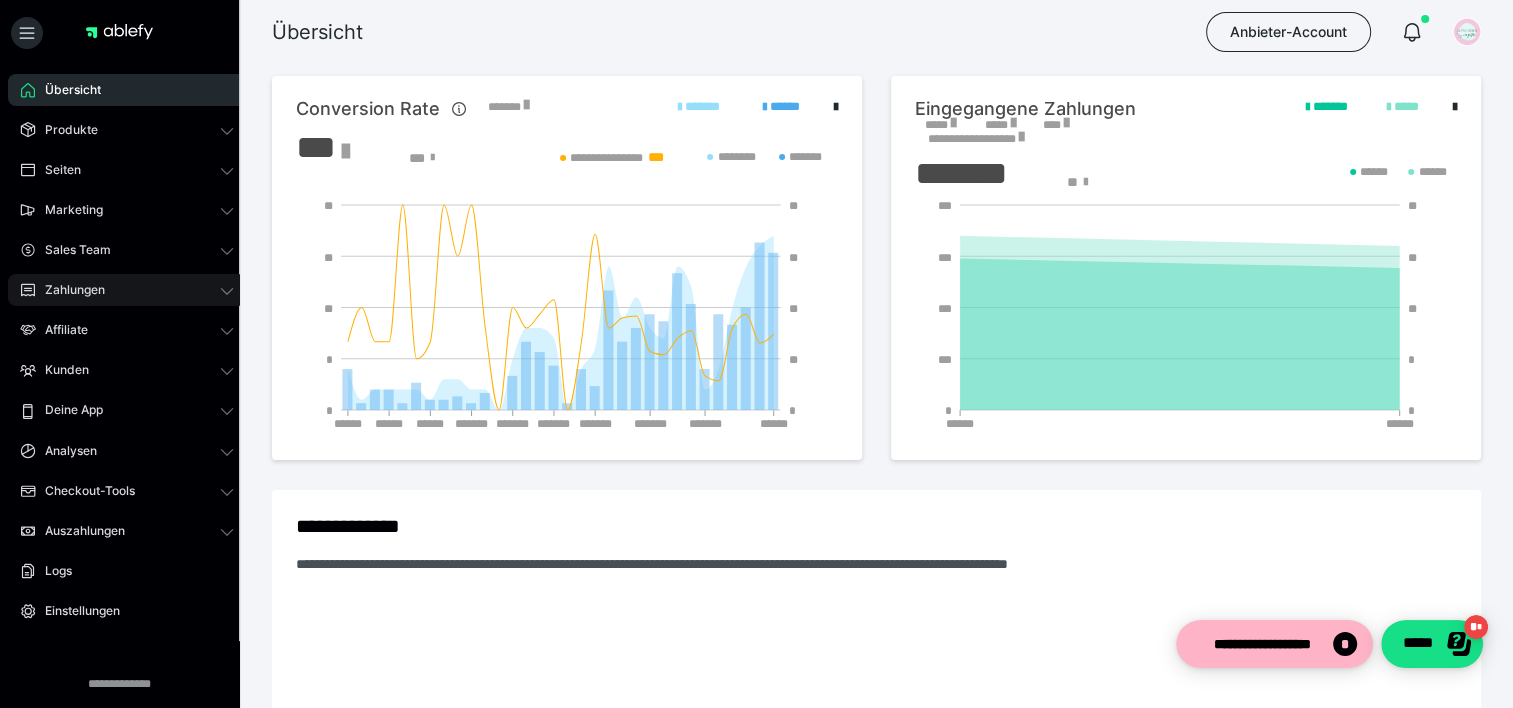 click on "Zahlungen" at bounding box center (127, 290) 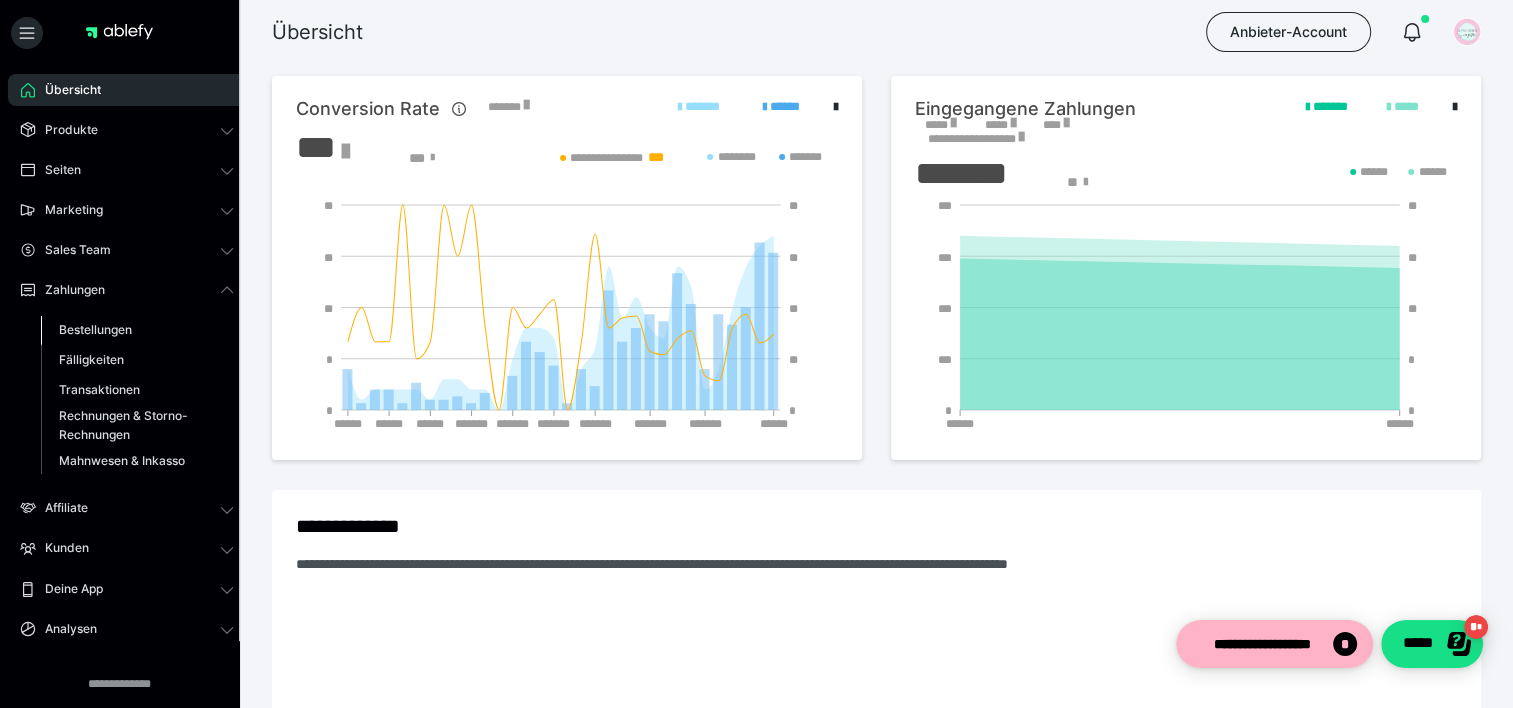 click on "Bestellungen" at bounding box center (95, 329) 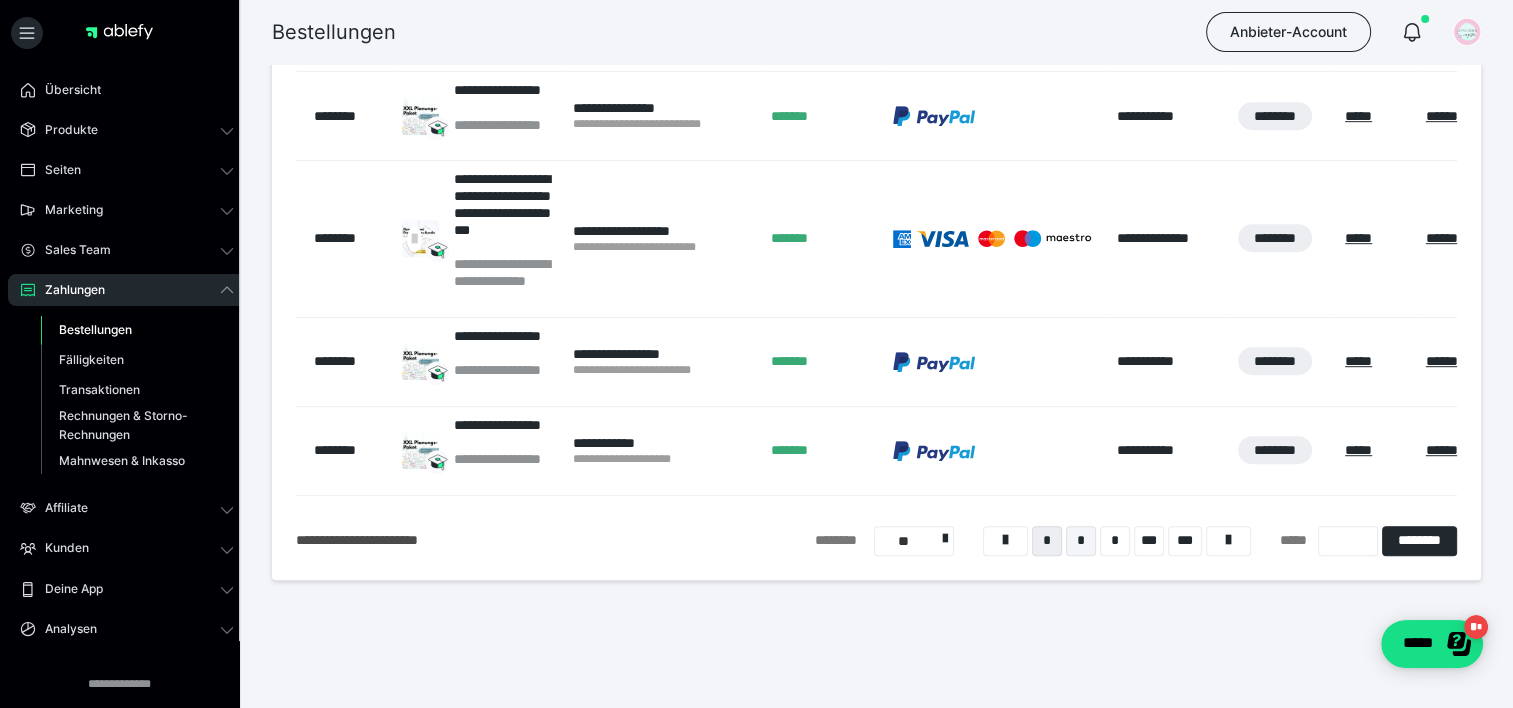 click on "*" at bounding box center [1081, 541] 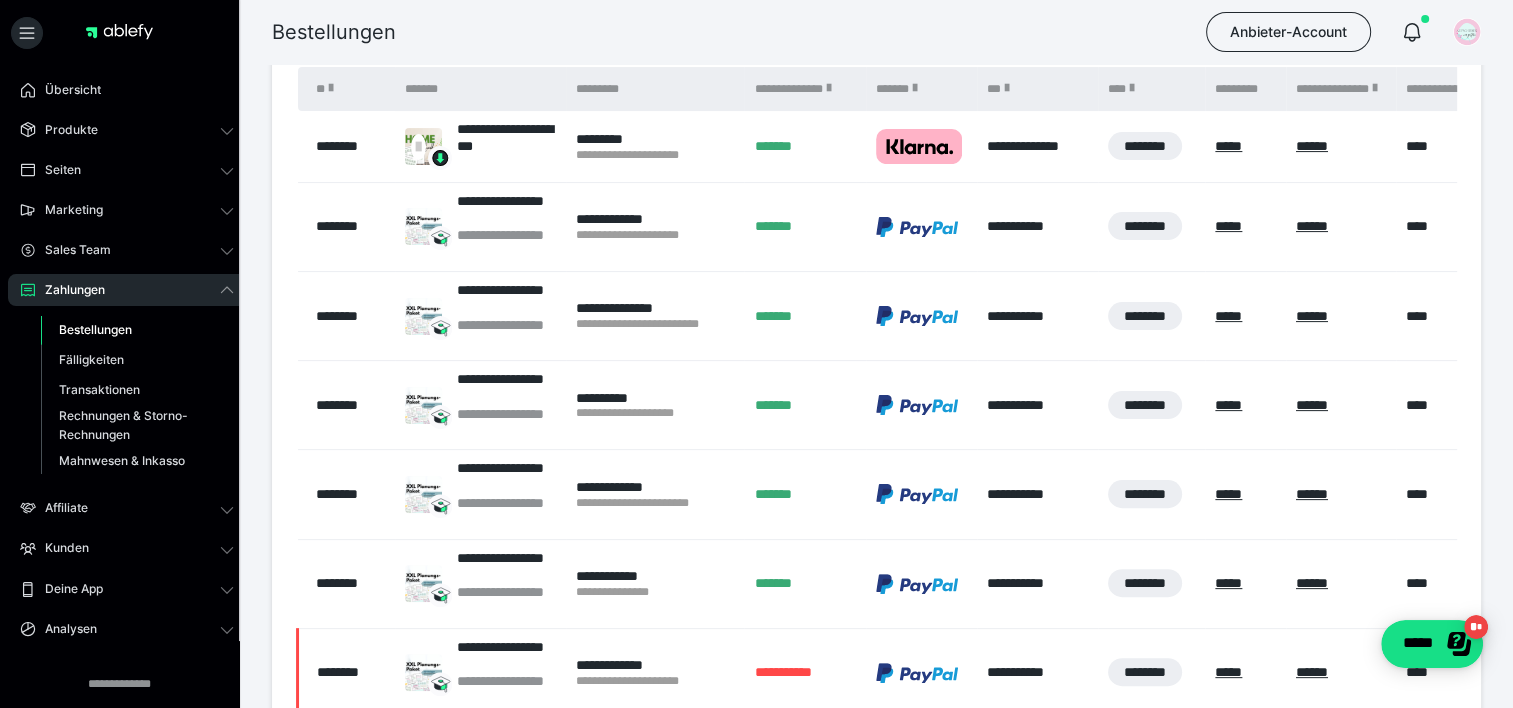scroll, scrollTop: 294, scrollLeft: 0, axis: vertical 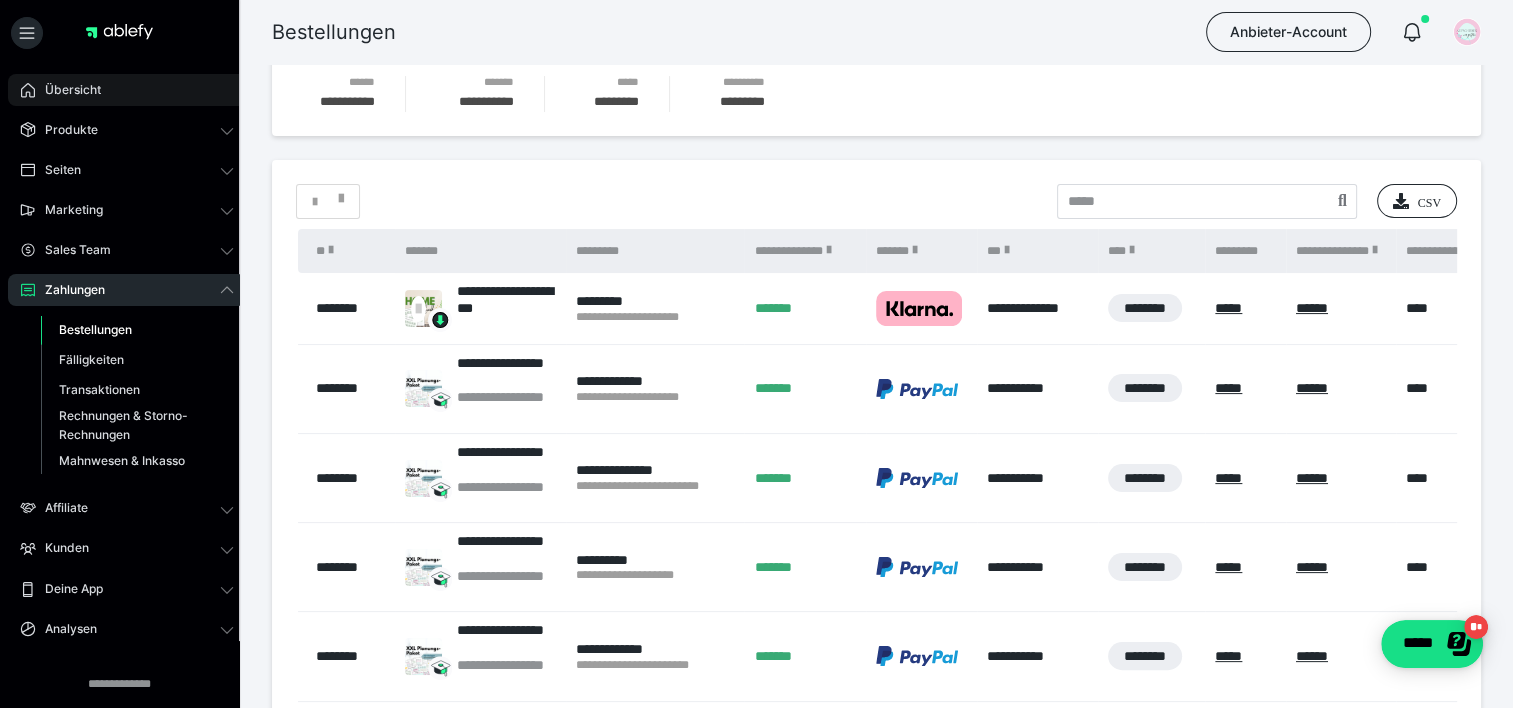 click on "Übersicht" at bounding box center (127, 90) 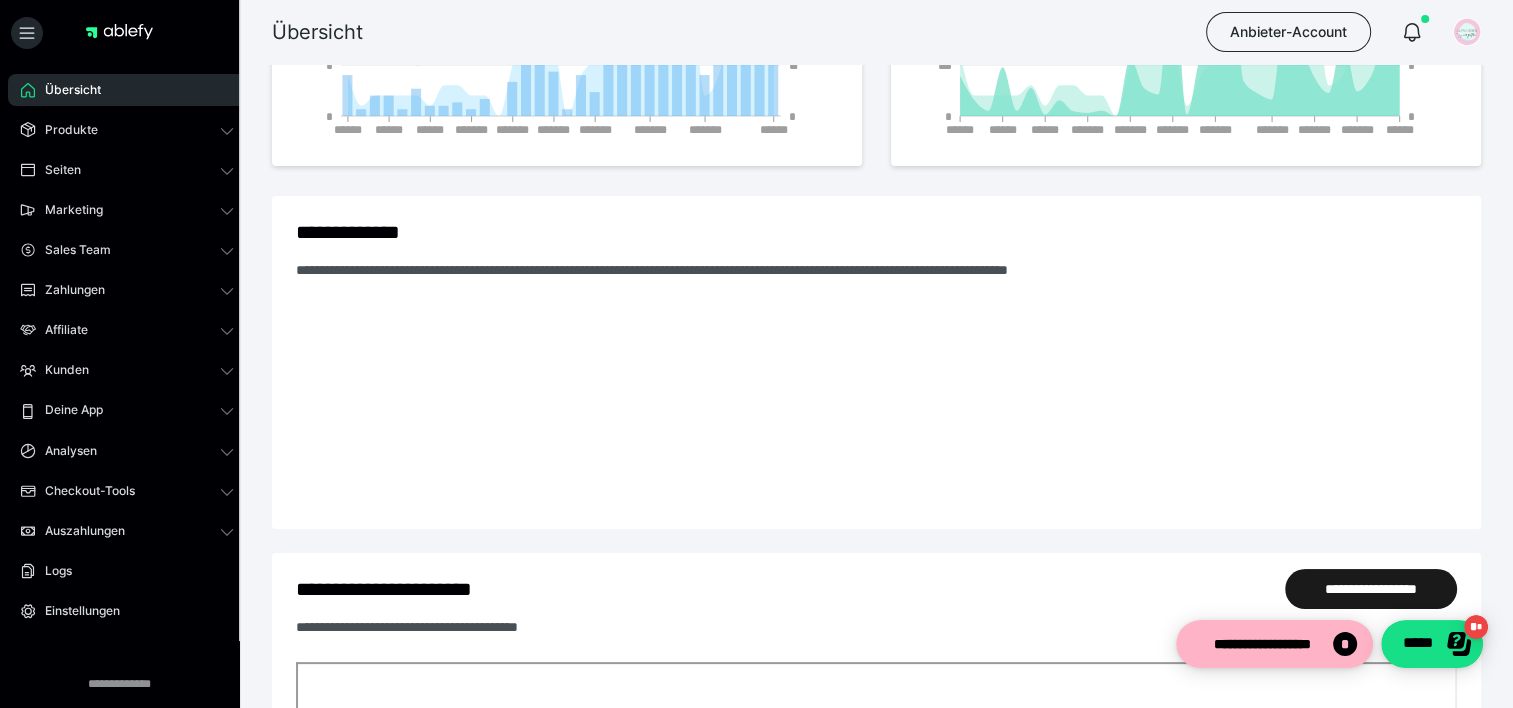 scroll, scrollTop: 0, scrollLeft: 0, axis: both 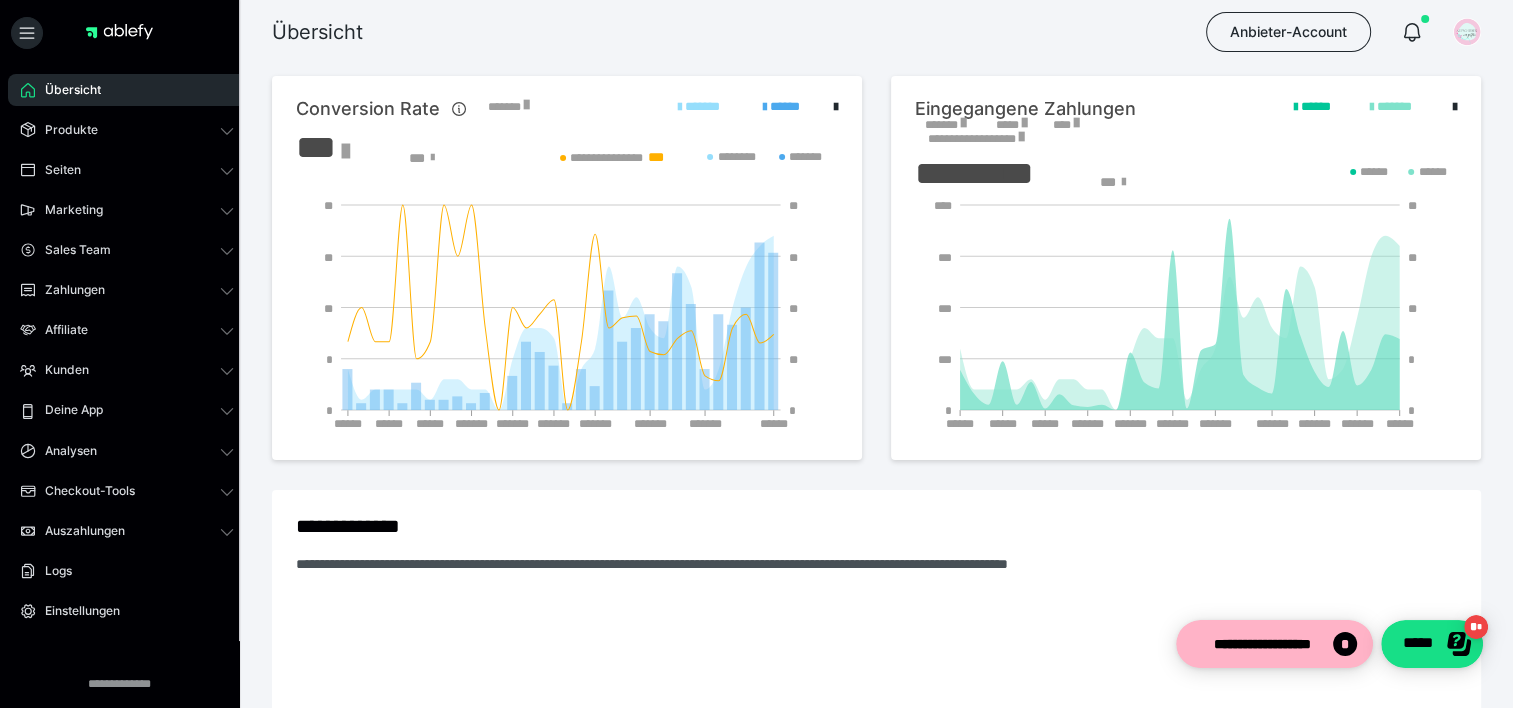 click on "Eingegangene Zahlungen" at bounding box center (1025, 109) 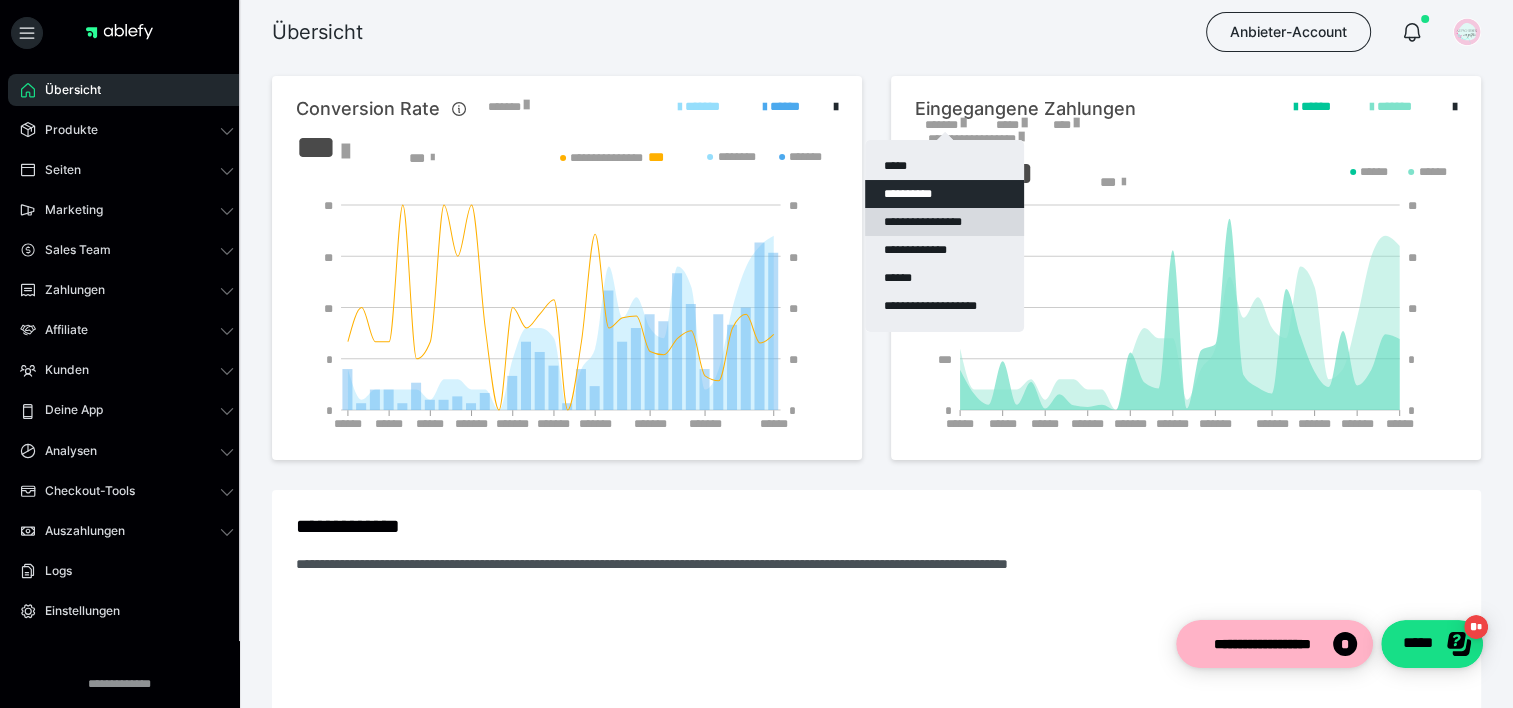 click on "**********" at bounding box center (944, 222) 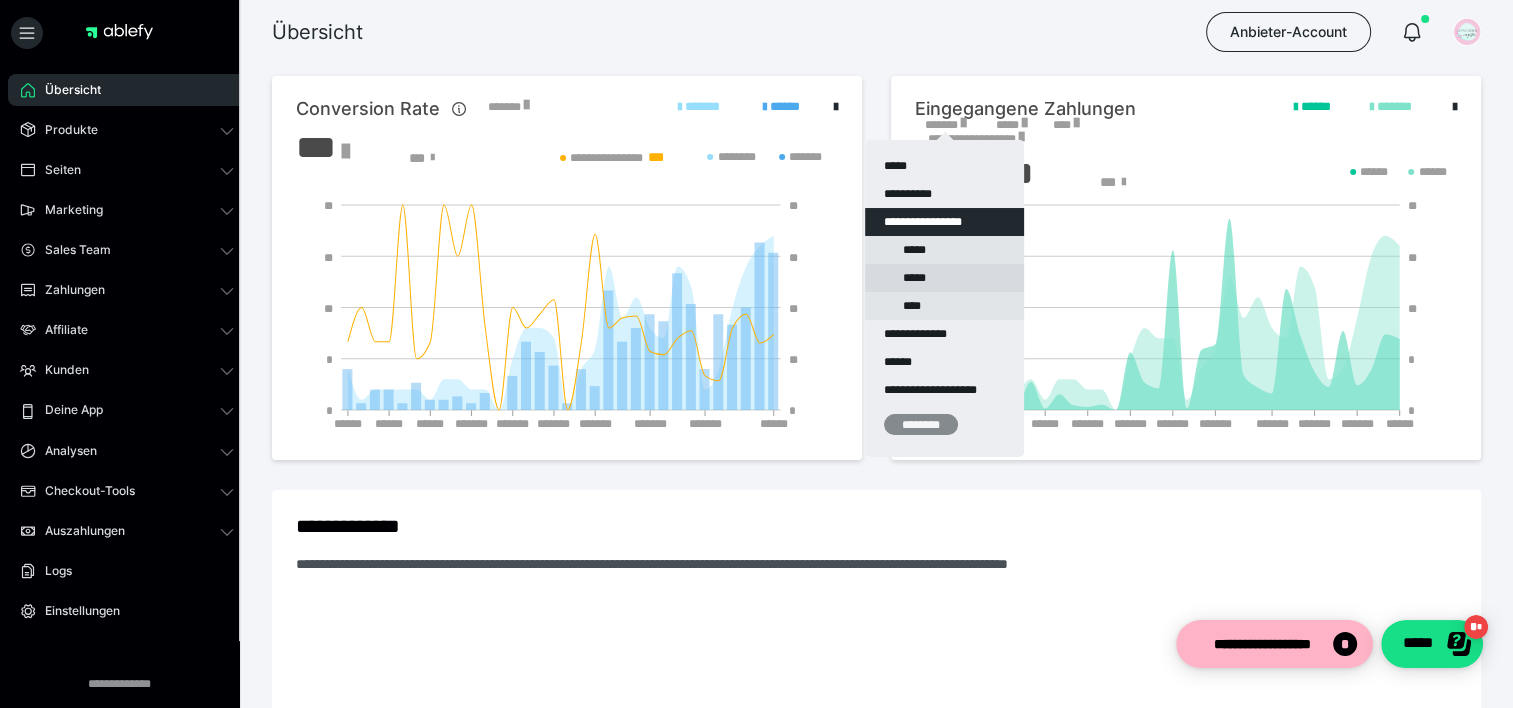 click on "*****" at bounding box center [944, 278] 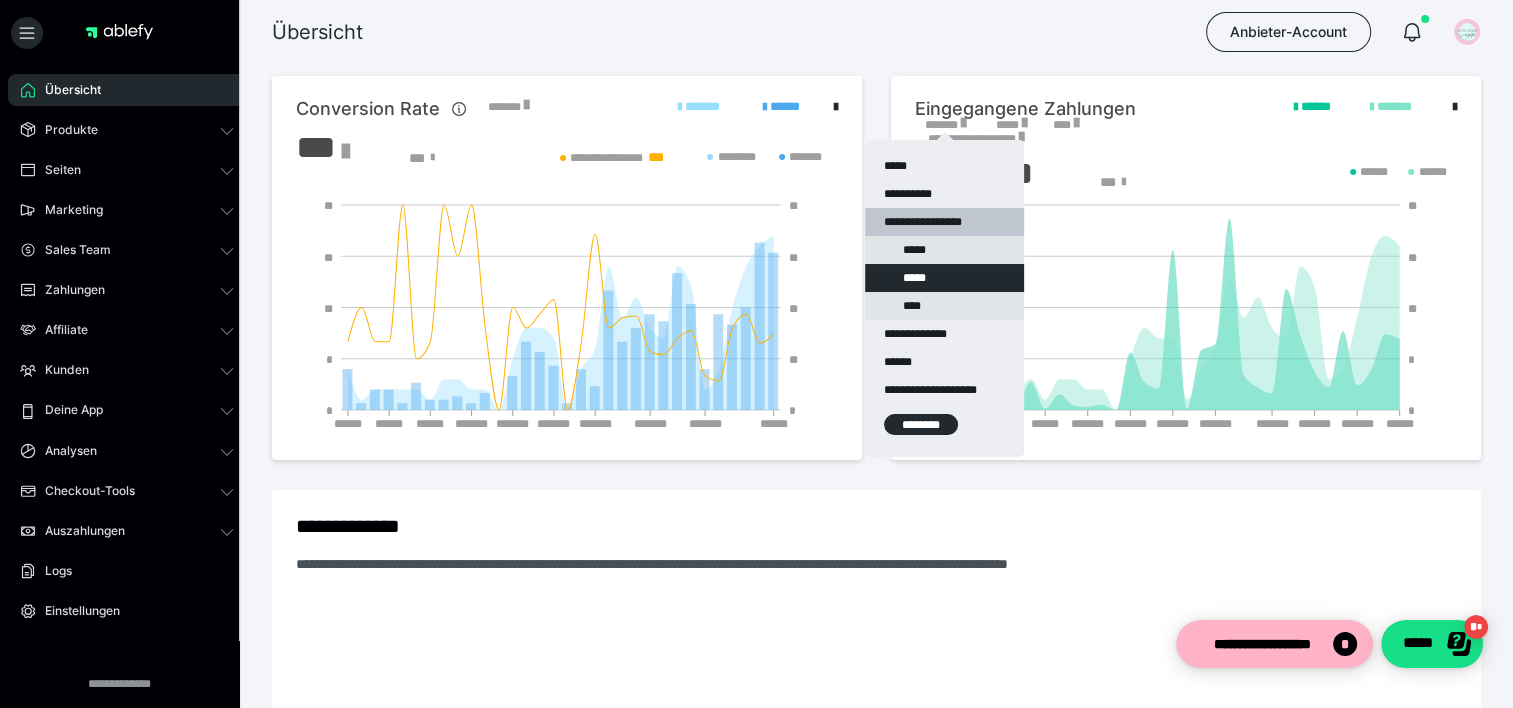 click on "********" at bounding box center [921, 424] 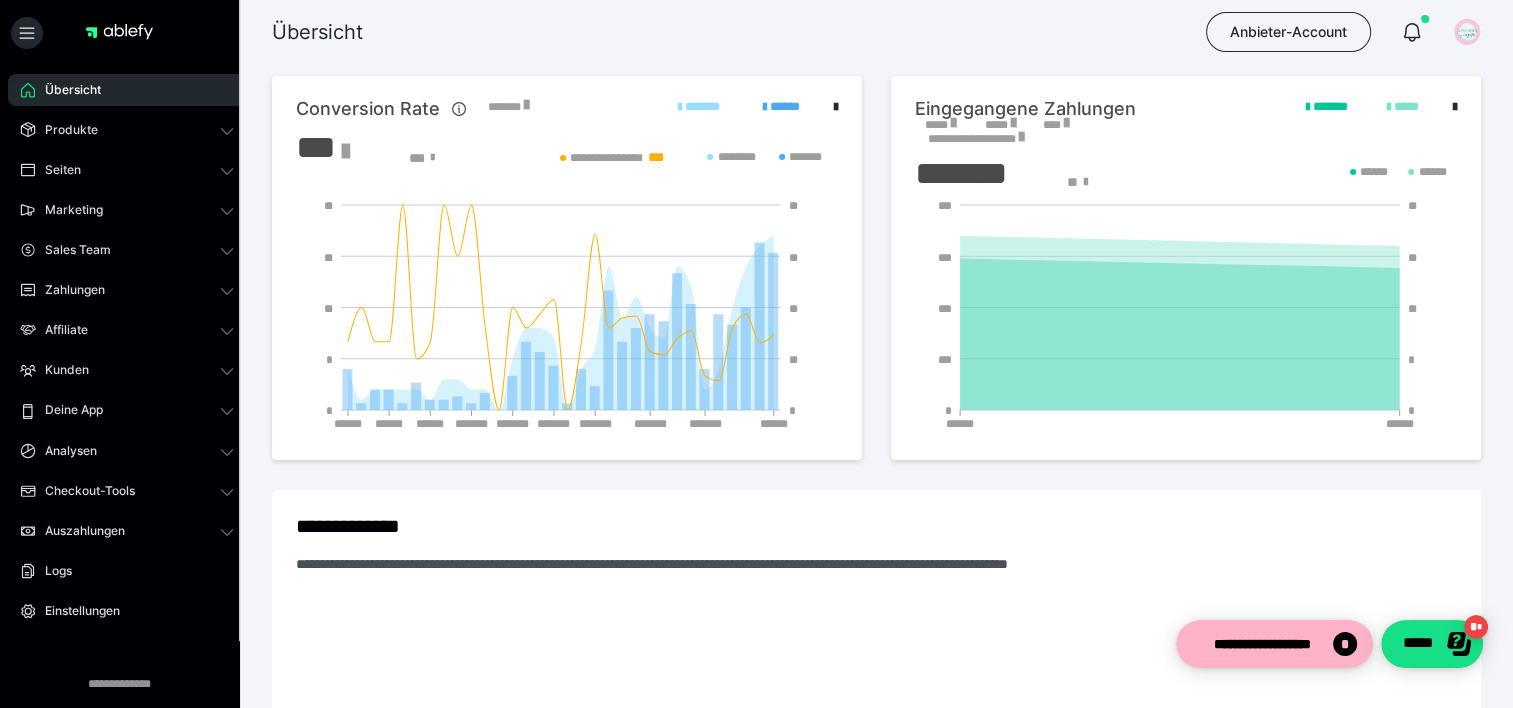 click on "*****" at bounding box center [940, 125] 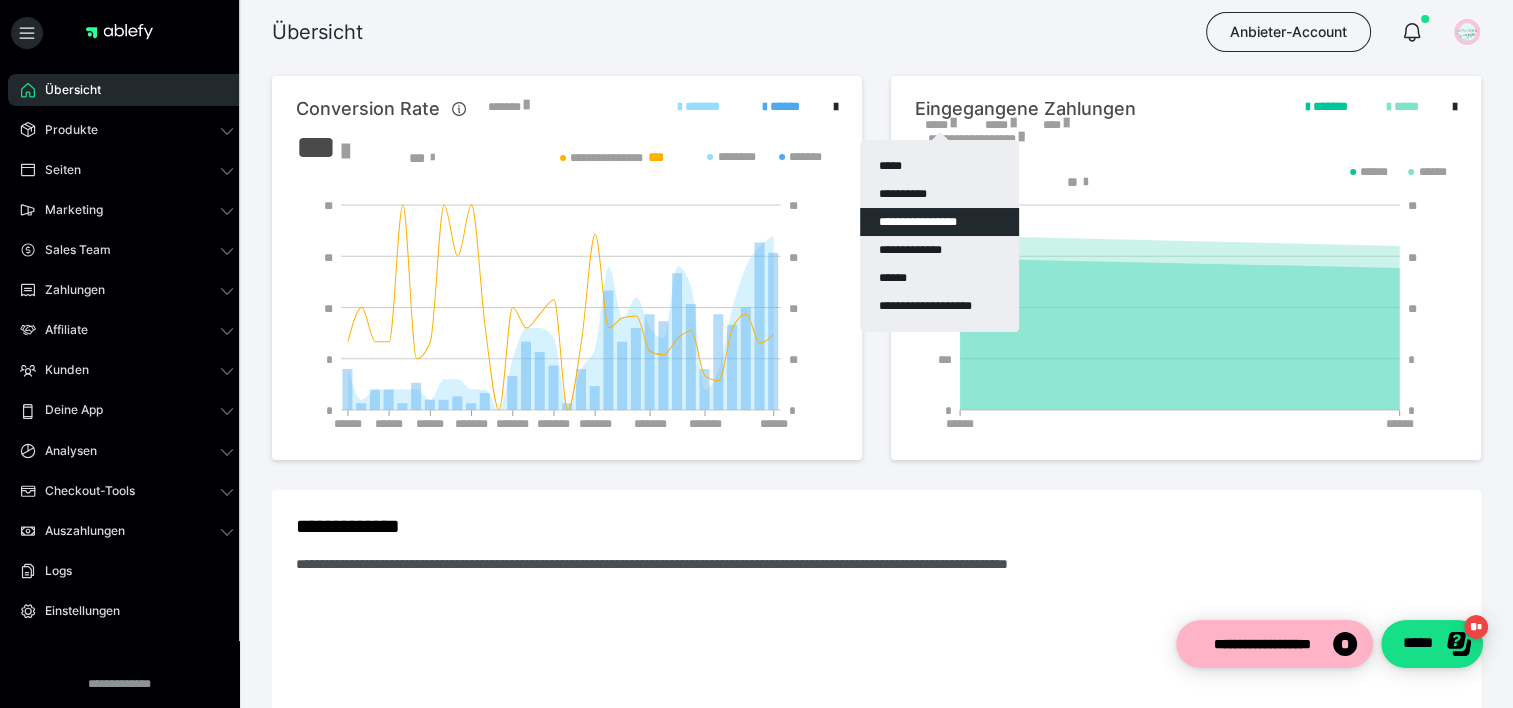 click on "**********" at bounding box center (939, 222) 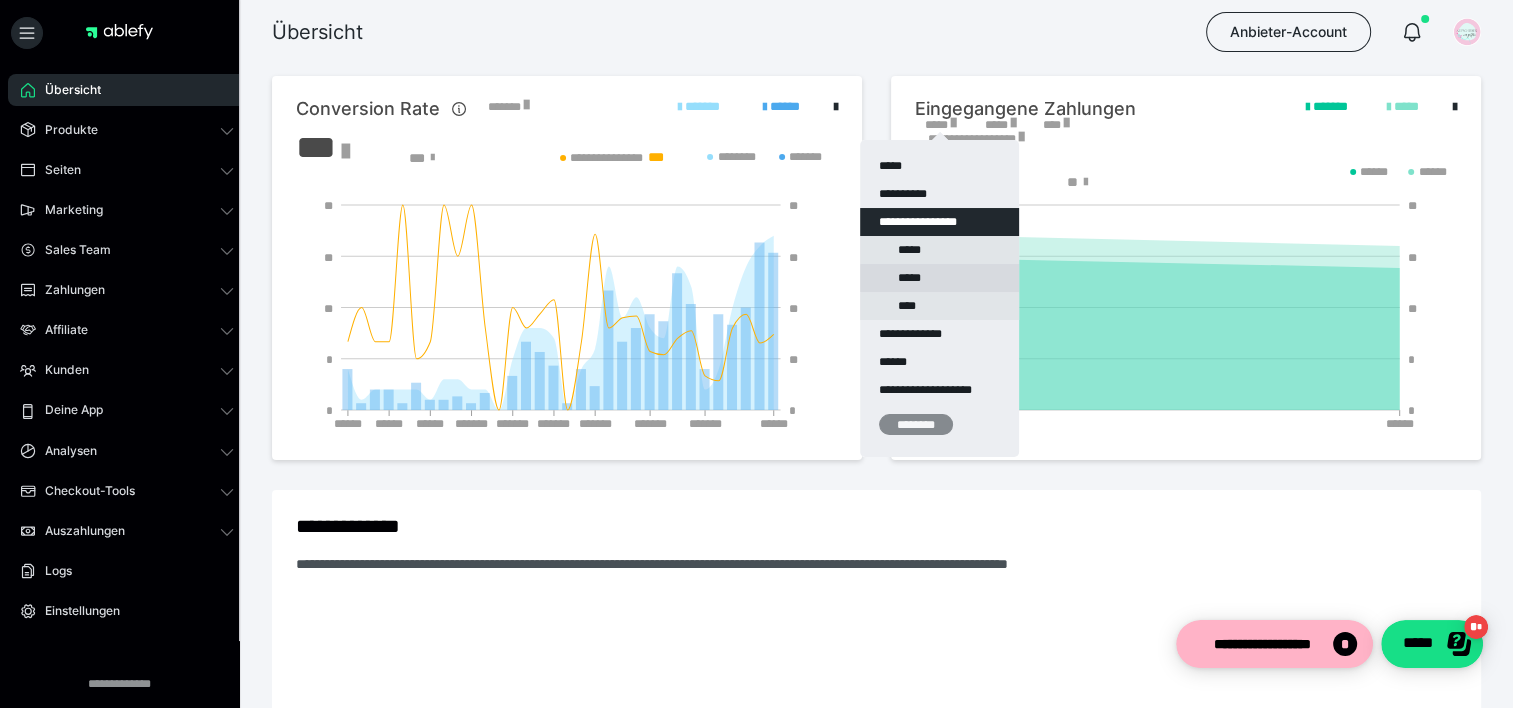click on "*****" at bounding box center (939, 278) 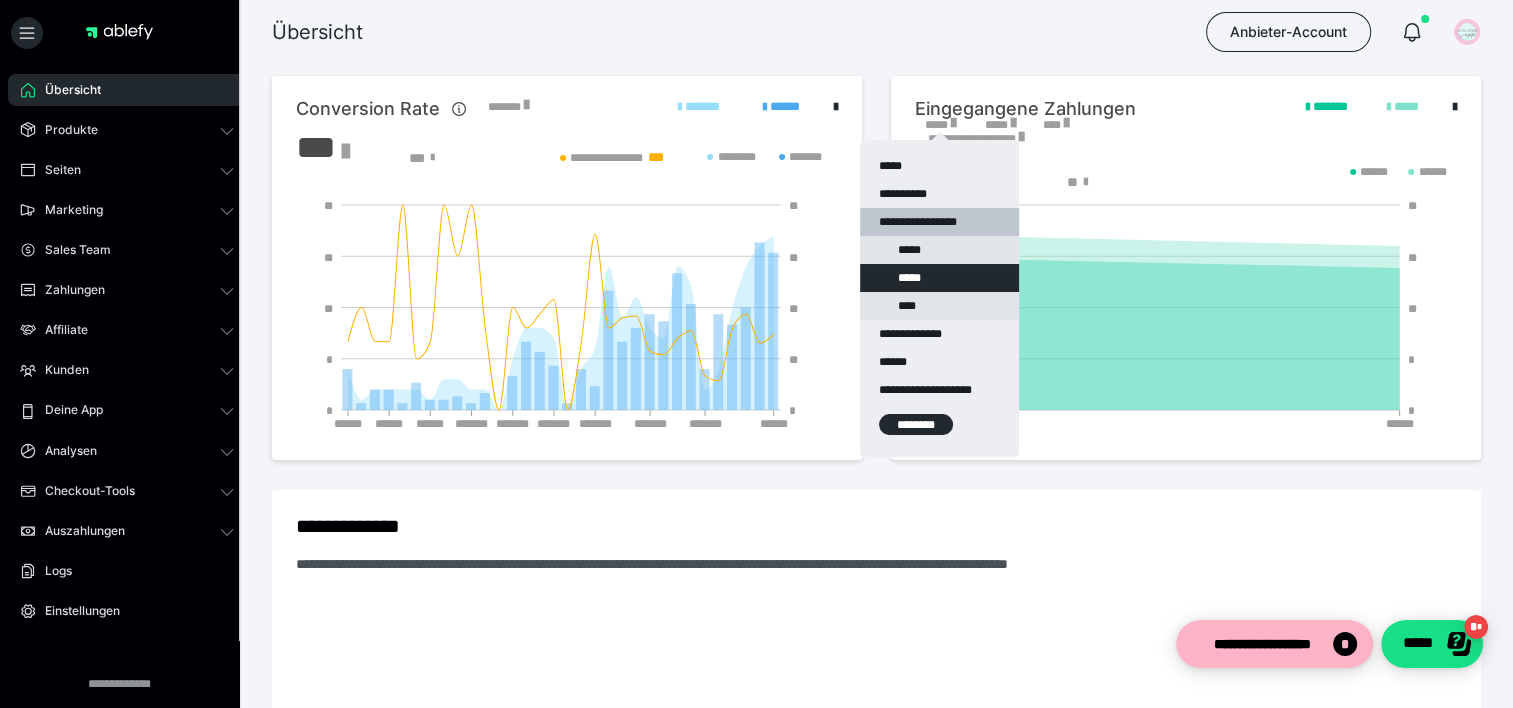 click on "********" at bounding box center (916, 424) 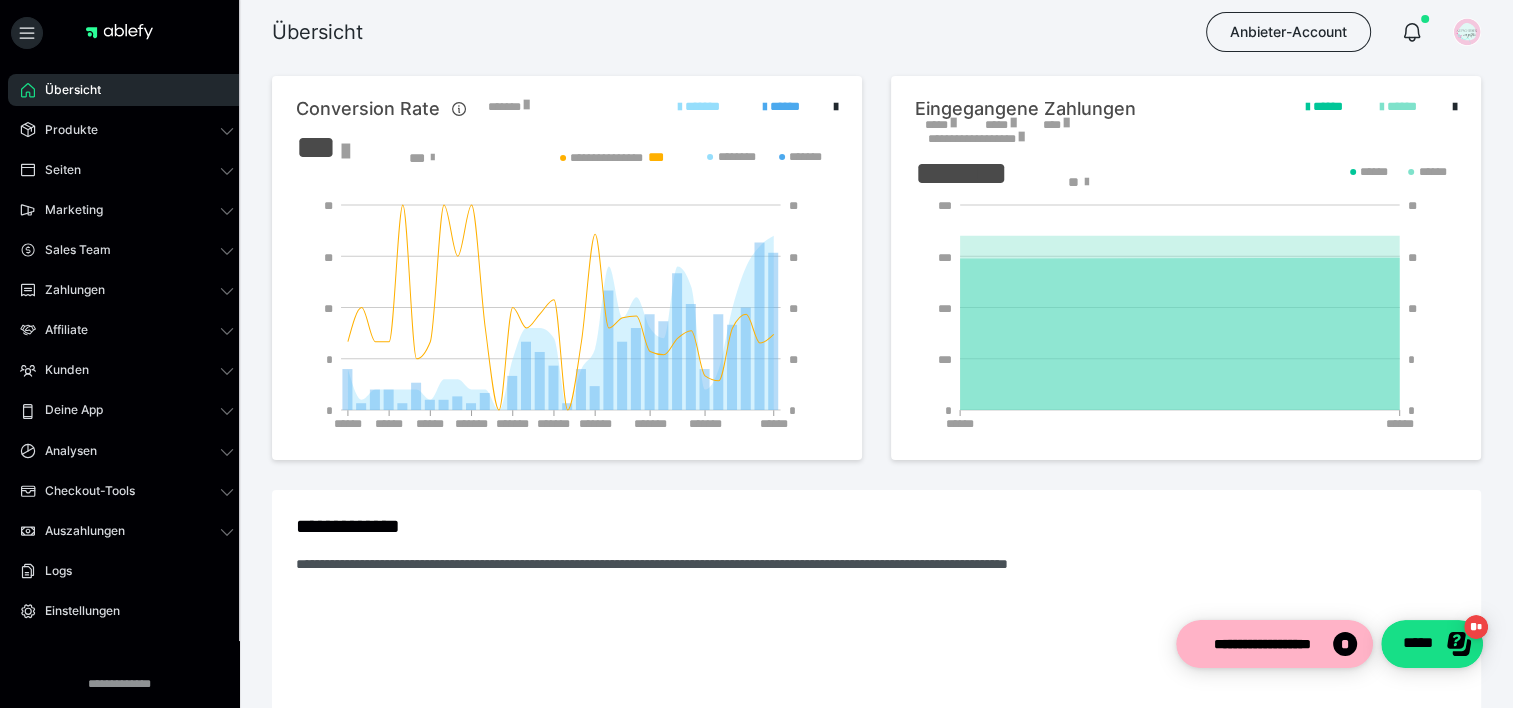 click on "*****" at bounding box center [940, 125] 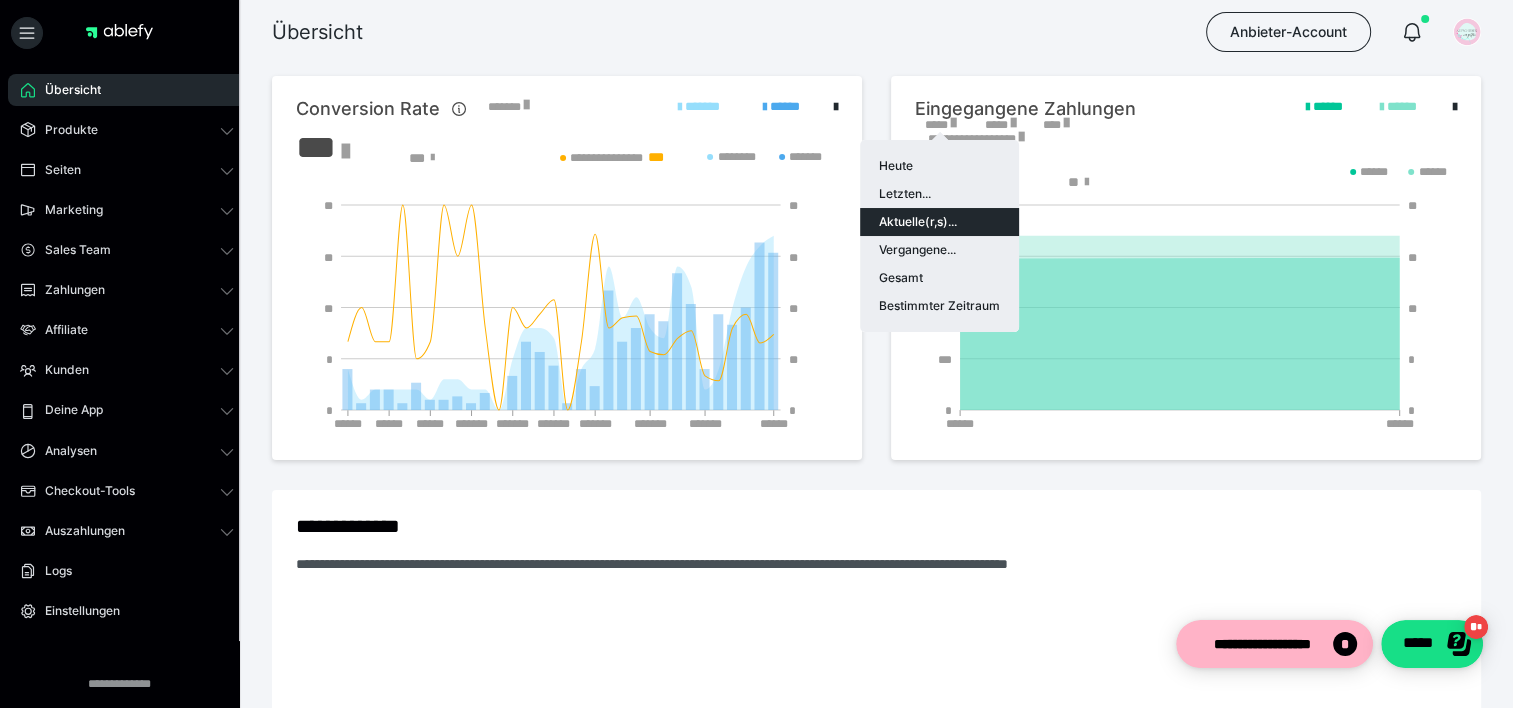 click on "Aktuelle(r,s)..." at bounding box center [939, 222] 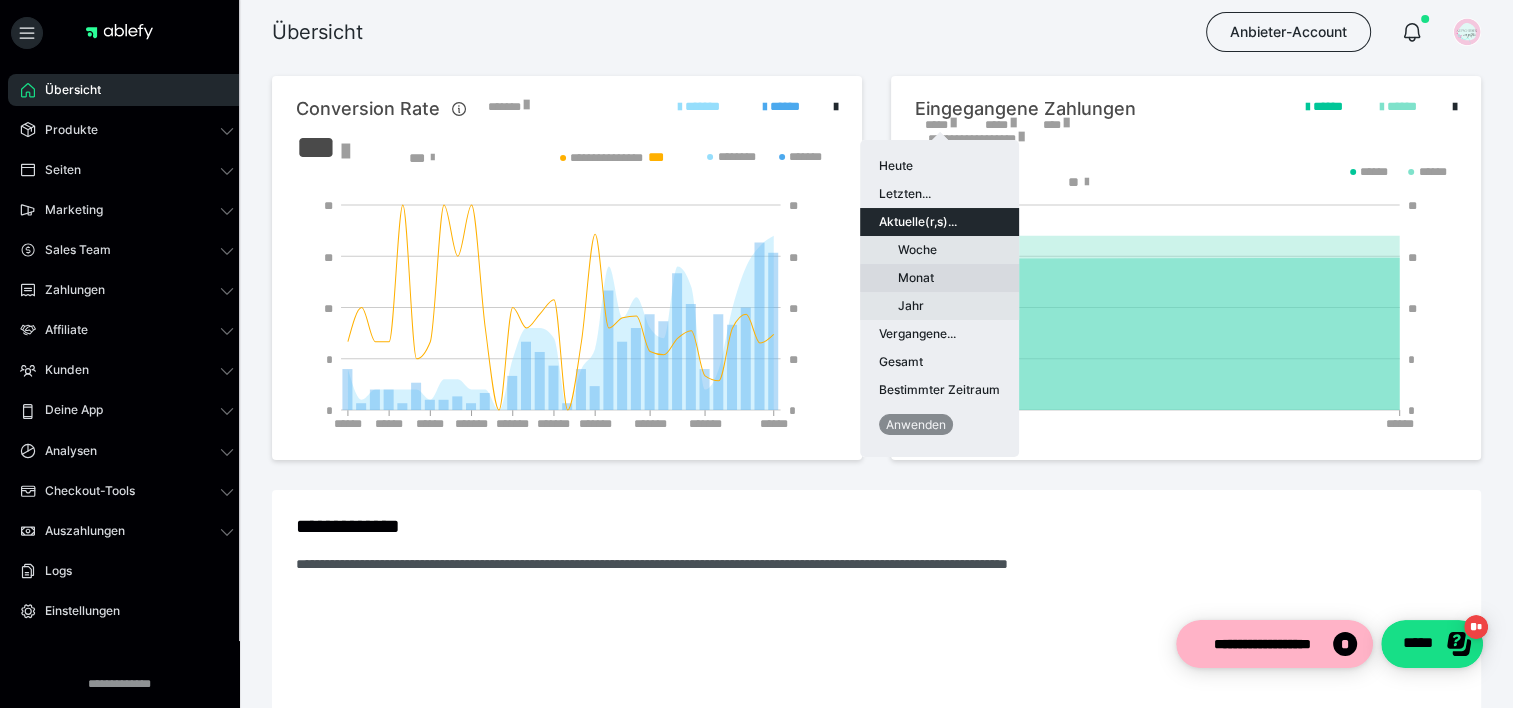 click on "Monat" at bounding box center (939, 278) 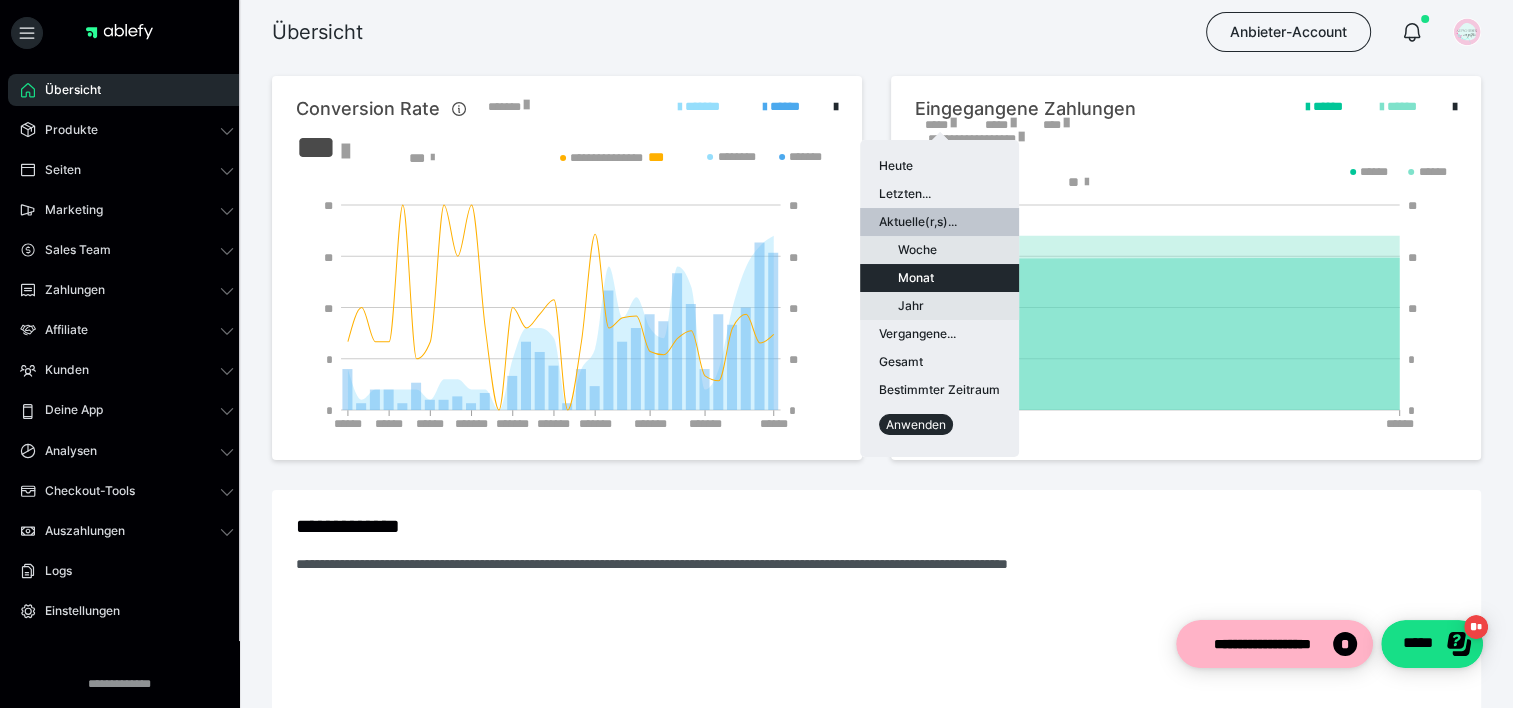 click on "Heute Letzten... Aktuelle(r,s)... Woche Monat Jahr Vergangene... Gesamt Bestimmter Zeitraum Anwenden" at bounding box center [939, 298] 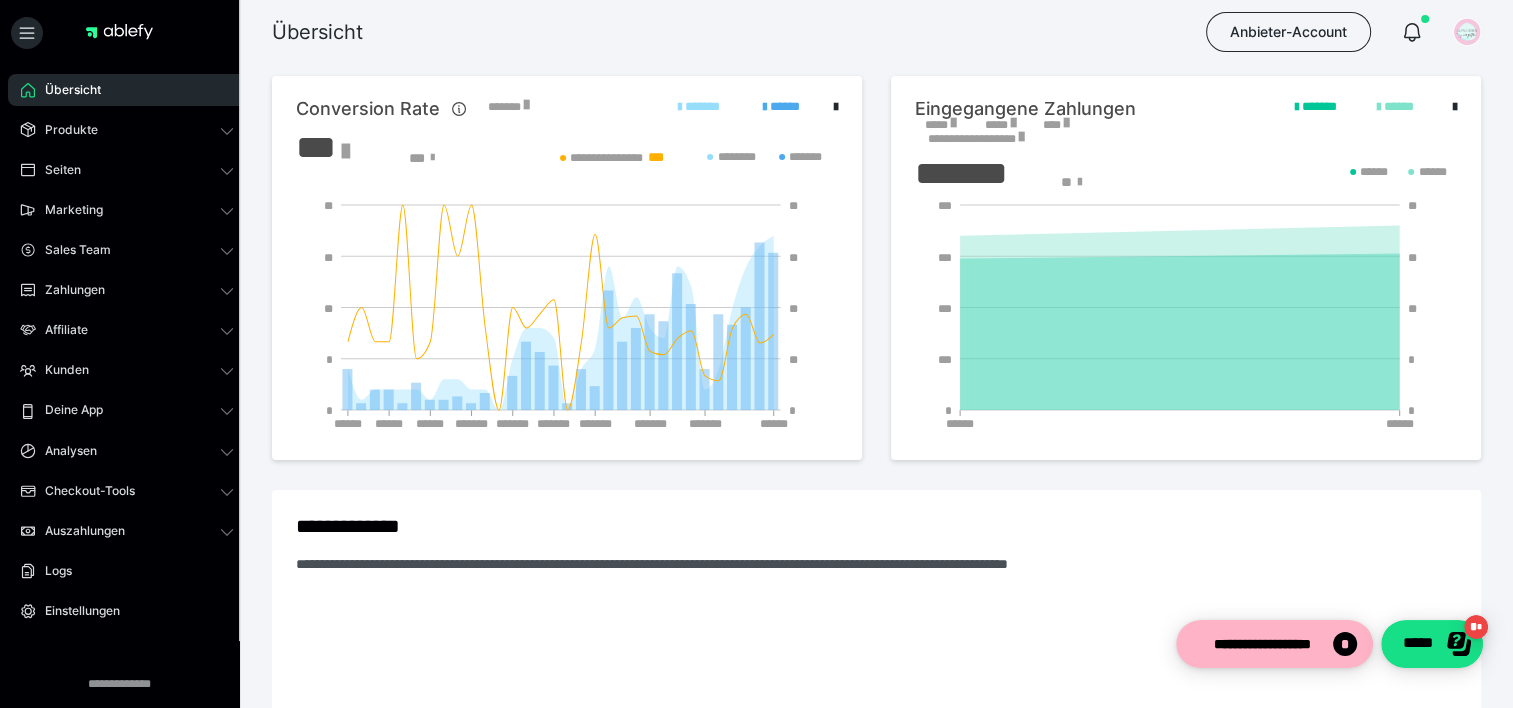 click on "*****" at bounding box center (940, 125) 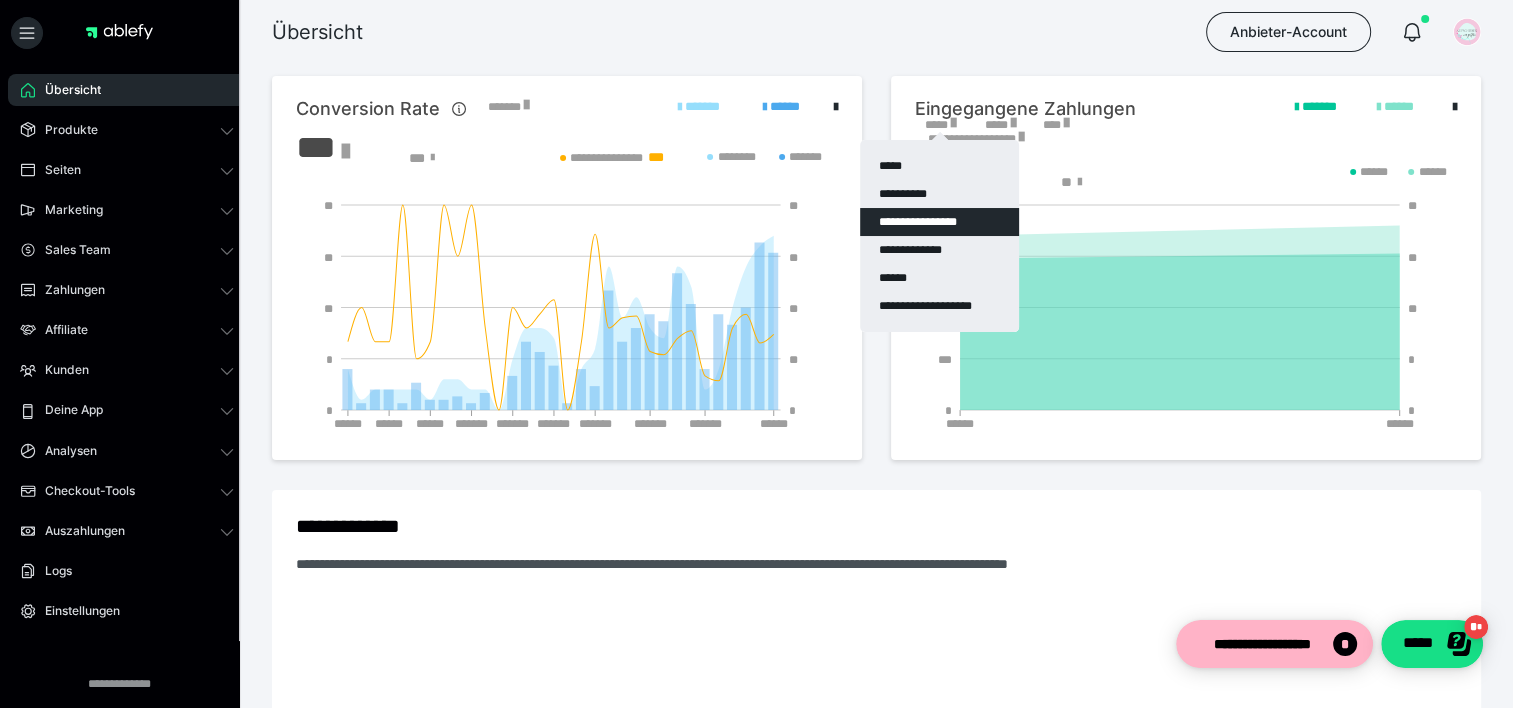 click on "**********" at bounding box center (939, 222) 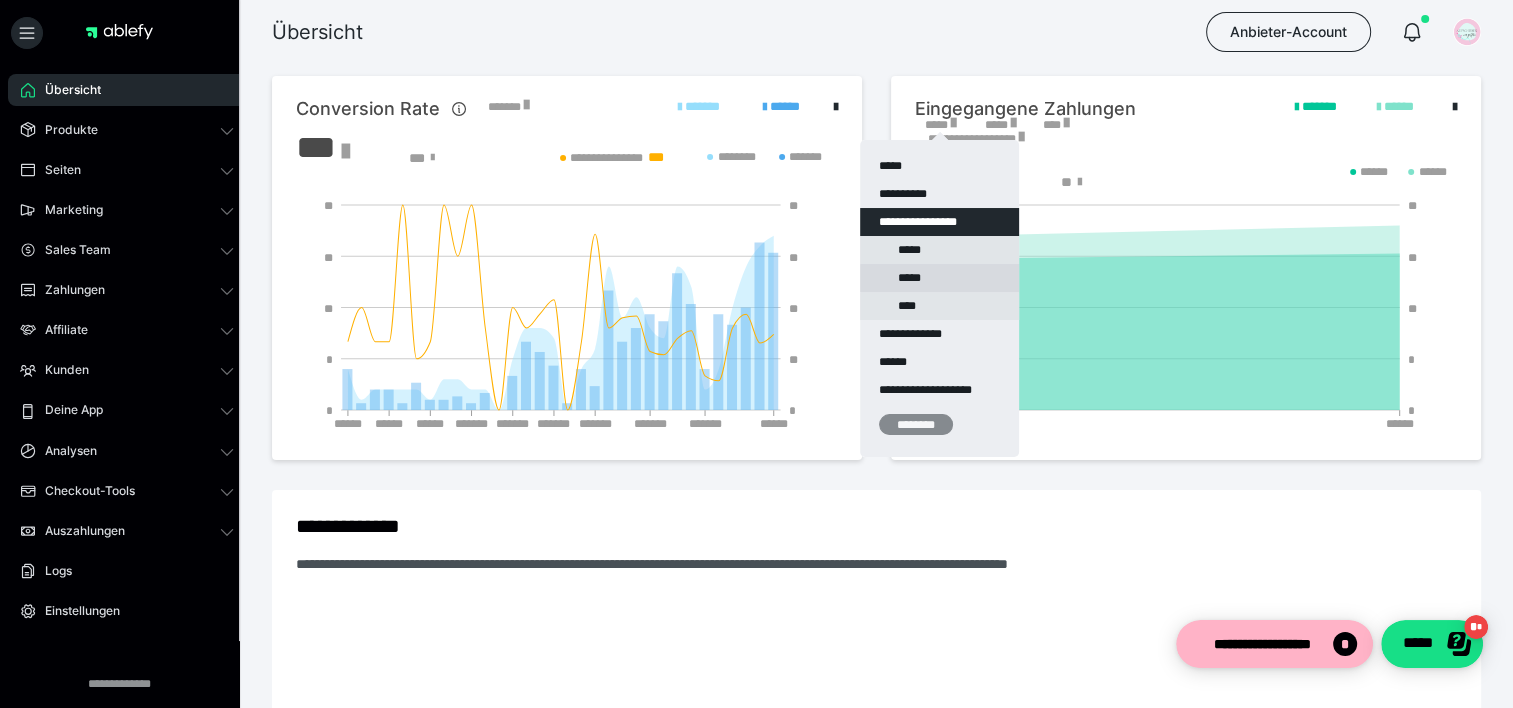 click on "*****" at bounding box center [939, 278] 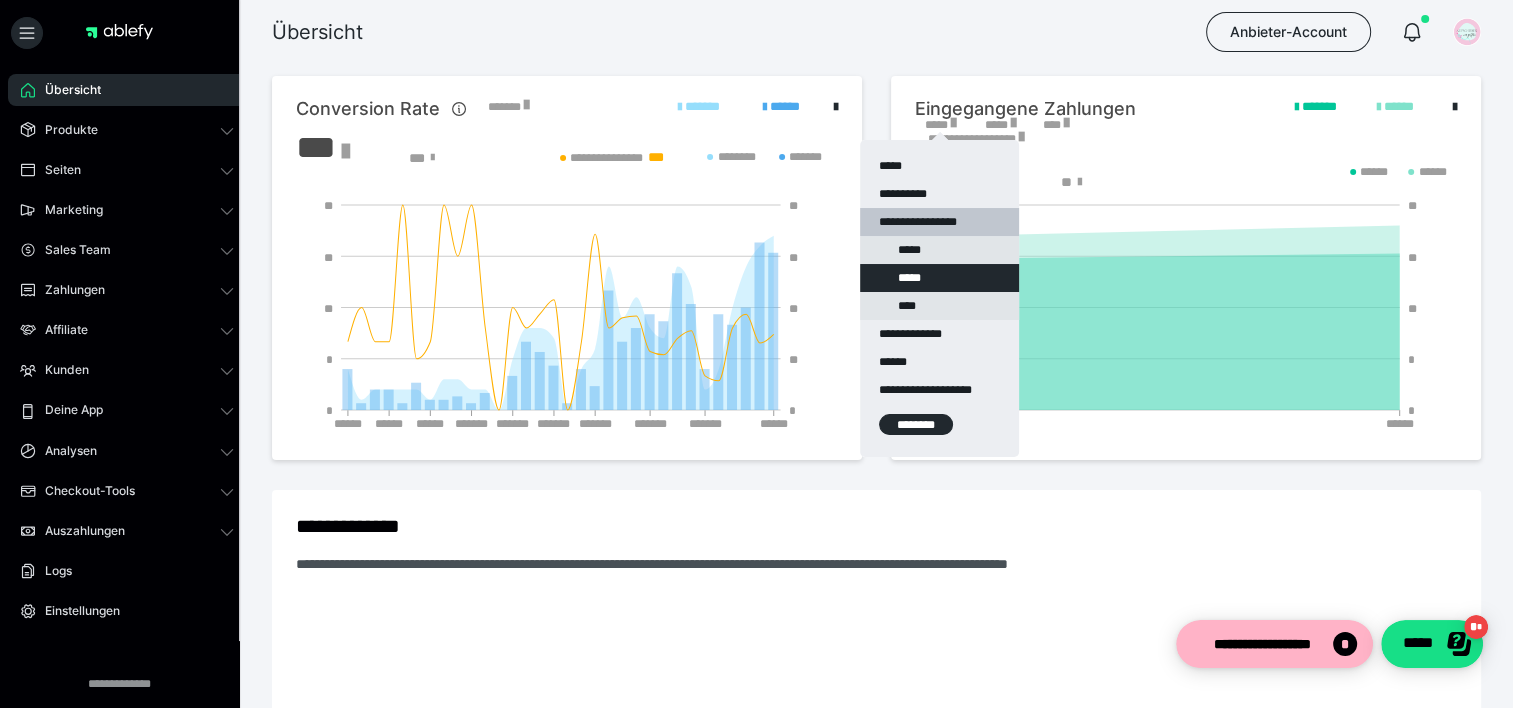 click on "**********" at bounding box center [939, 298] 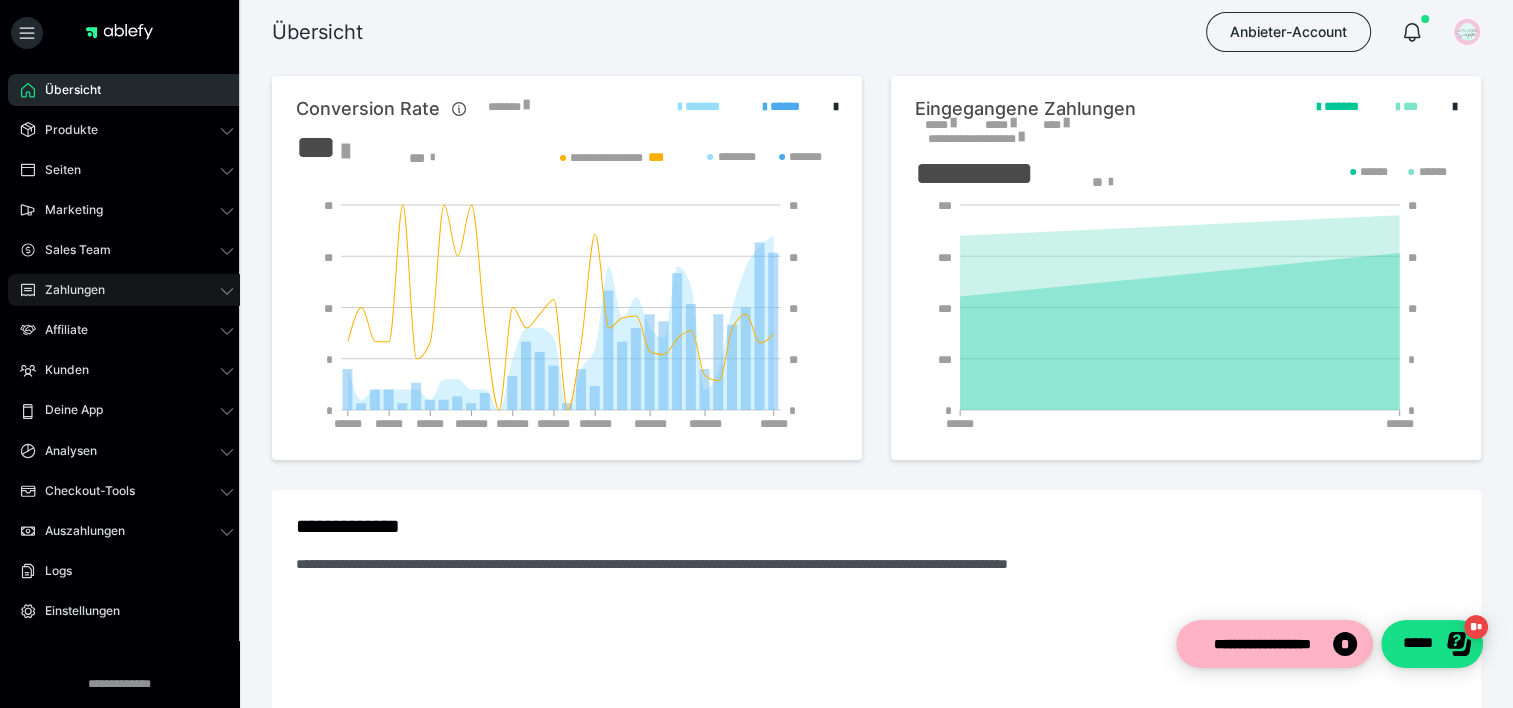 click on "Zahlungen" at bounding box center (127, 290) 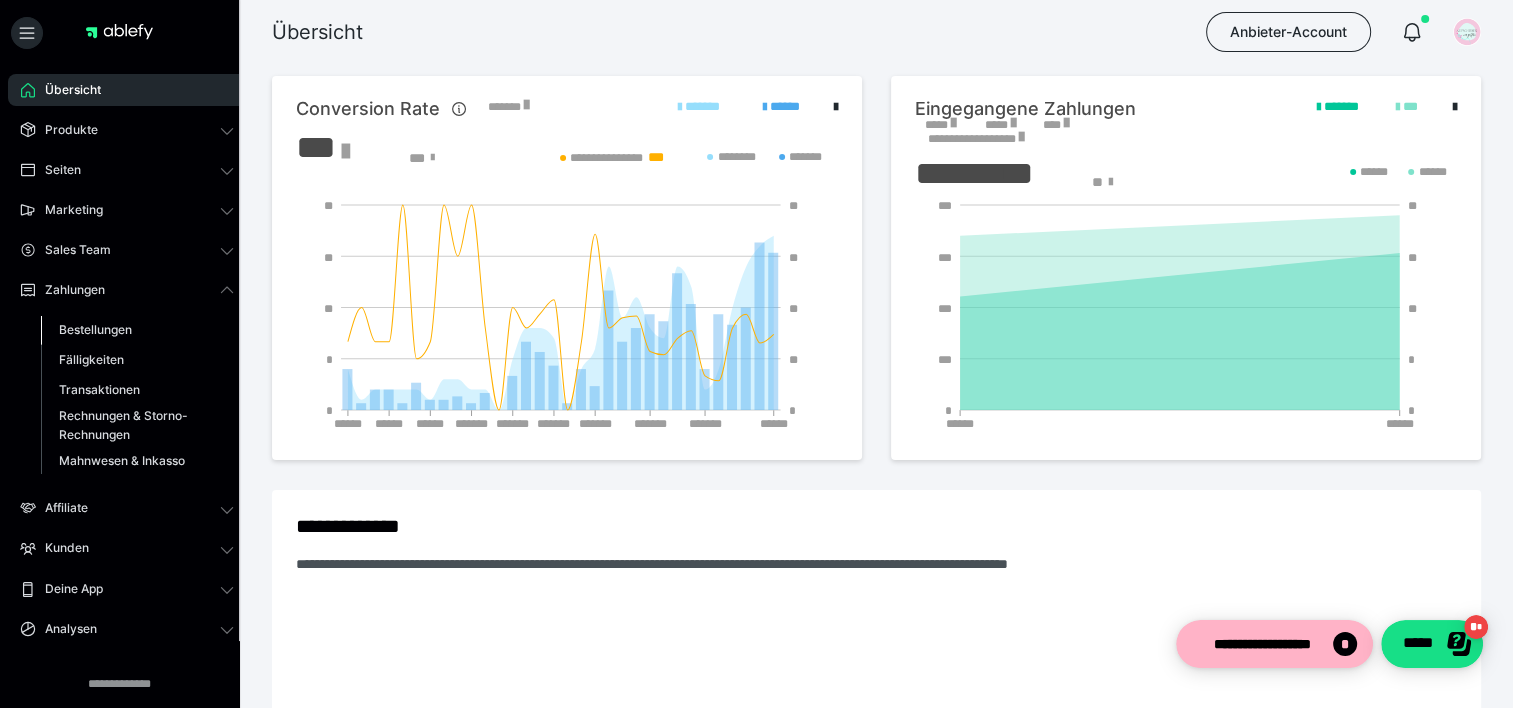 click on "Bestellungen" at bounding box center (95, 329) 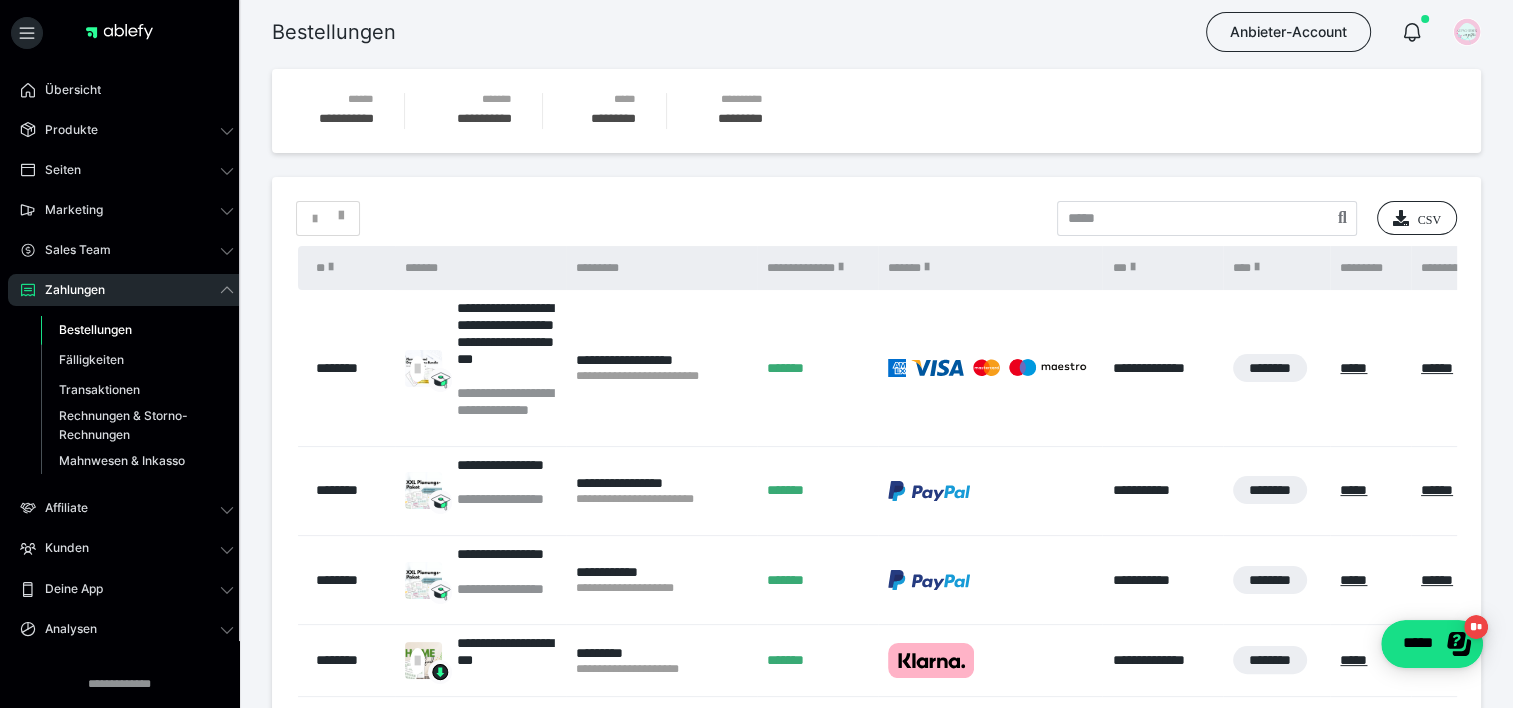 scroll, scrollTop: 400, scrollLeft: 0, axis: vertical 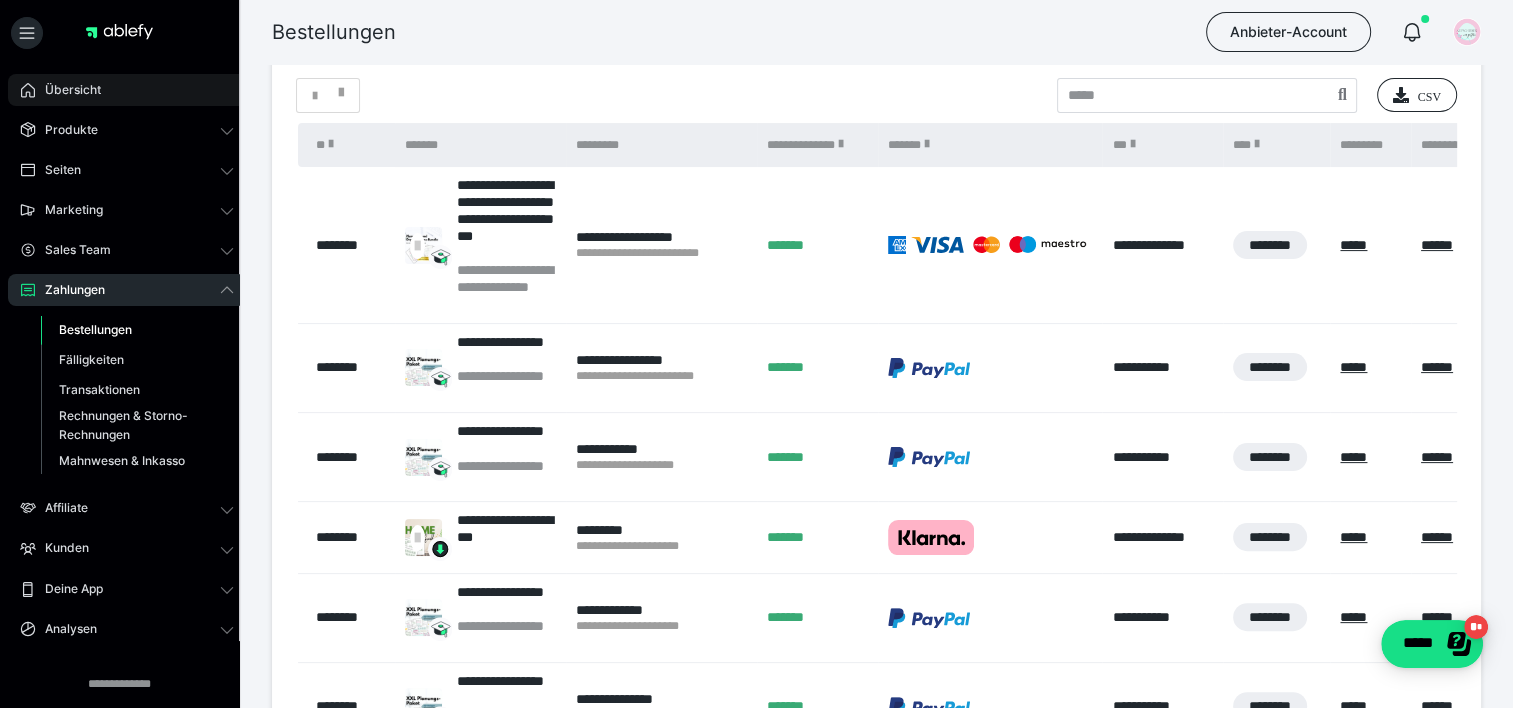 click on "Übersicht" at bounding box center [127, 90] 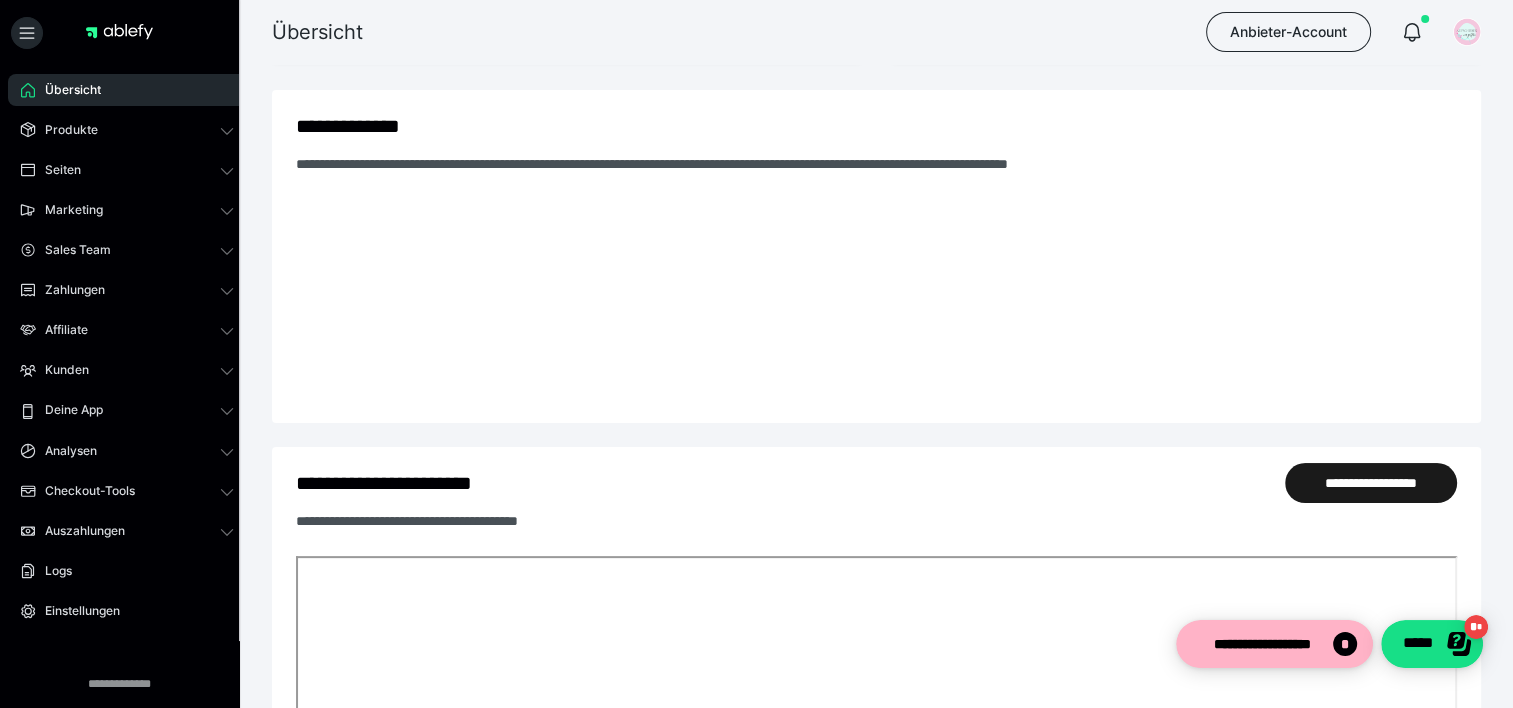 scroll, scrollTop: 0, scrollLeft: 0, axis: both 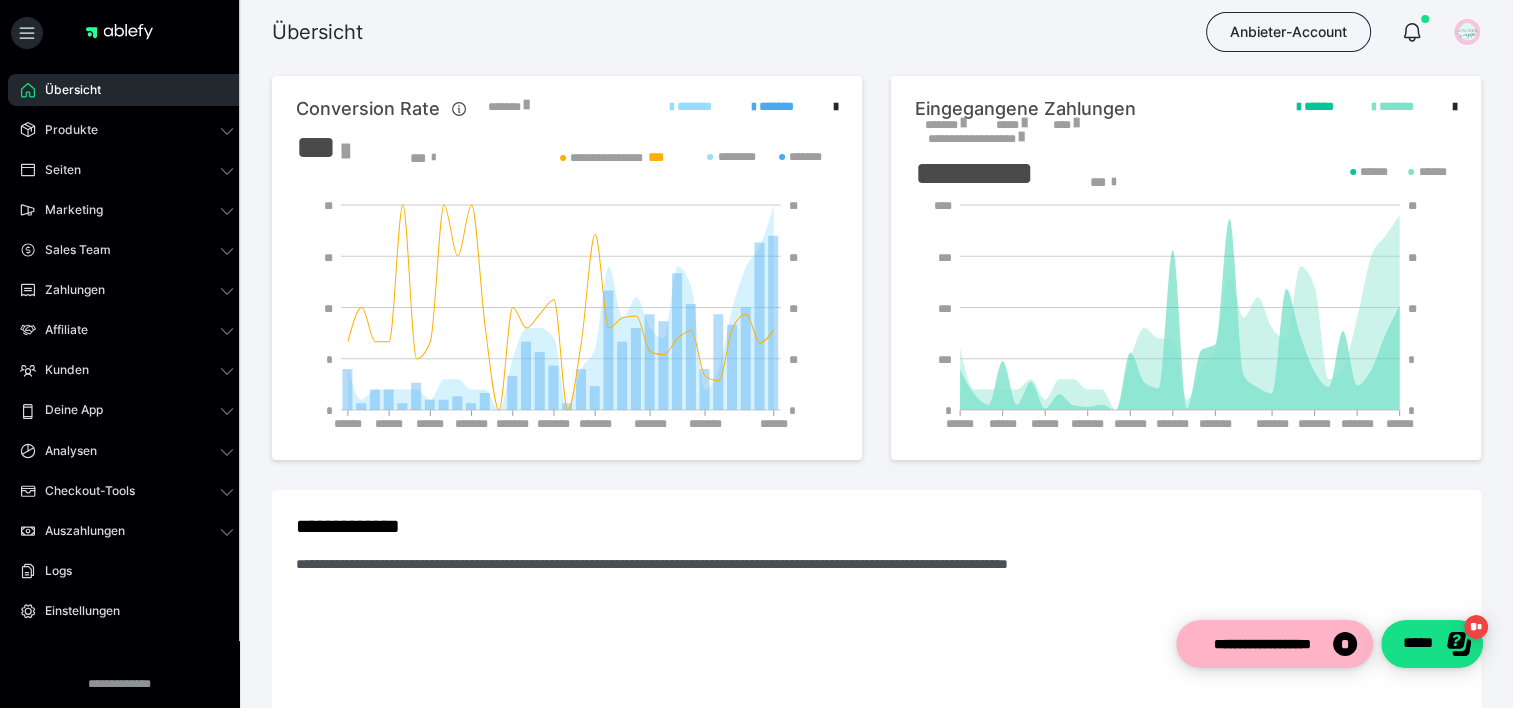 click on "Eingegangene Zahlungen" at bounding box center (1025, 109) 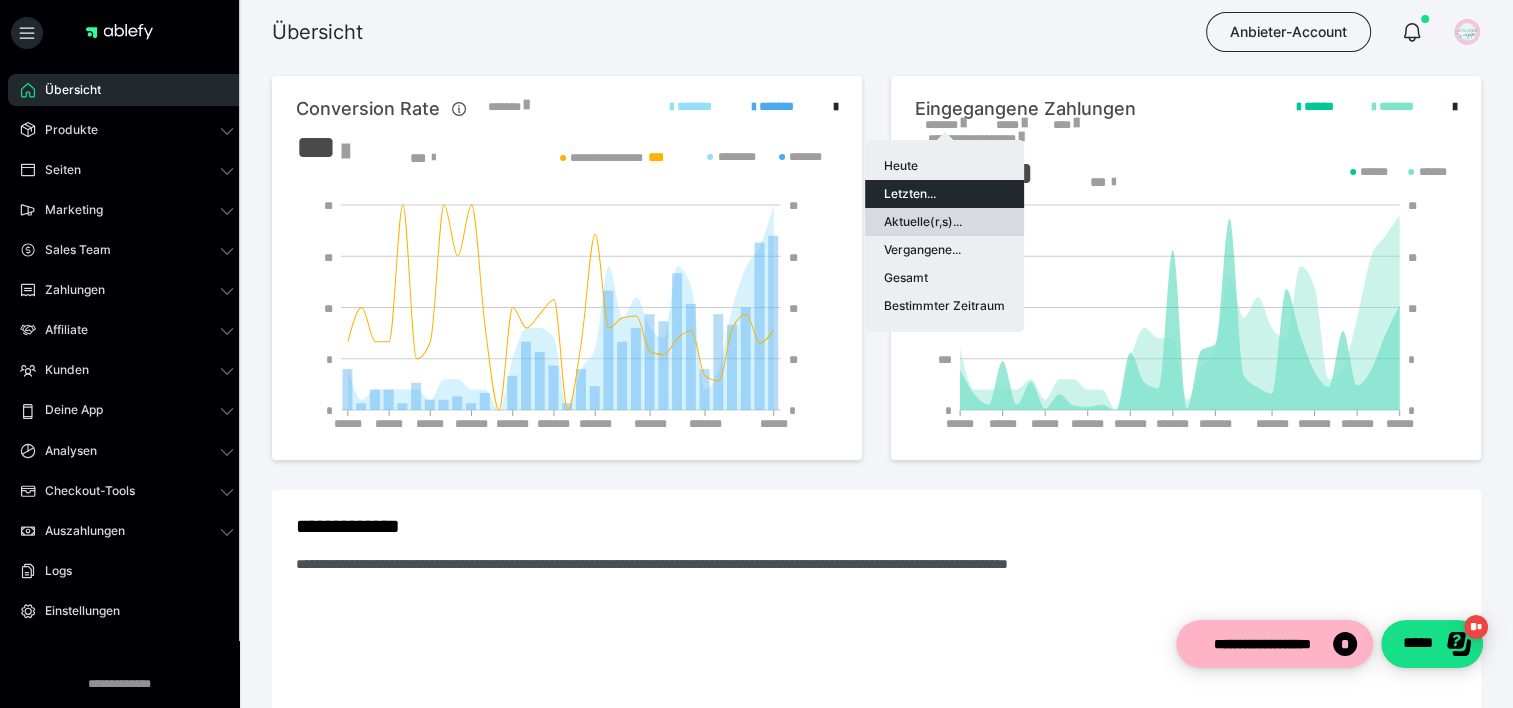 click on "Aktuelle(r,s)..." at bounding box center (944, 222) 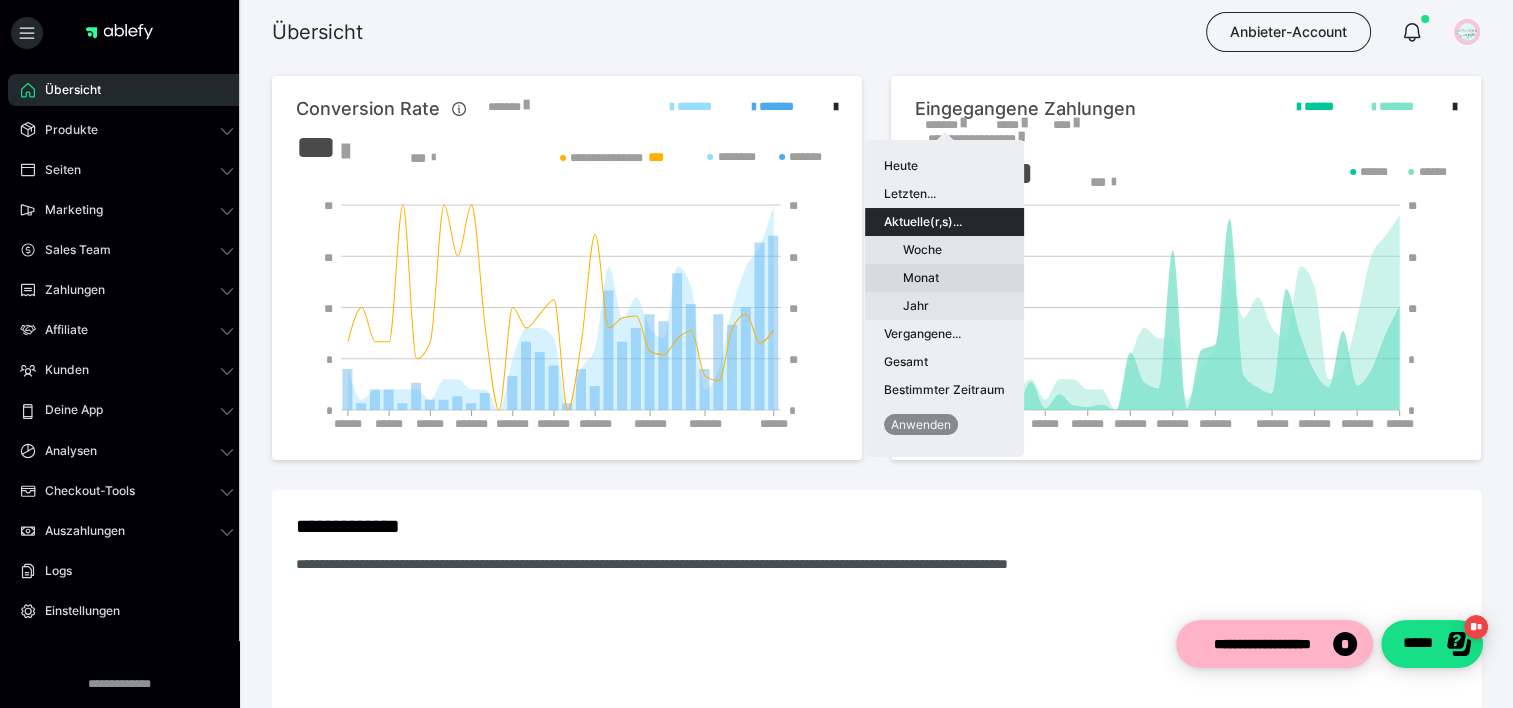 click on "Monat" at bounding box center (944, 278) 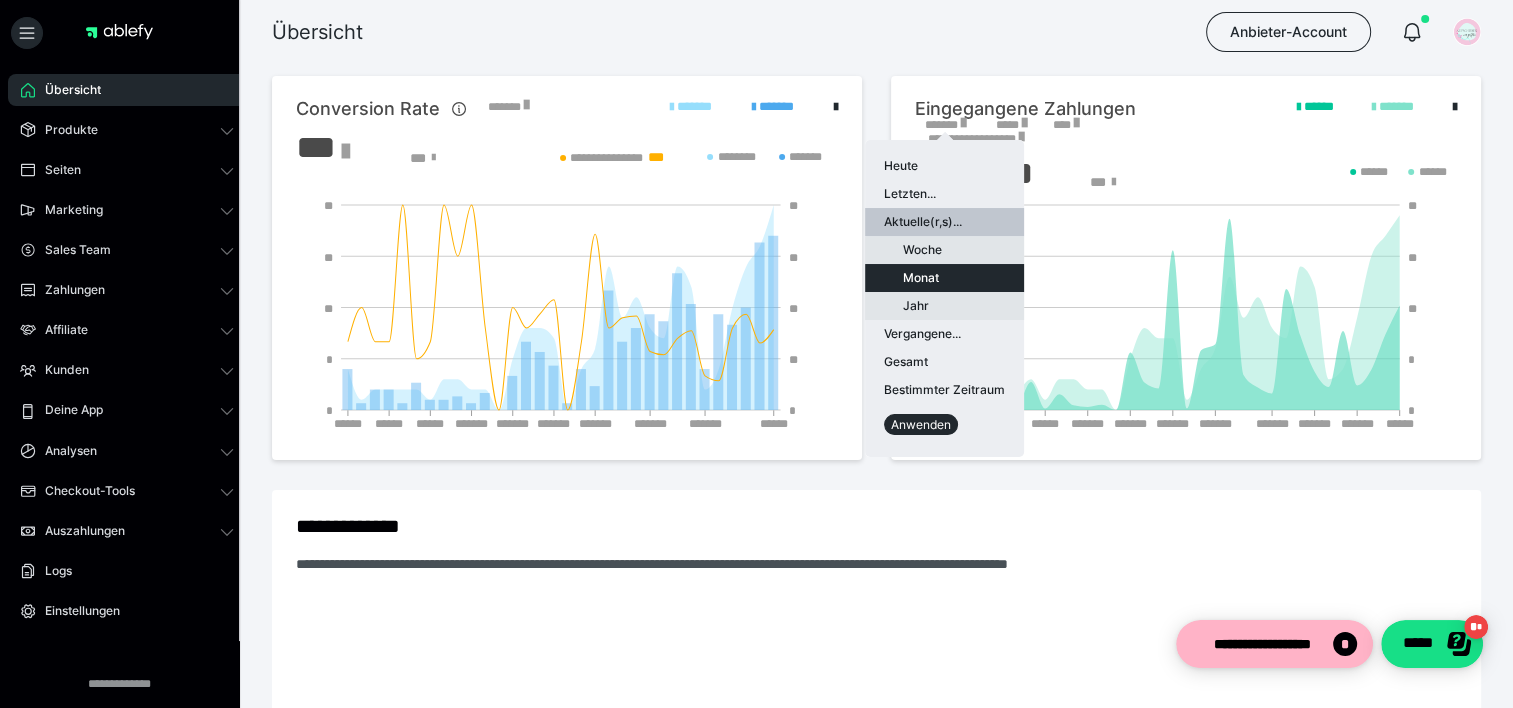 click on "Anwenden" at bounding box center [921, 424] 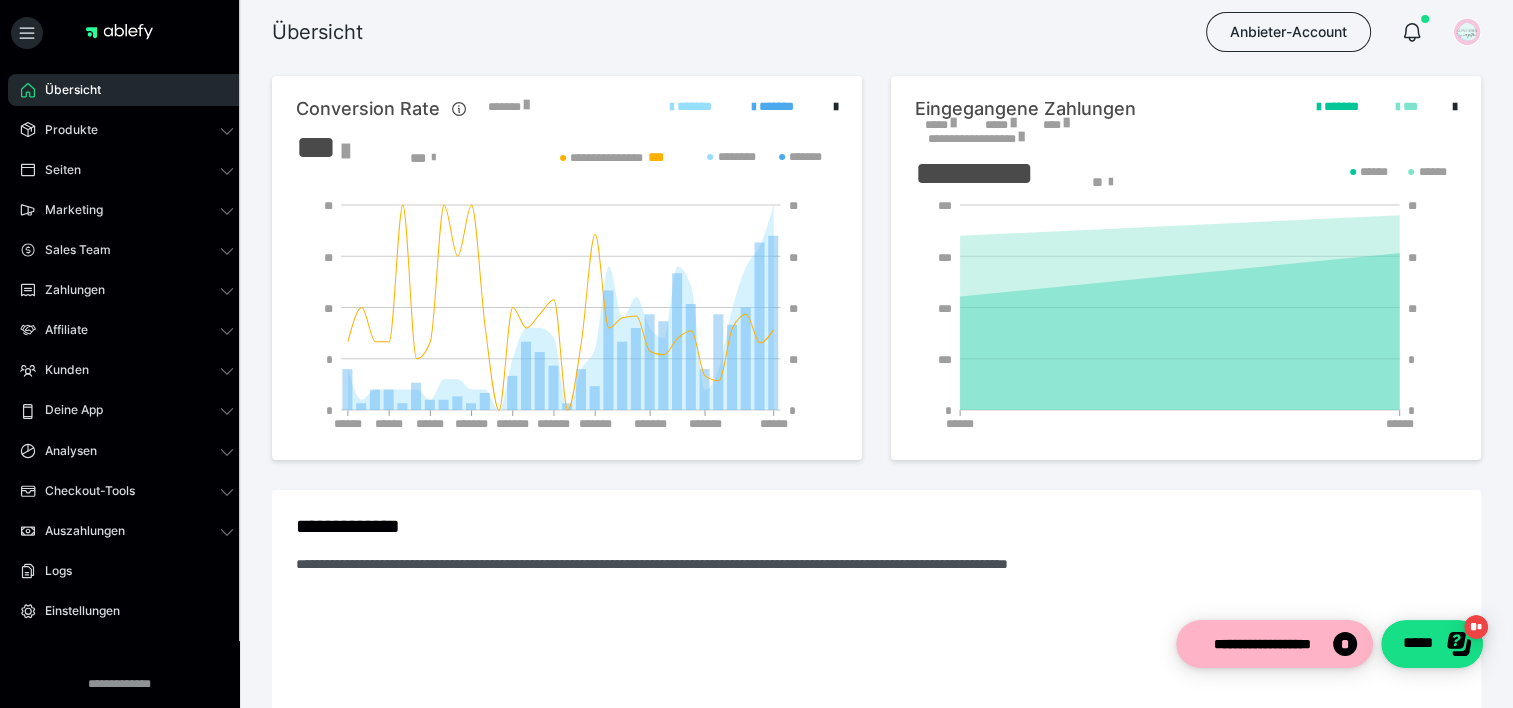 click on "*****" at bounding box center (940, 125) 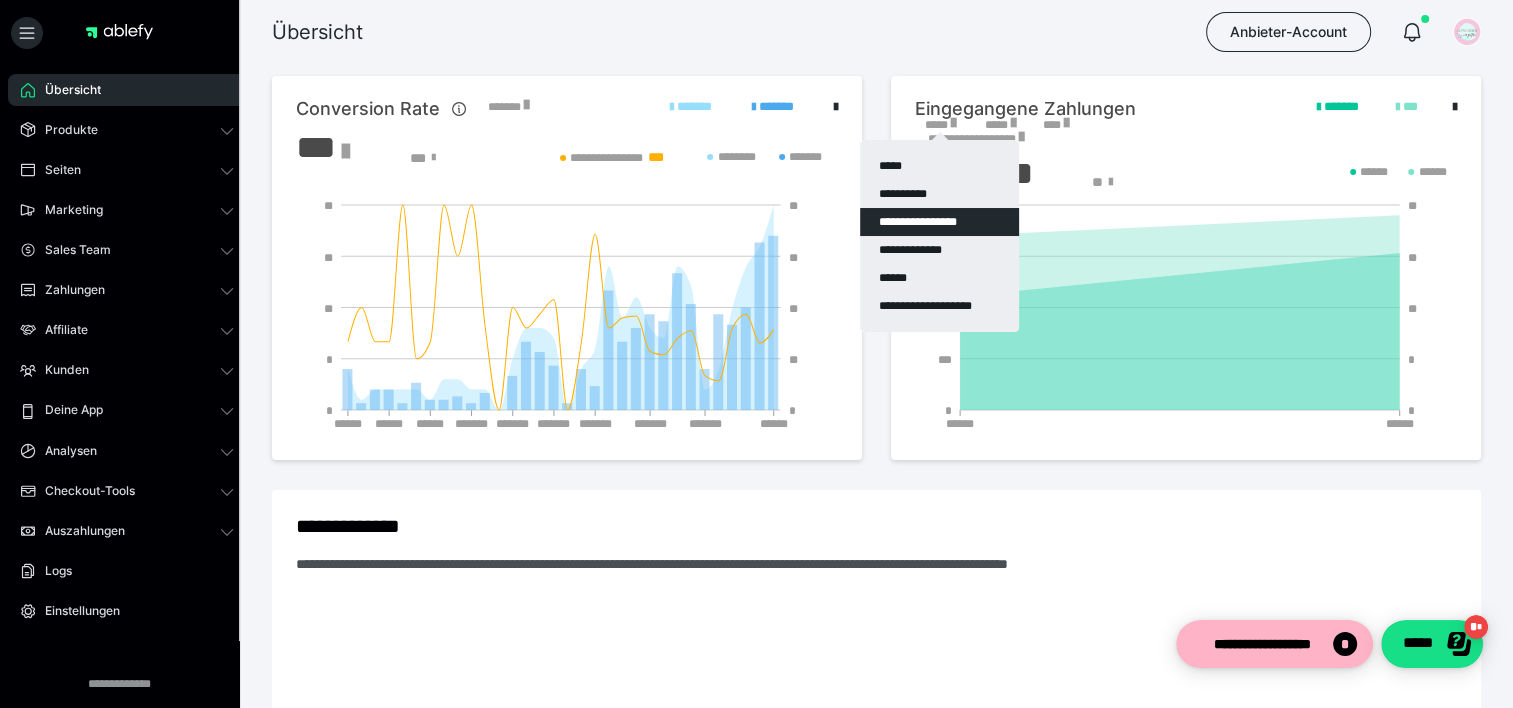 click on "**********" at bounding box center [939, 222] 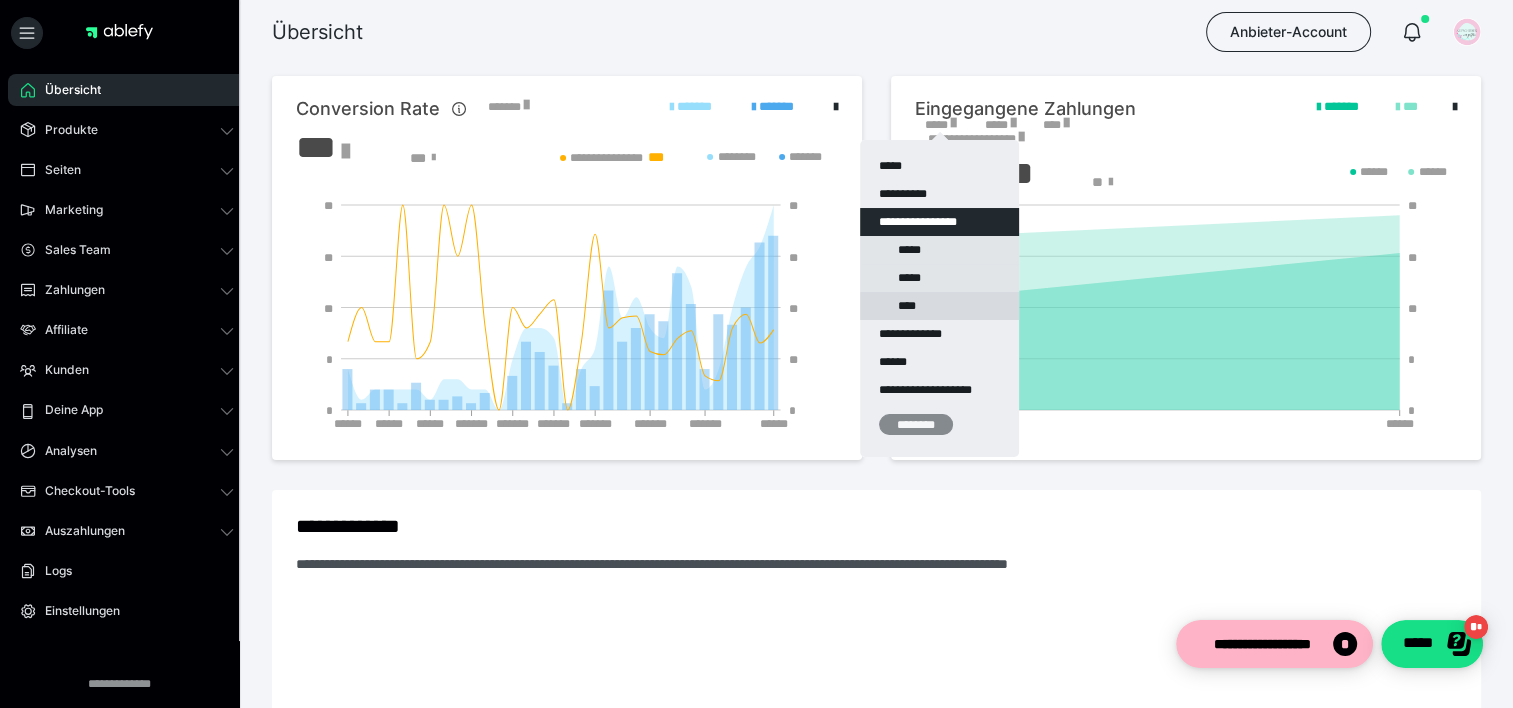 click on "****" at bounding box center (939, 306) 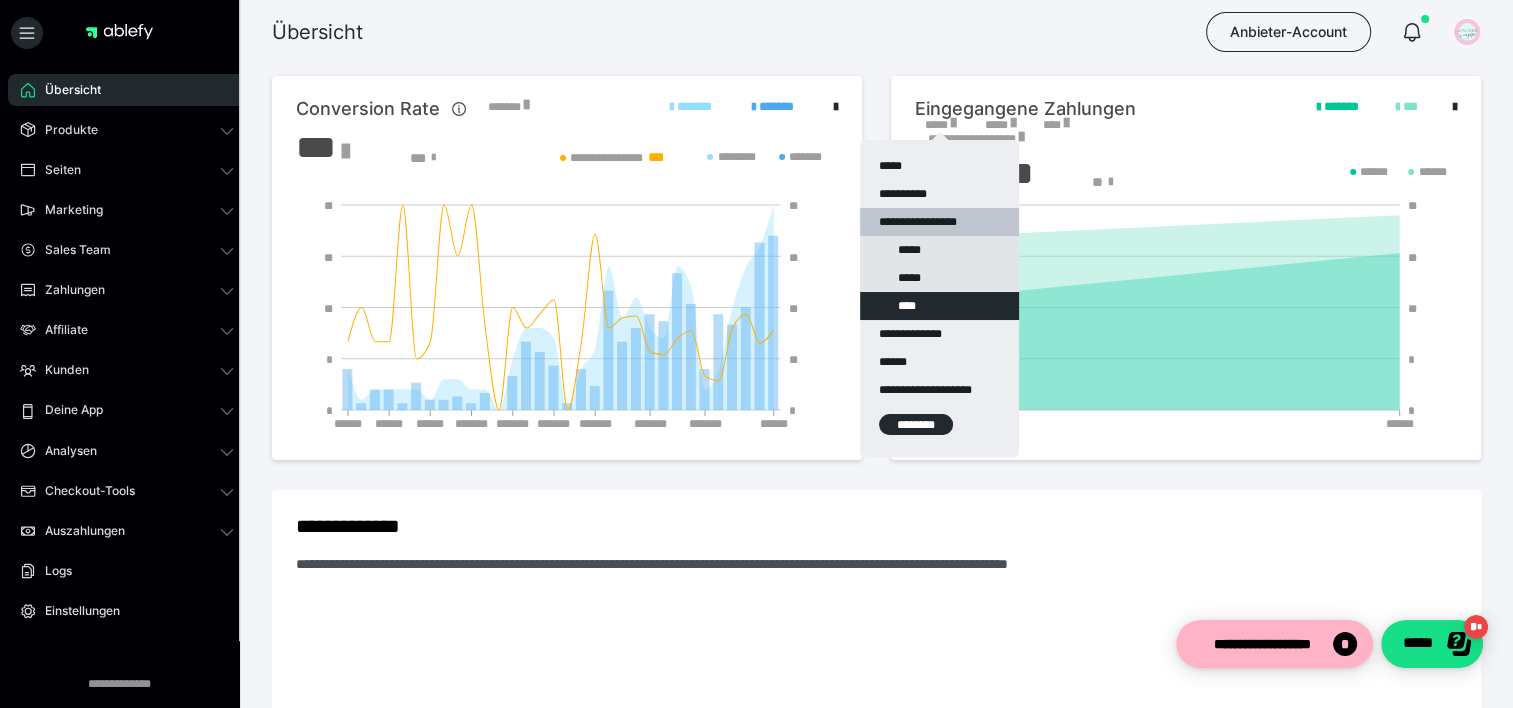 click on "********" at bounding box center [916, 424] 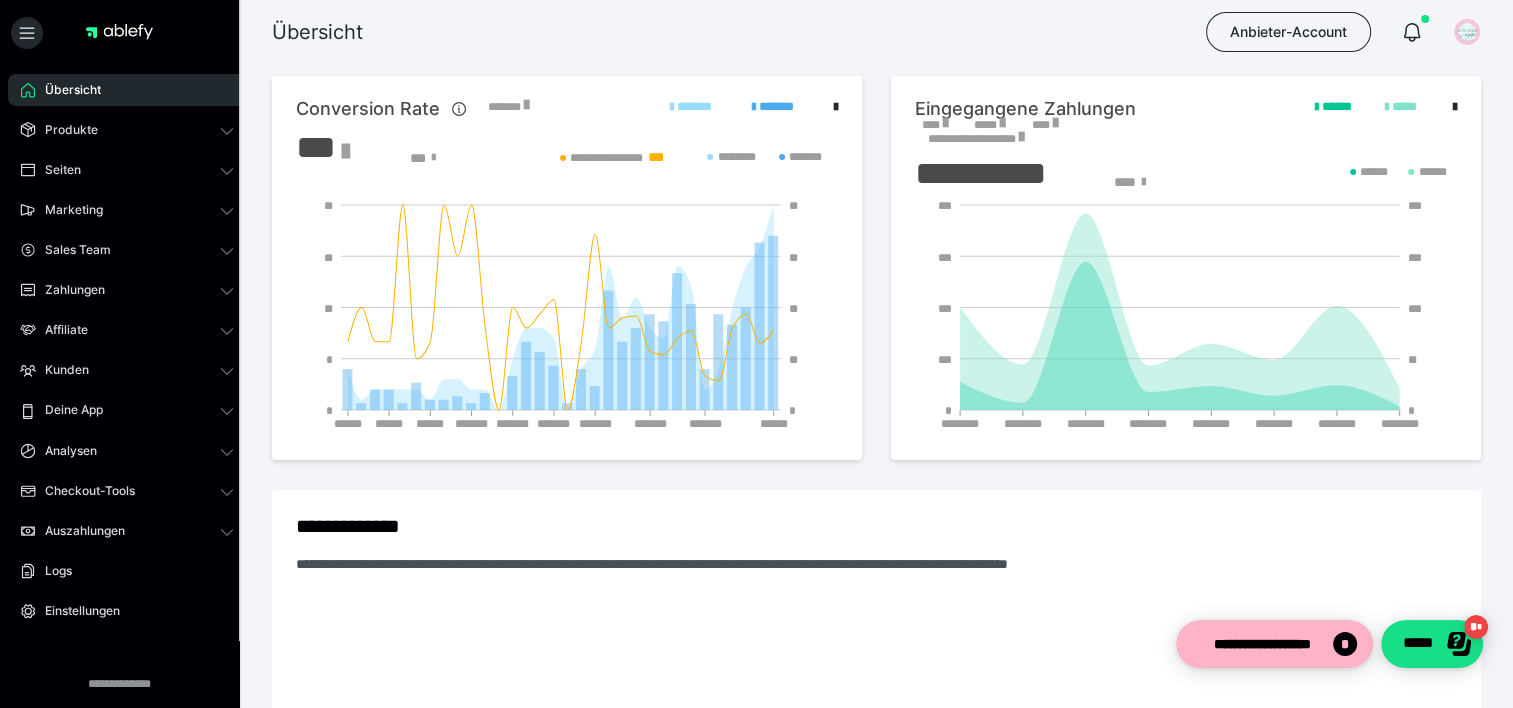 click on "****" at bounding box center [934, 125] 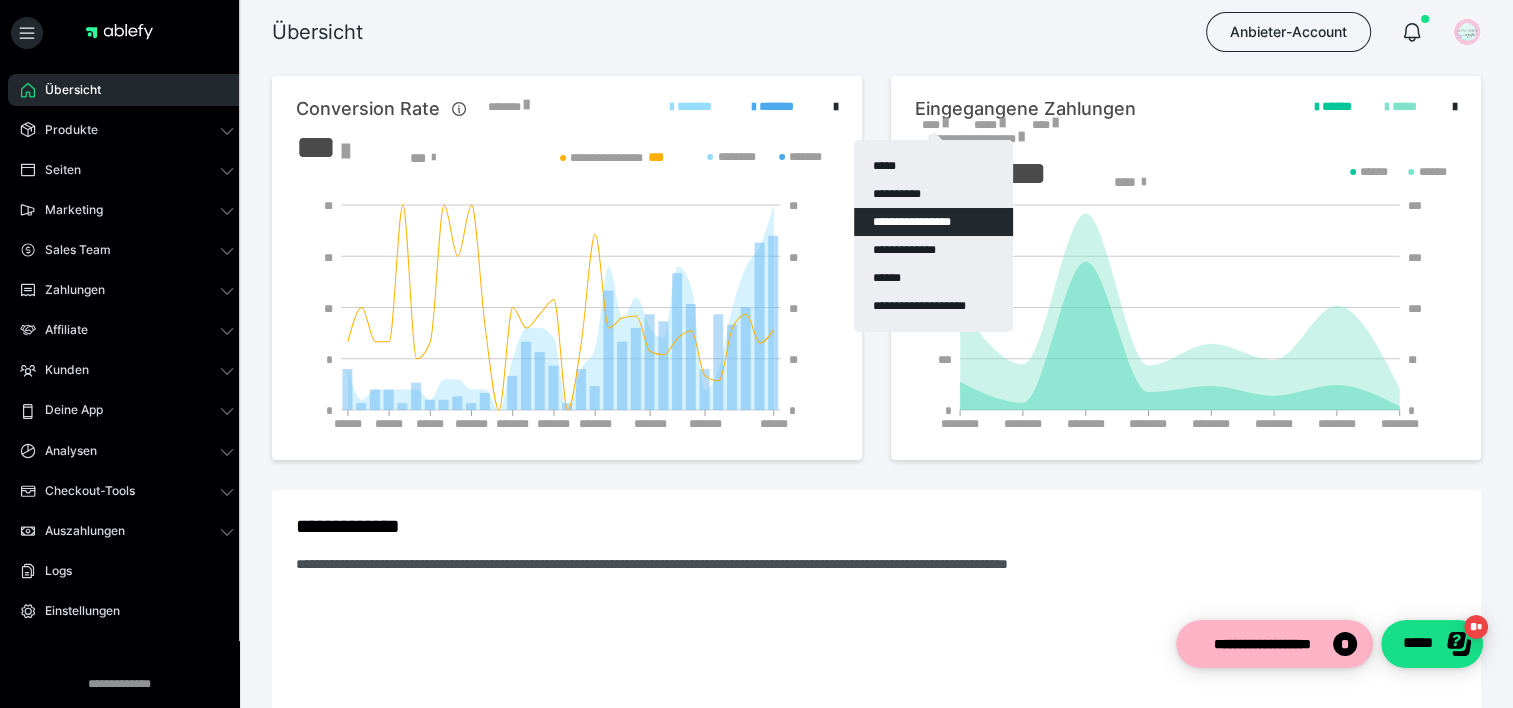 click on "**********" at bounding box center (933, 222) 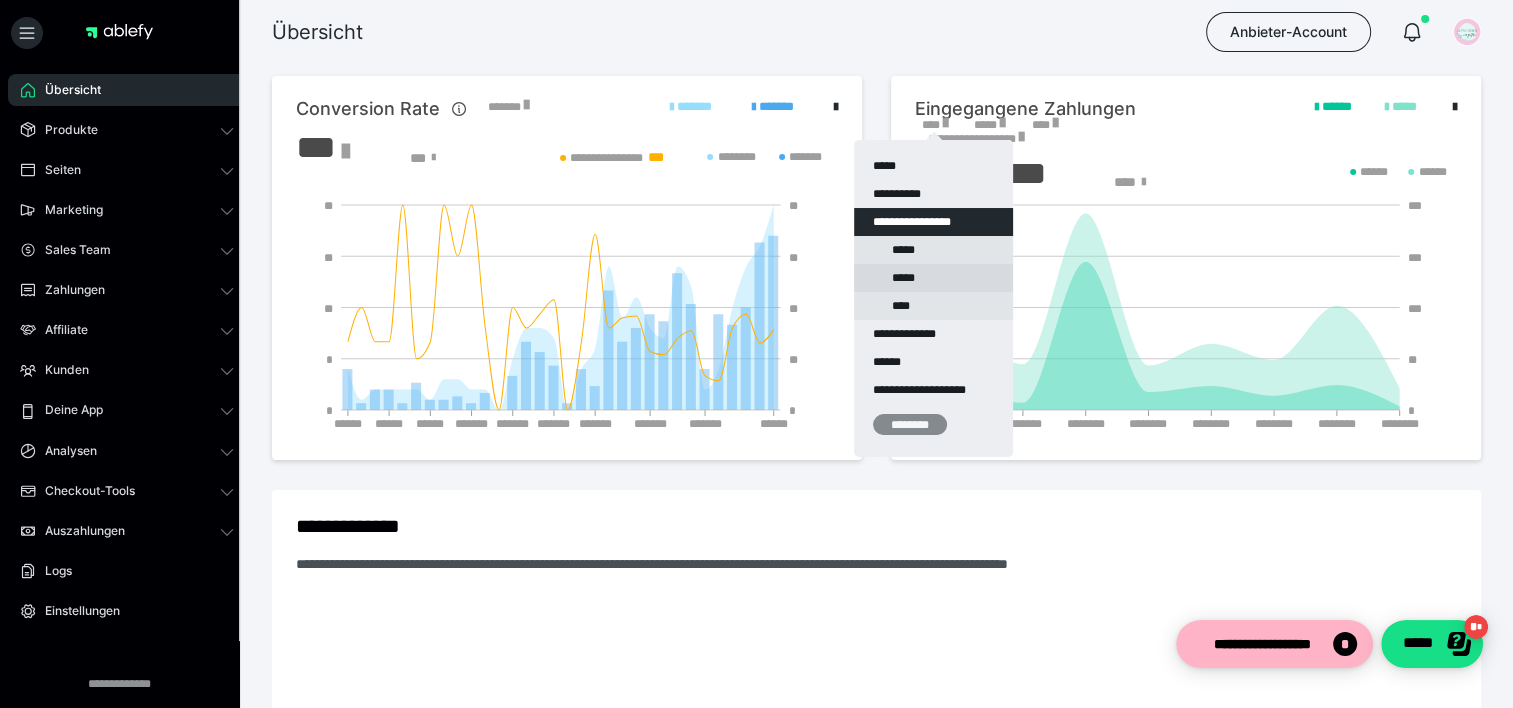 click on "*****" at bounding box center (933, 278) 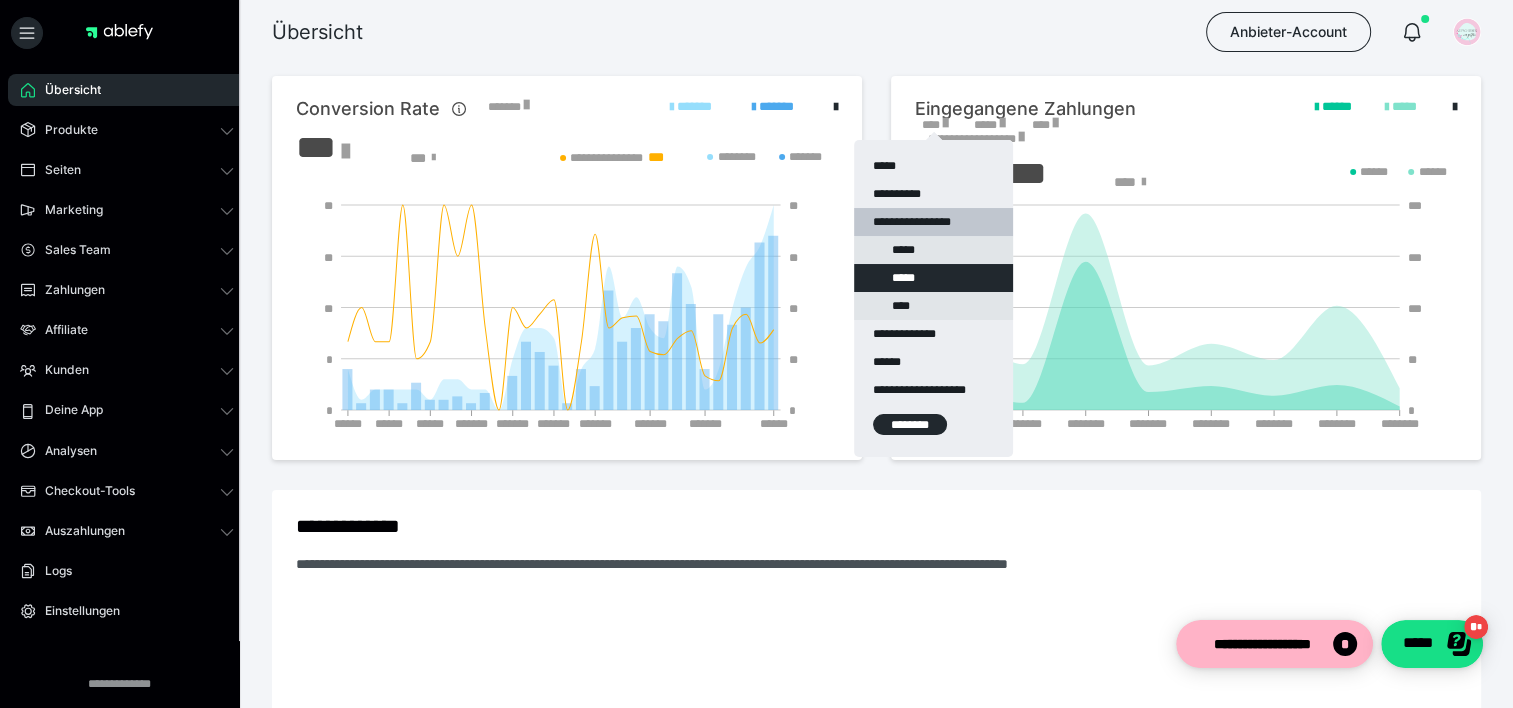 click on "********" at bounding box center [910, 424] 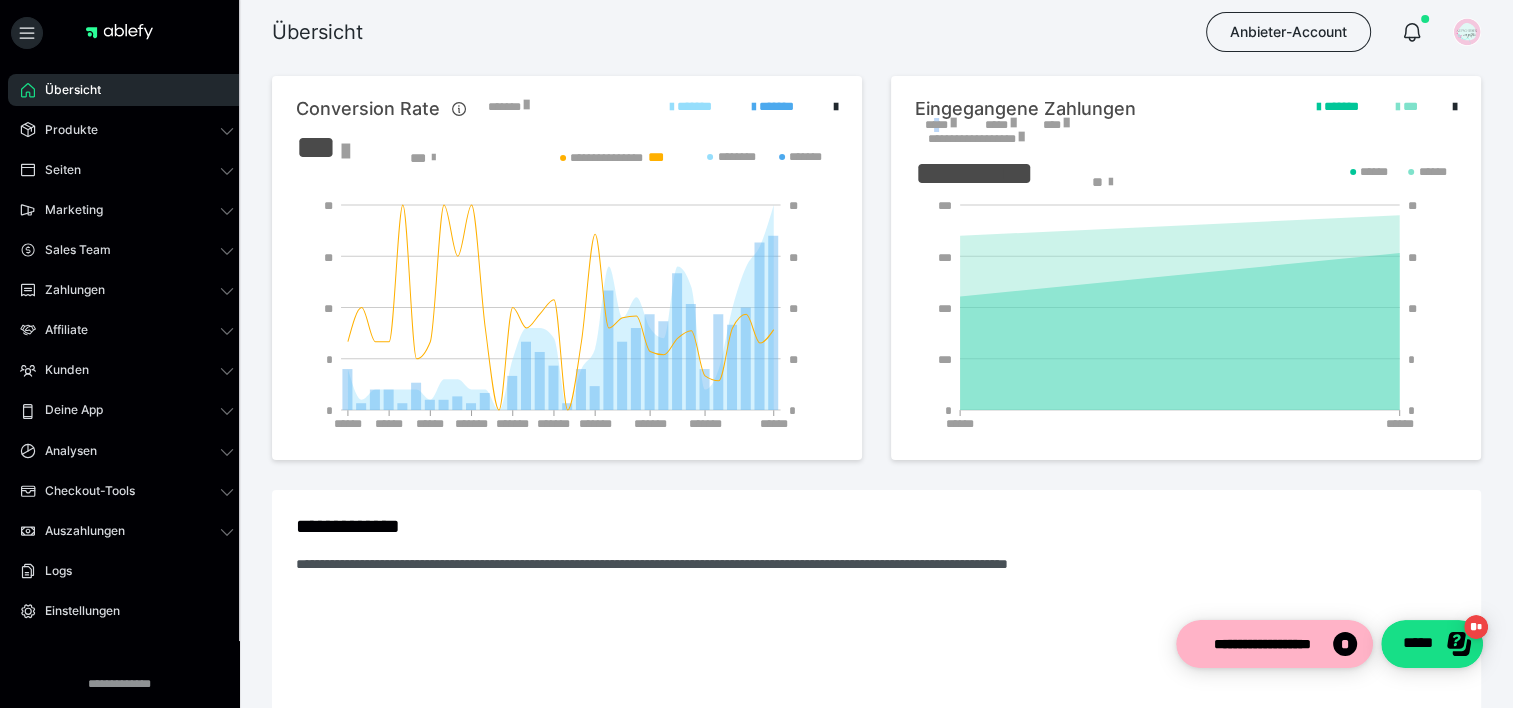 click on "*****" at bounding box center (940, 125) 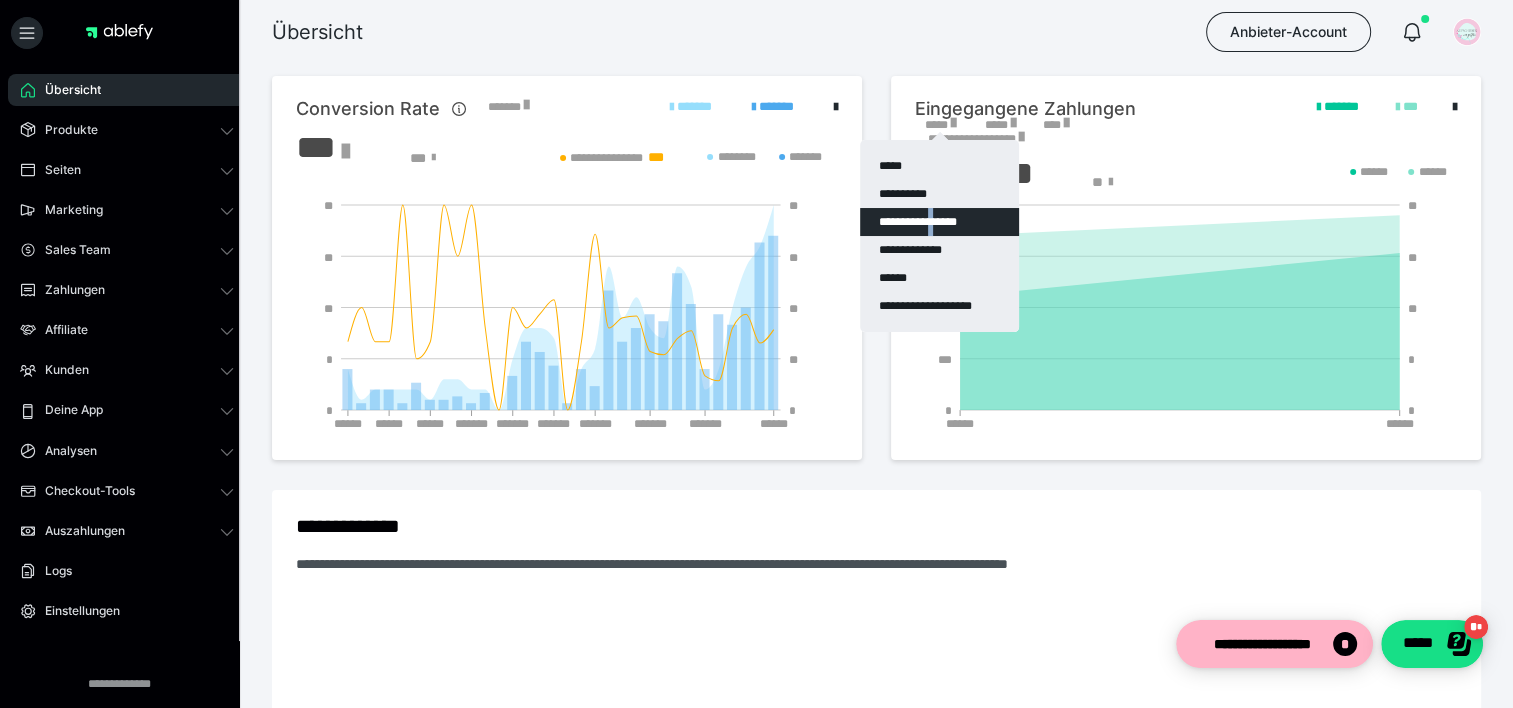 drag, startPoint x: 934, startPoint y: 120, endPoint x: 936, endPoint y: 217, distance: 97.020615 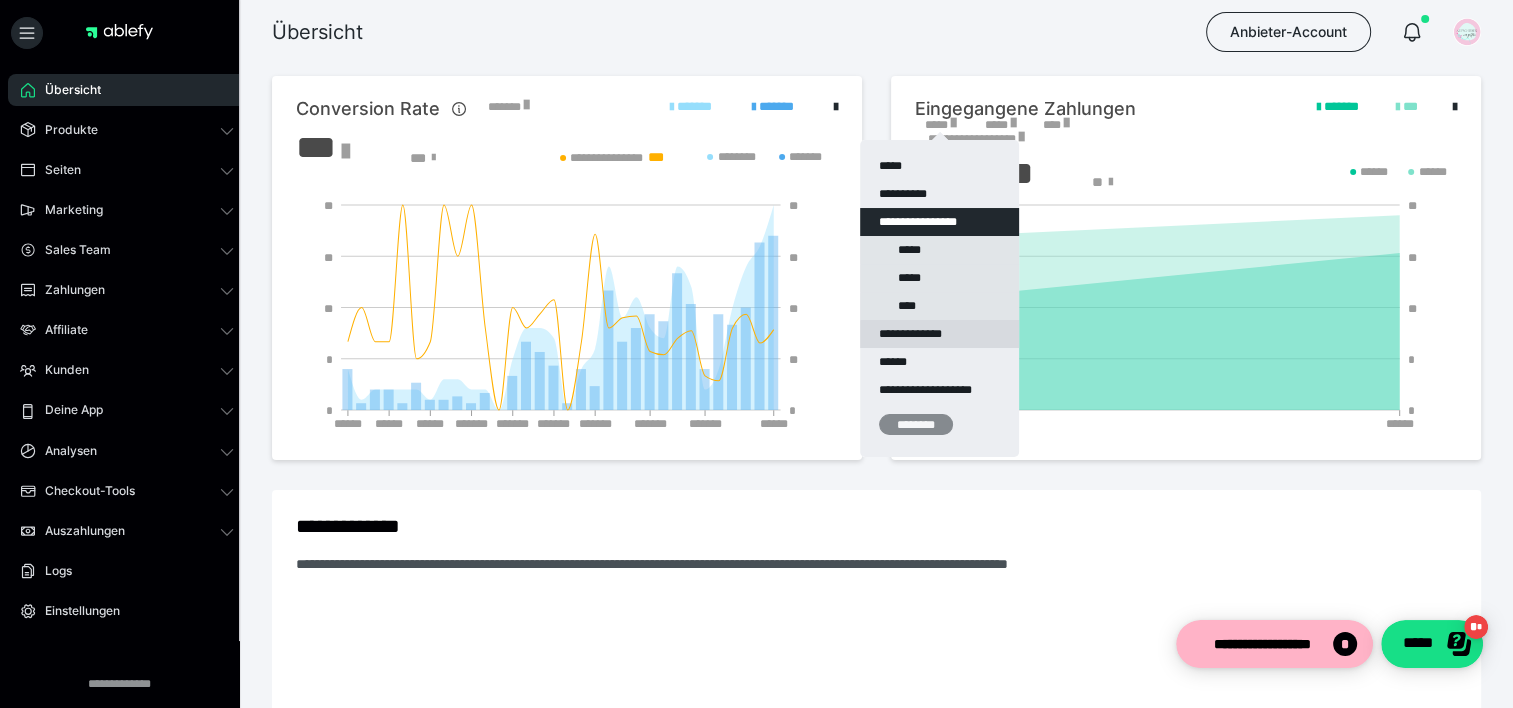 drag, startPoint x: 937, startPoint y: 272, endPoint x: 924, endPoint y: 324, distance: 53.600372 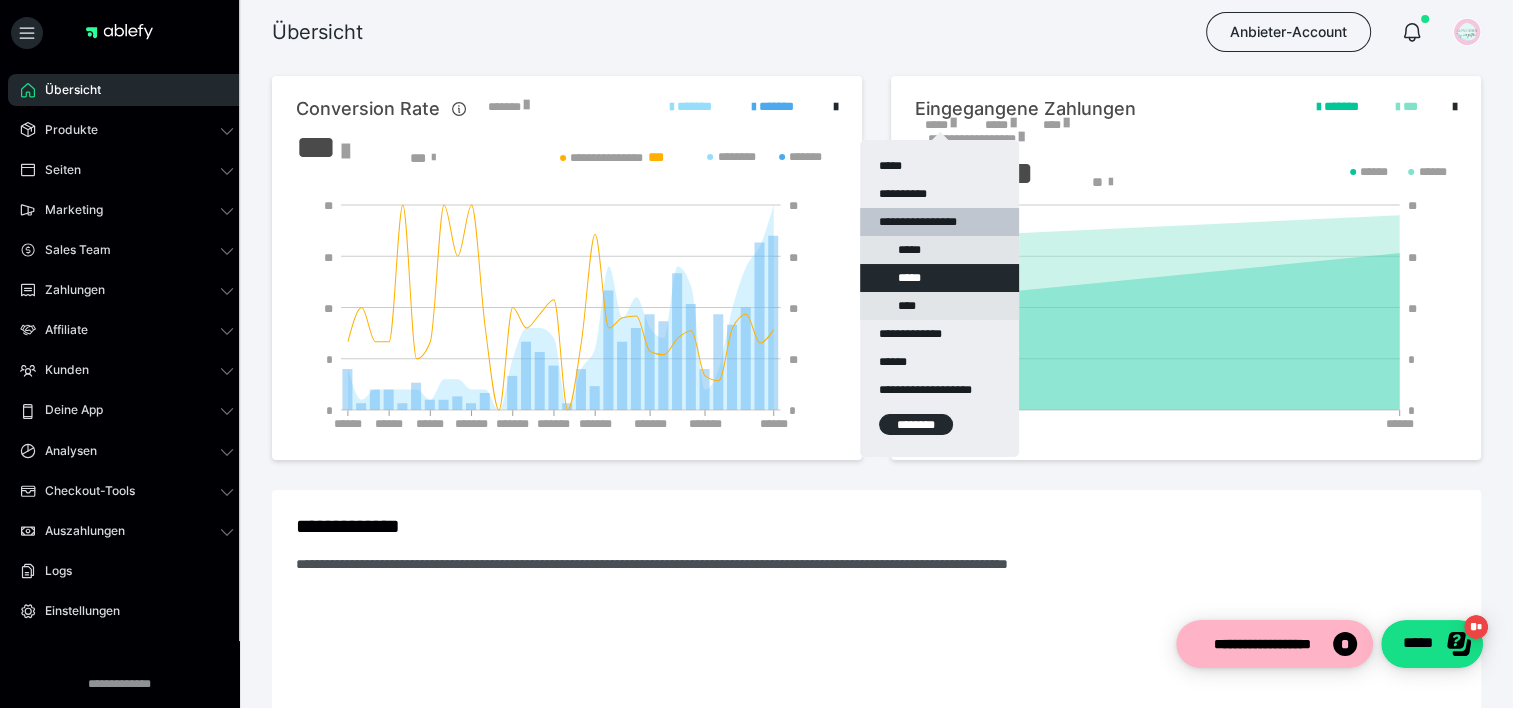 click on "********" at bounding box center (916, 424) 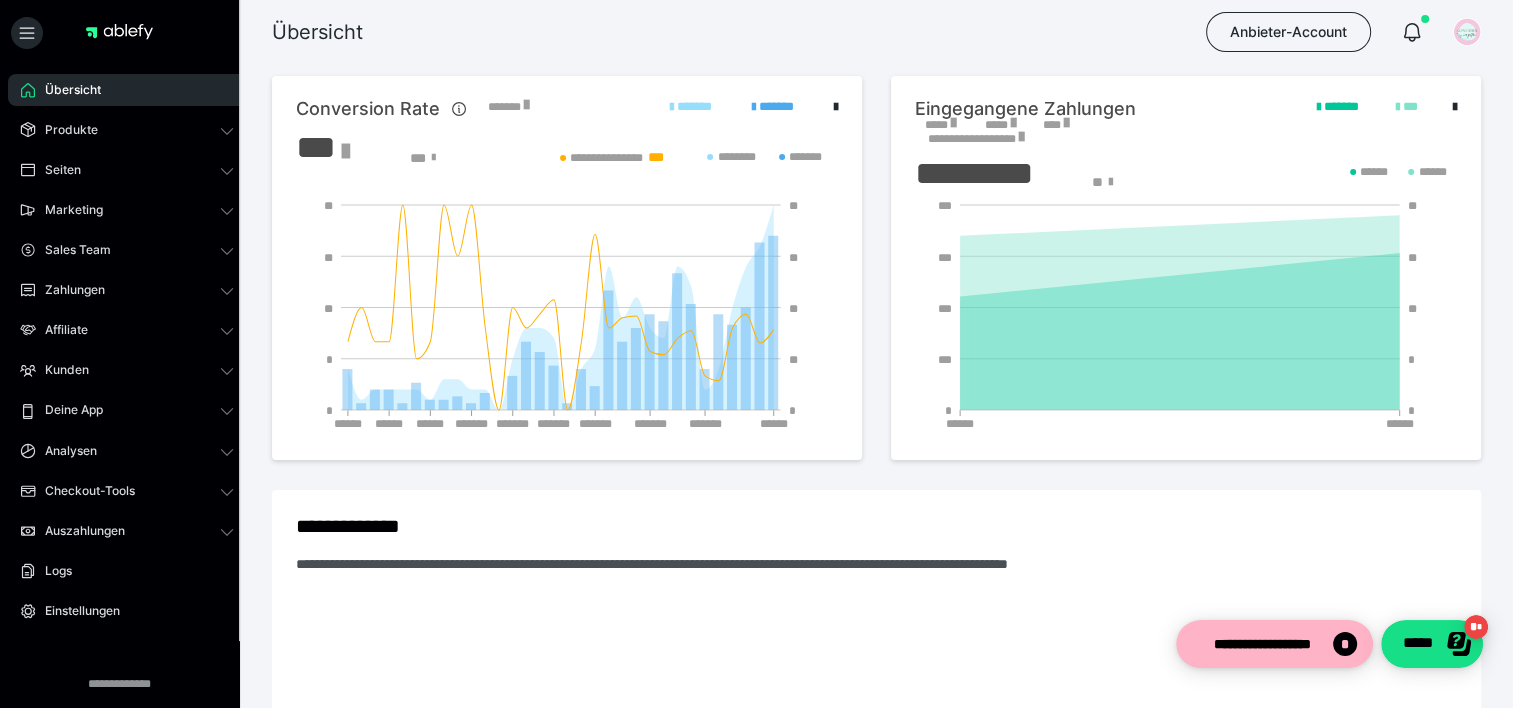 click on "*****" at bounding box center [940, 125] 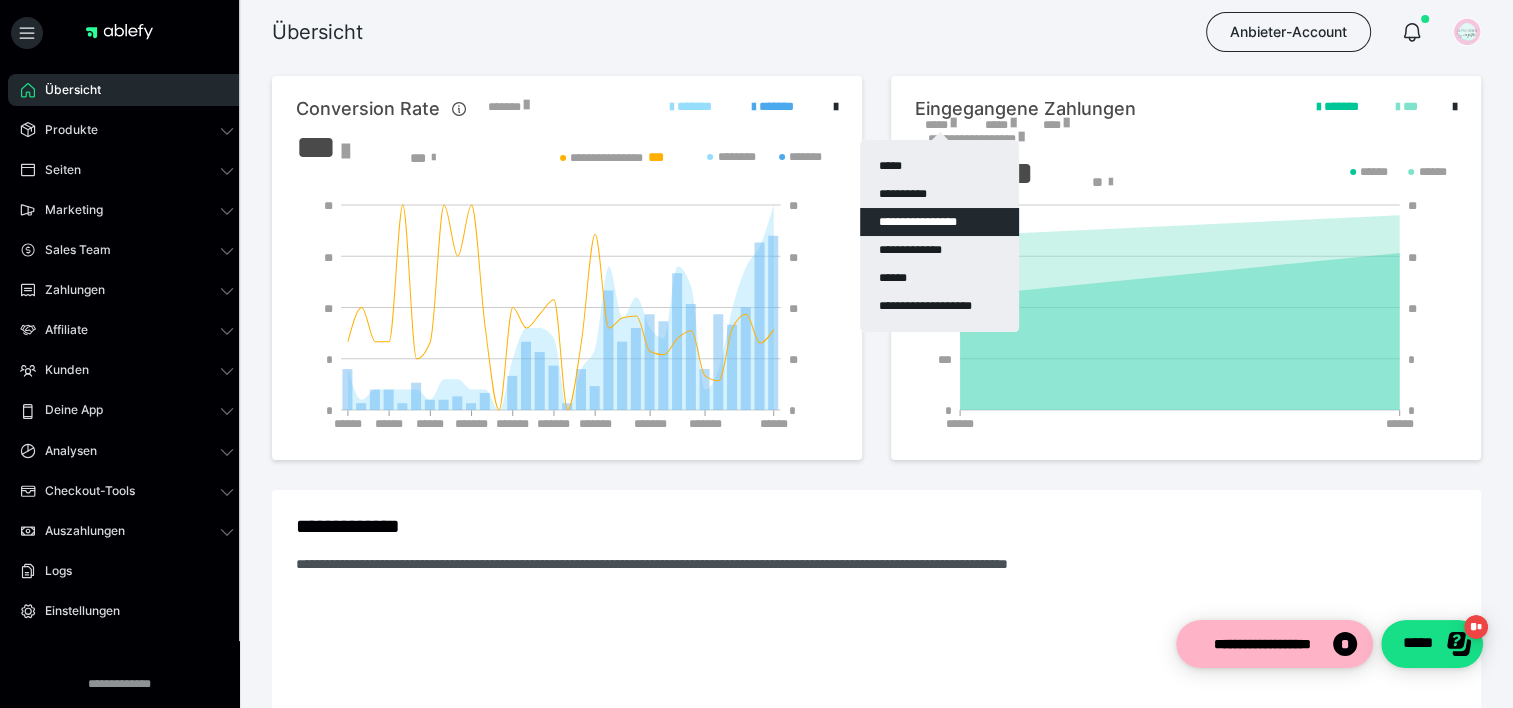 click on "**********" at bounding box center [939, 222] 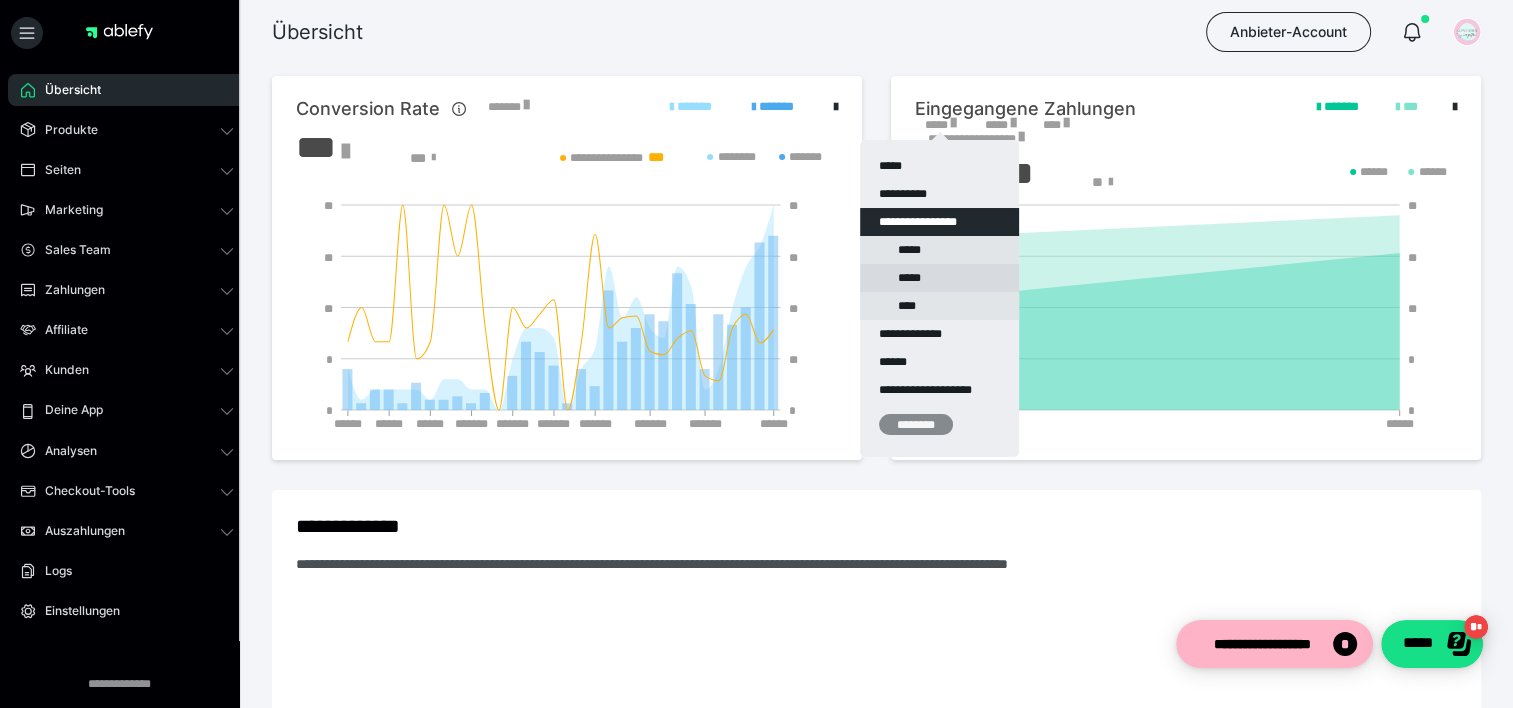 click on "*****" at bounding box center [939, 278] 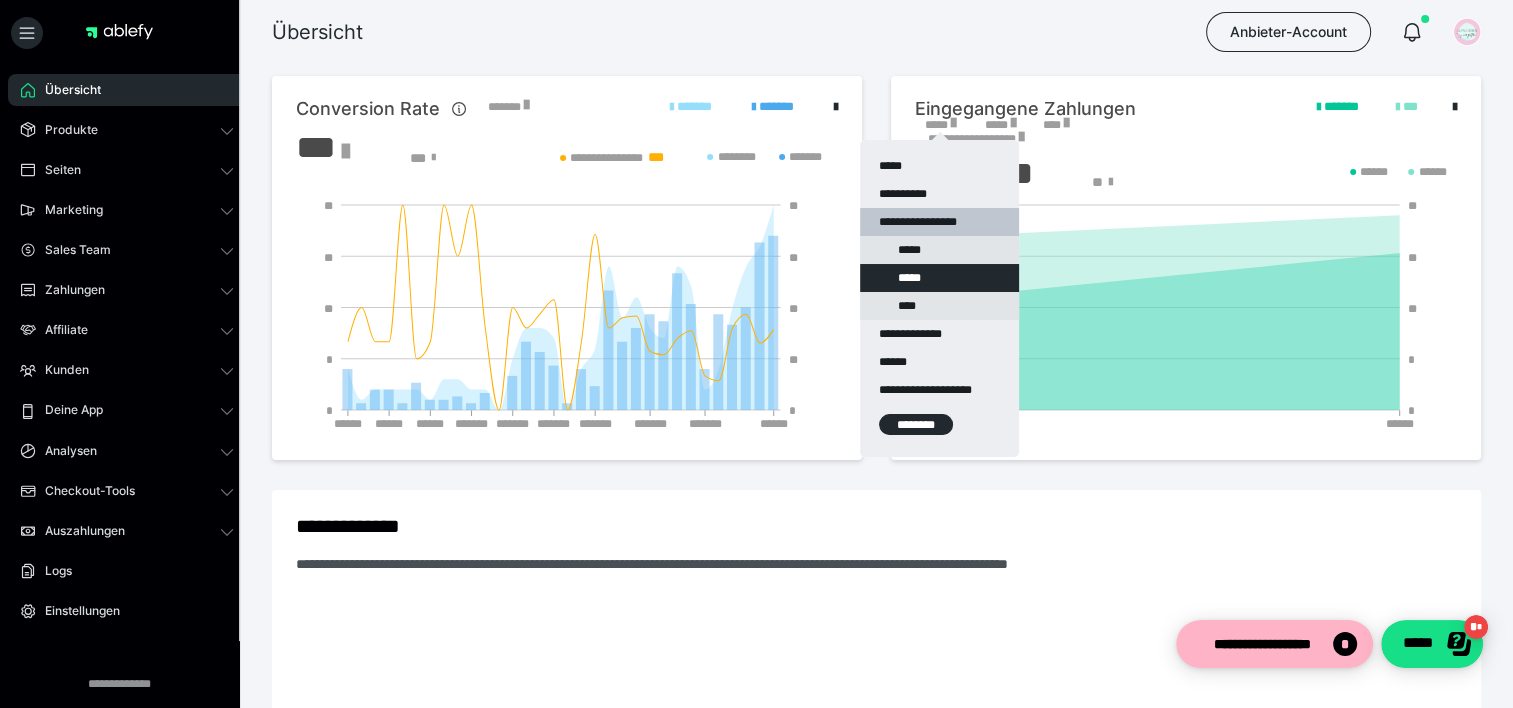 click on "********" at bounding box center [916, 424] 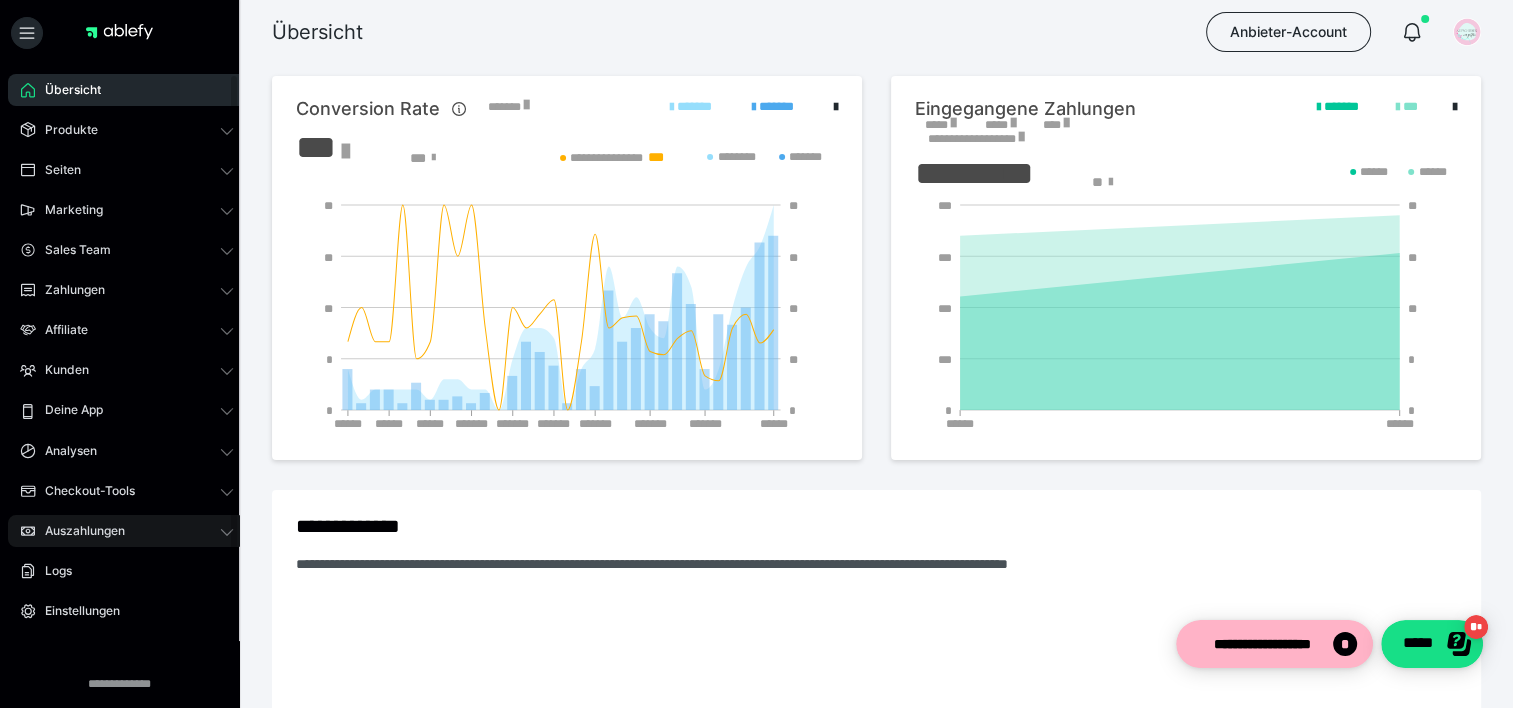 drag, startPoint x: 165, startPoint y: 532, endPoint x: 176, endPoint y: 530, distance: 11.18034 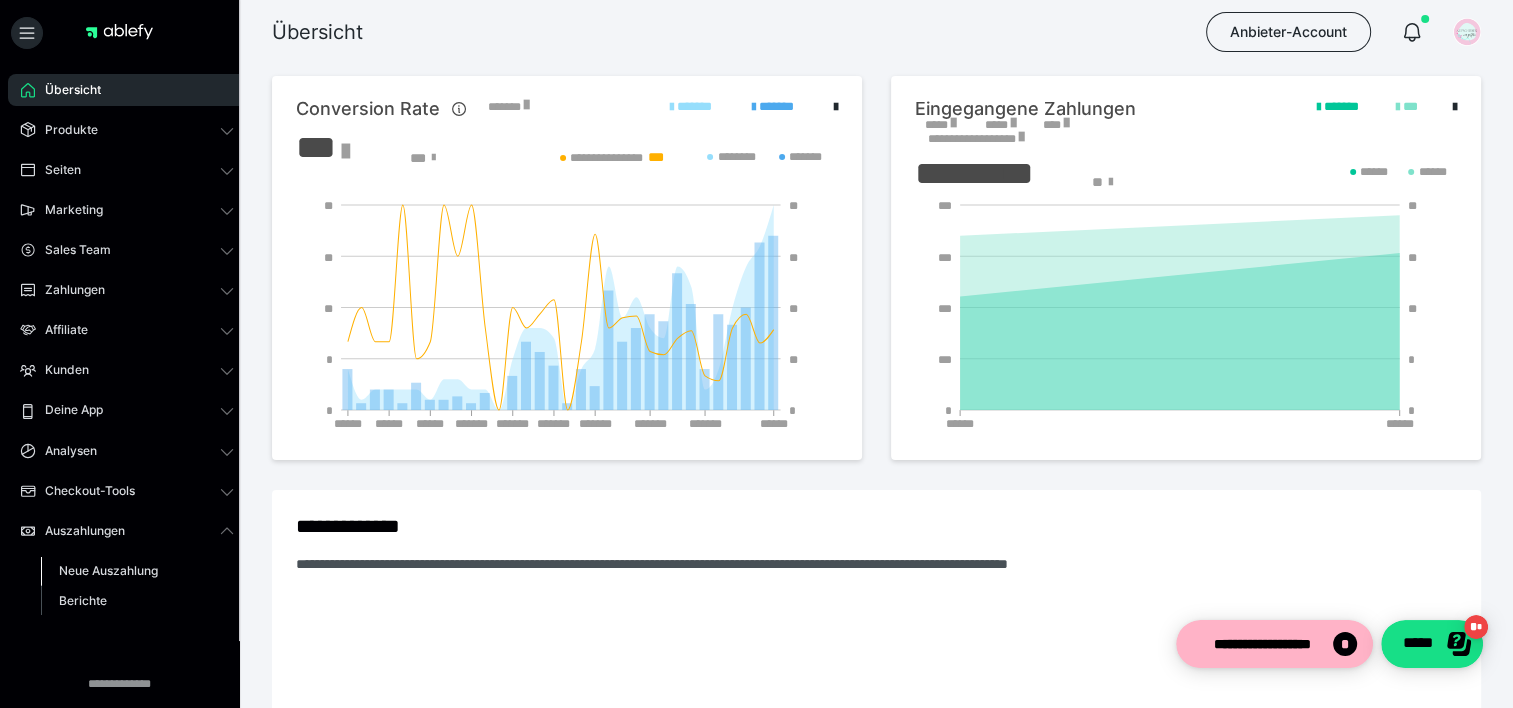 click on "Neue Auszahlung" at bounding box center [108, 570] 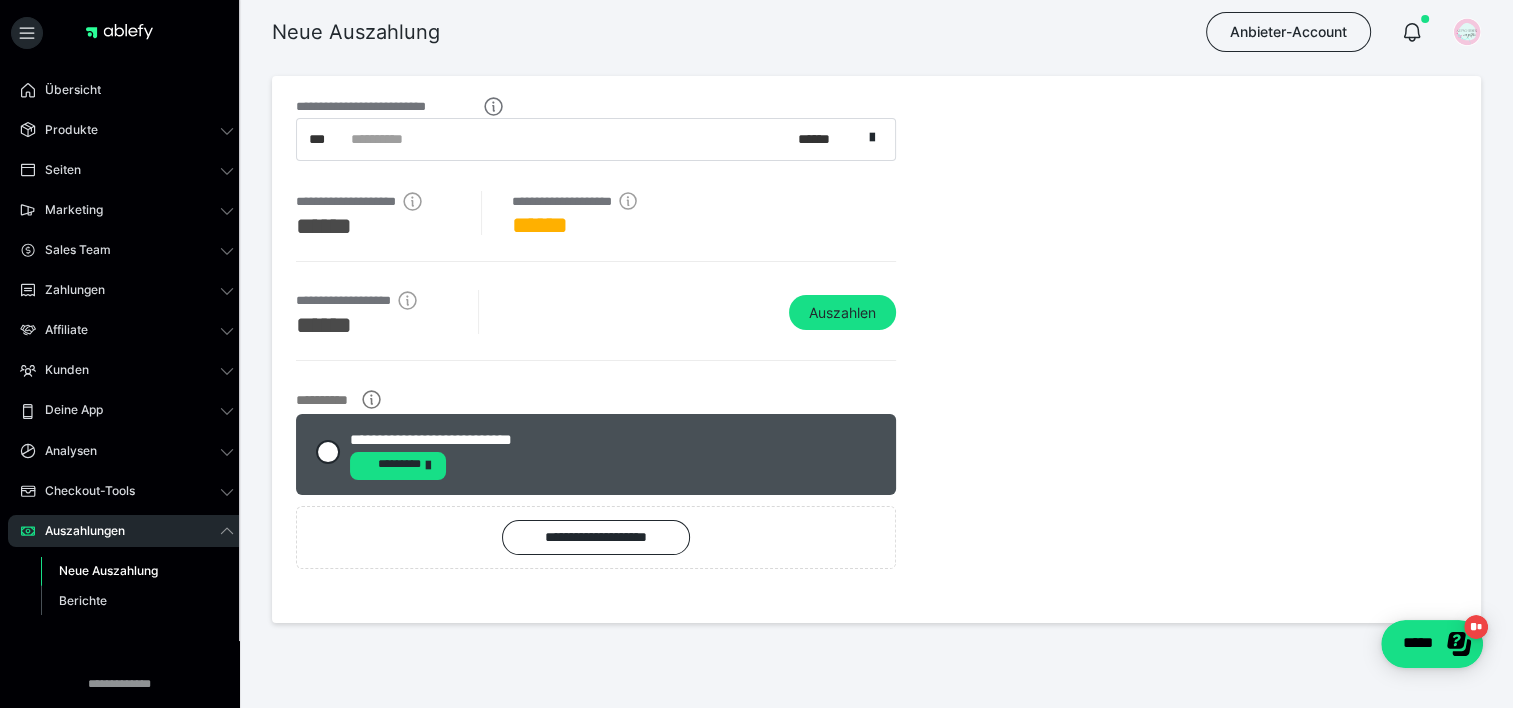 click on "**********" at bounding box center [587, 139] 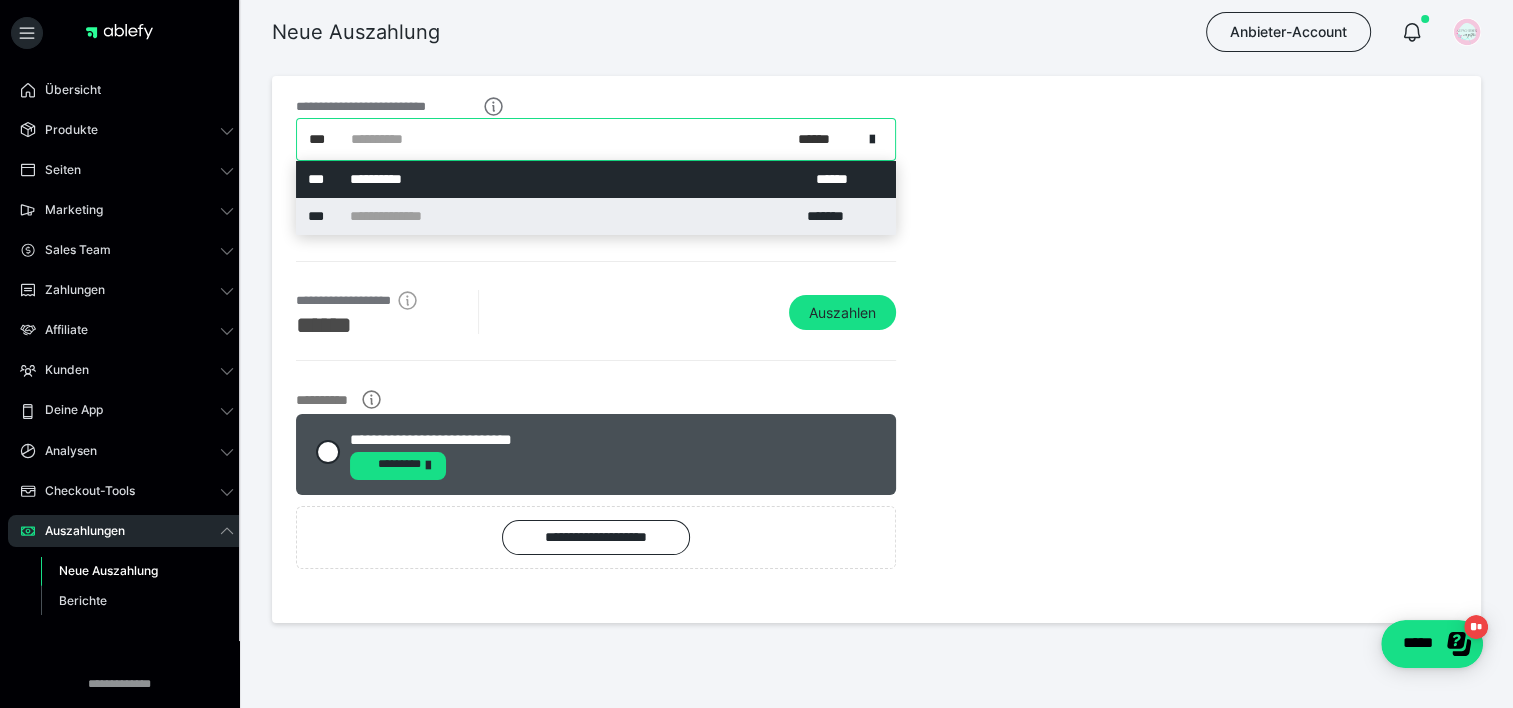 click on "**********" at bounding box center (596, 216) 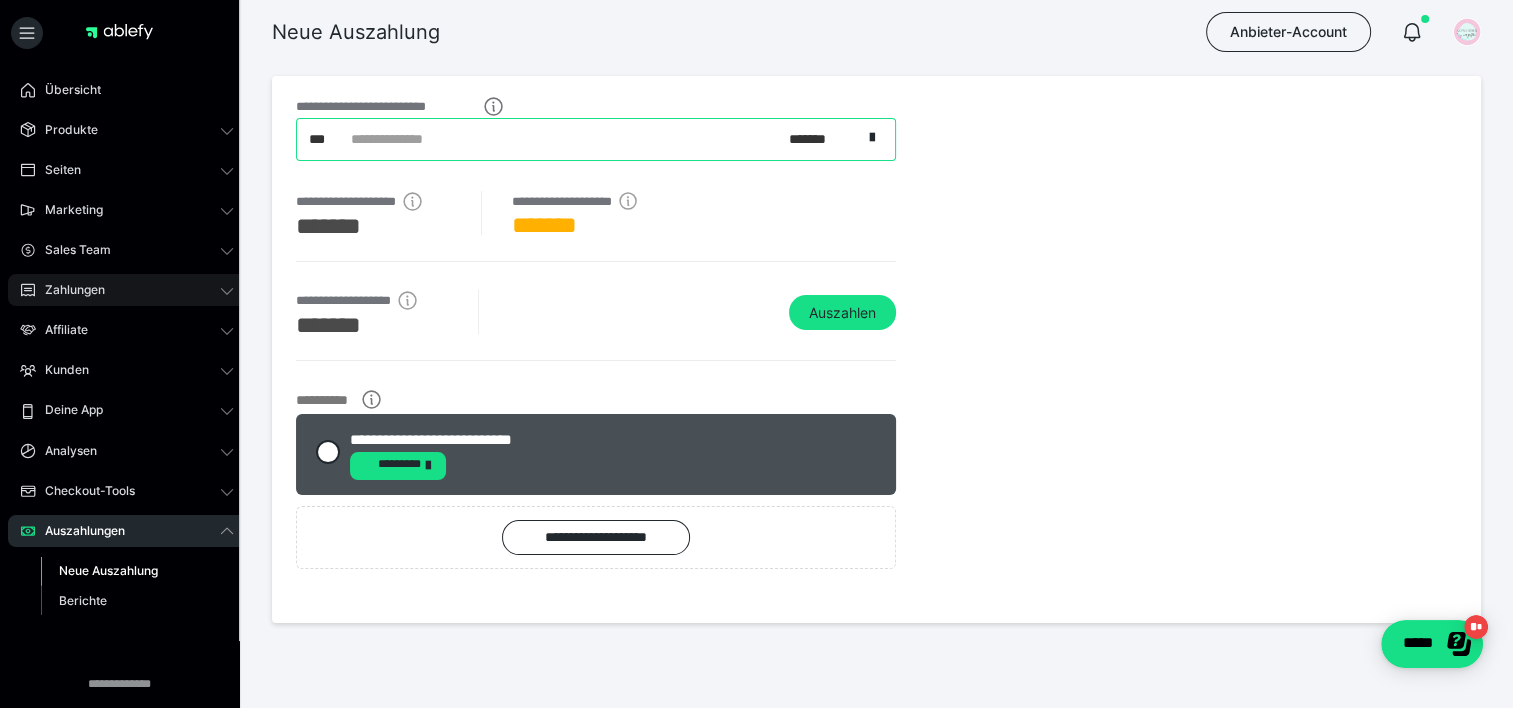 click on "Zahlungen" at bounding box center [68, 290] 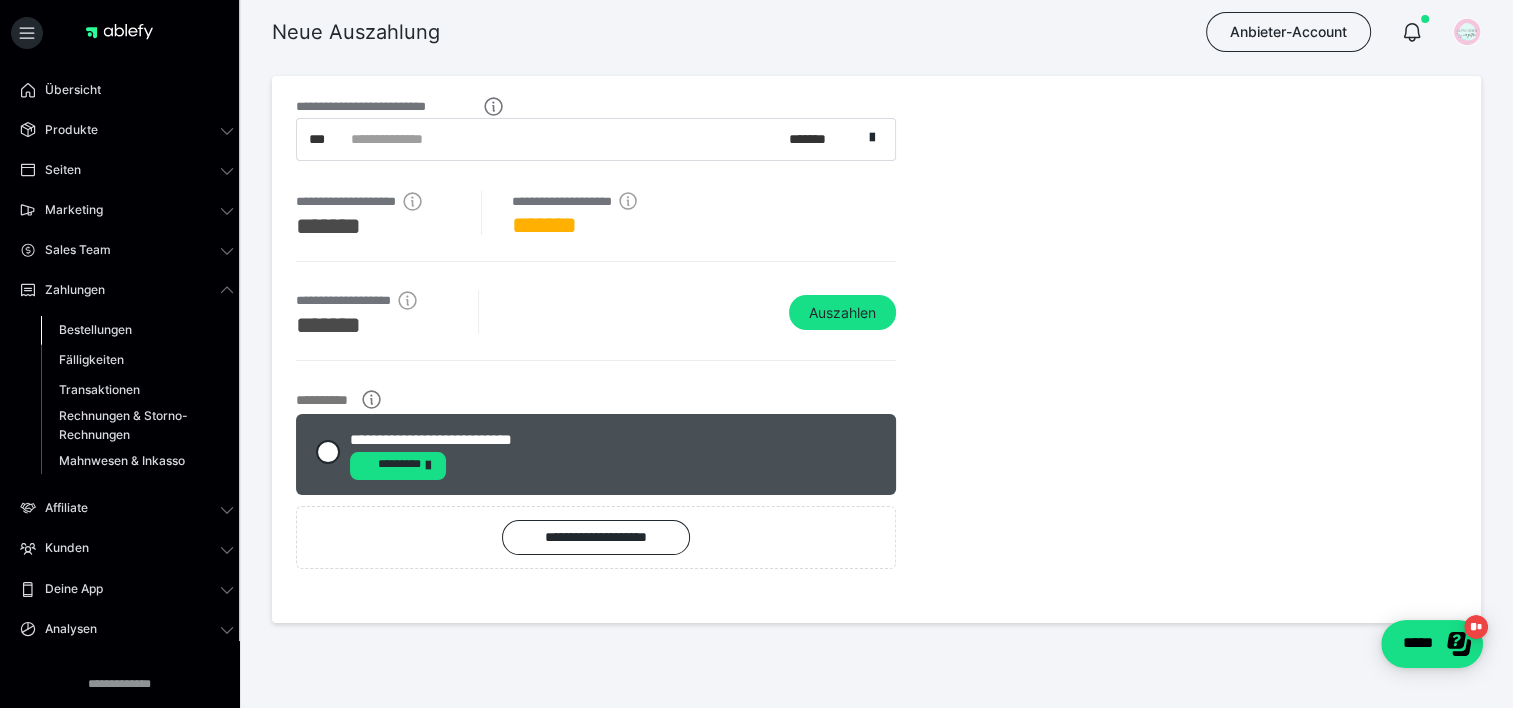 click on "Bestellungen" at bounding box center [95, 329] 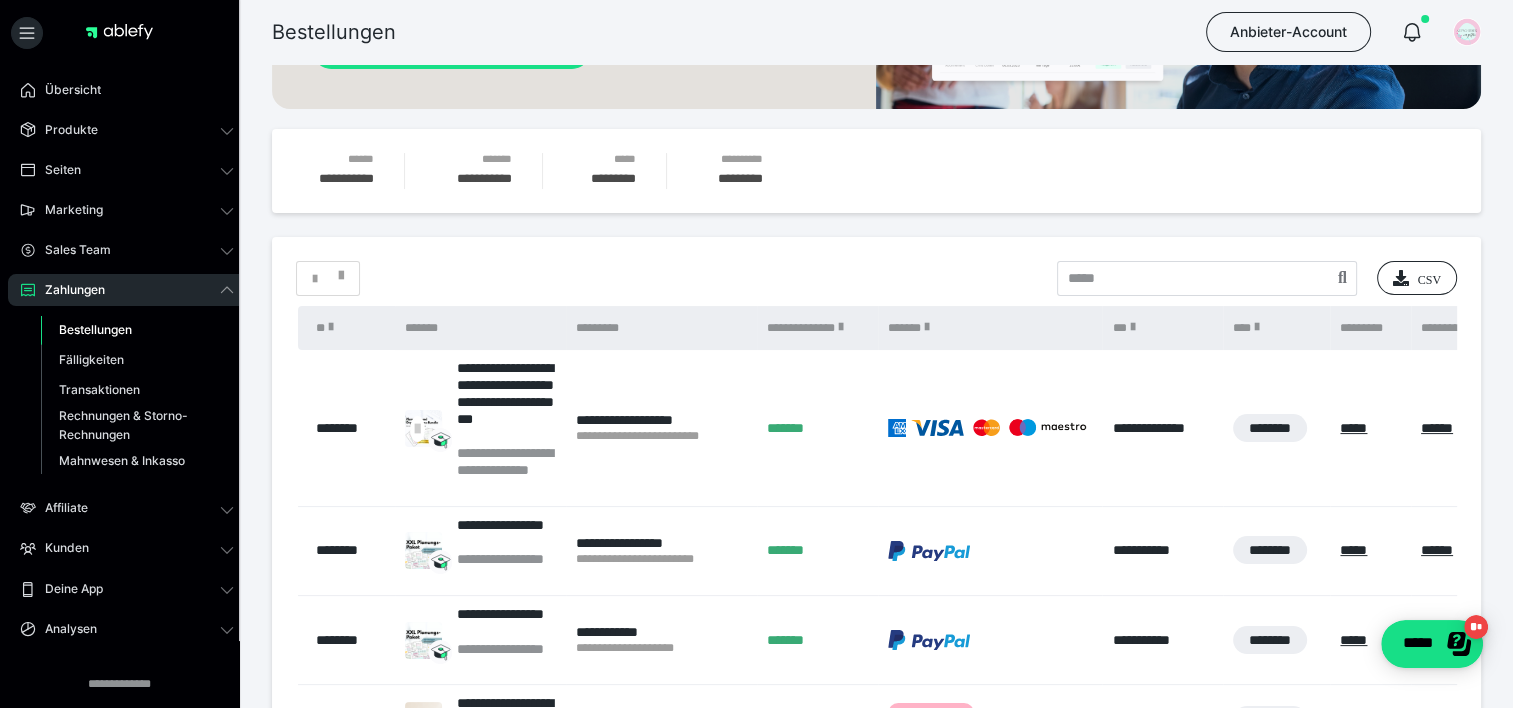 scroll, scrollTop: 200, scrollLeft: 0, axis: vertical 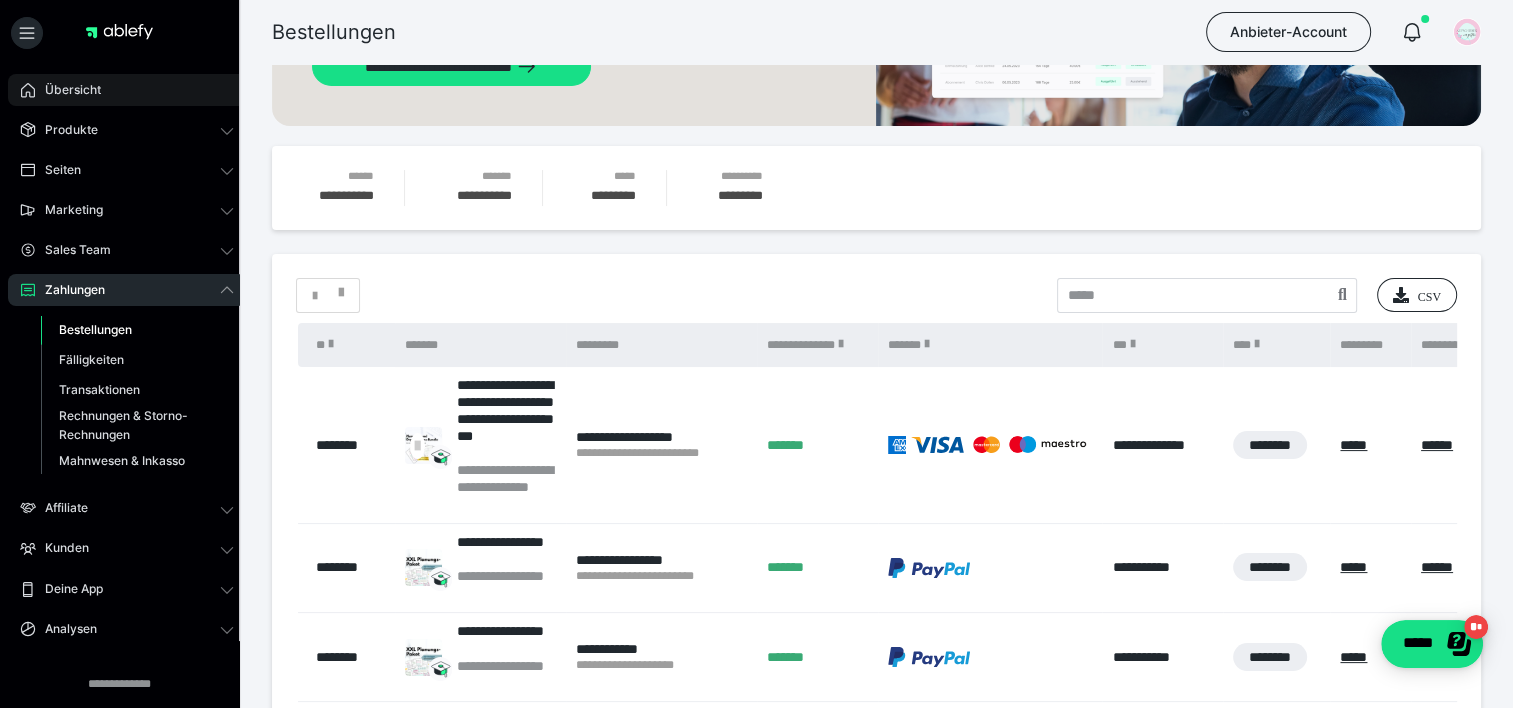 click on "Übersicht" at bounding box center (127, 90) 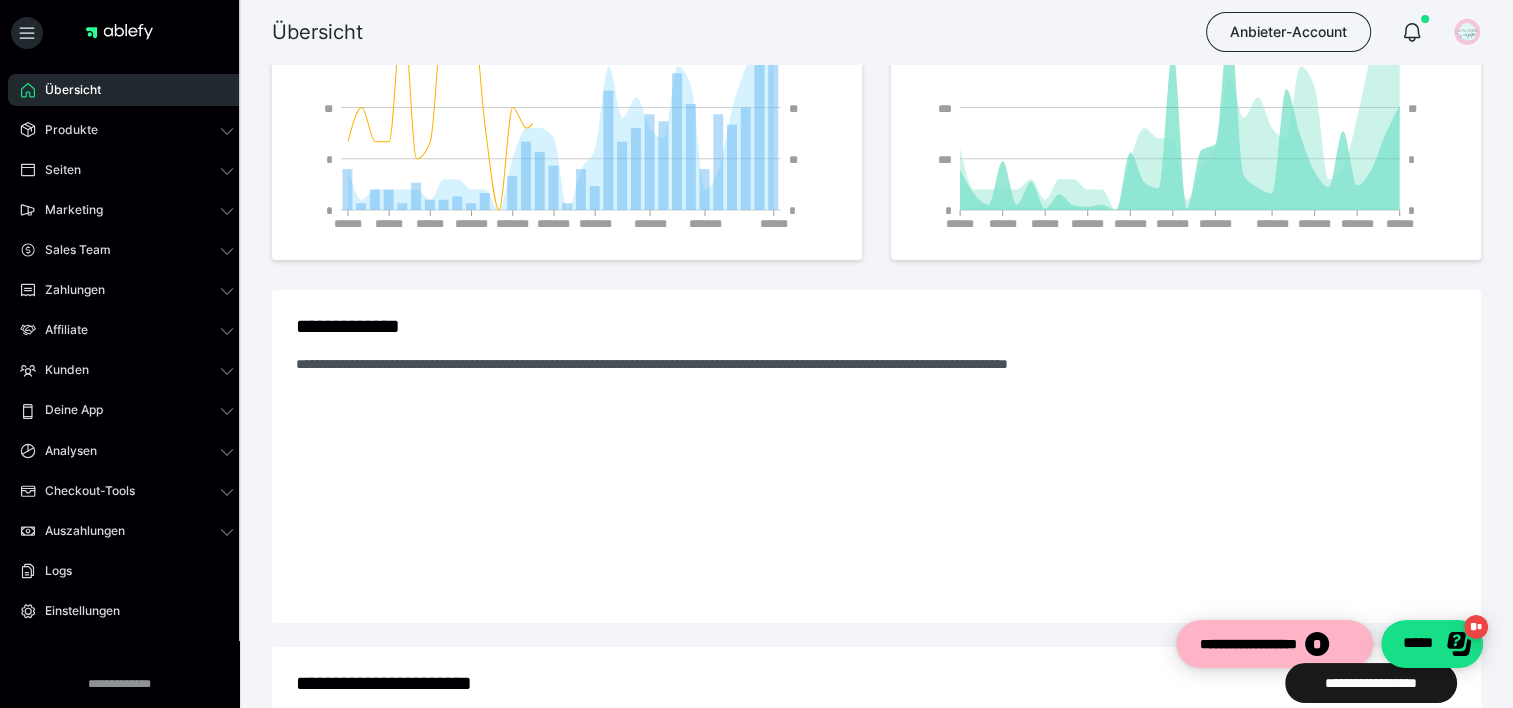 scroll, scrollTop: 0, scrollLeft: 0, axis: both 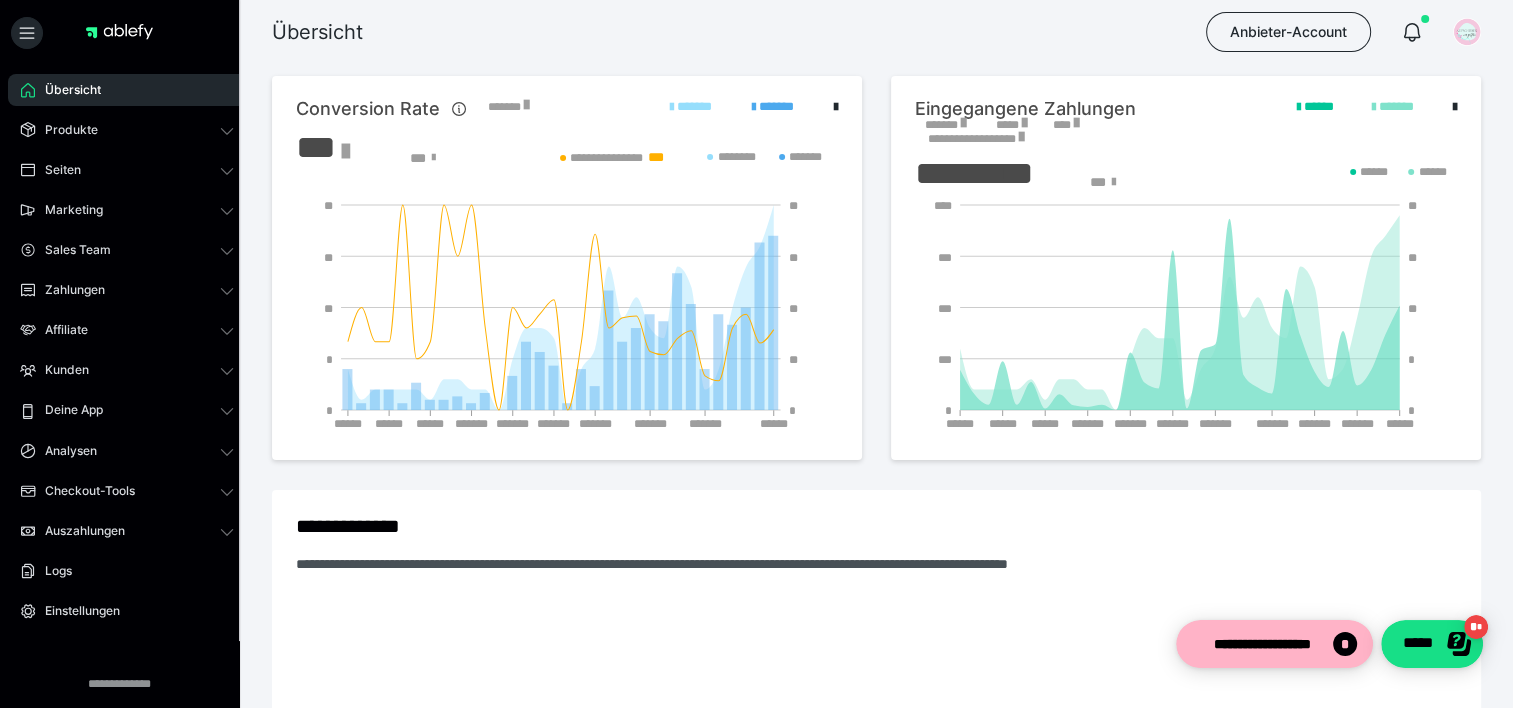 click on "*******" at bounding box center [945, 125] 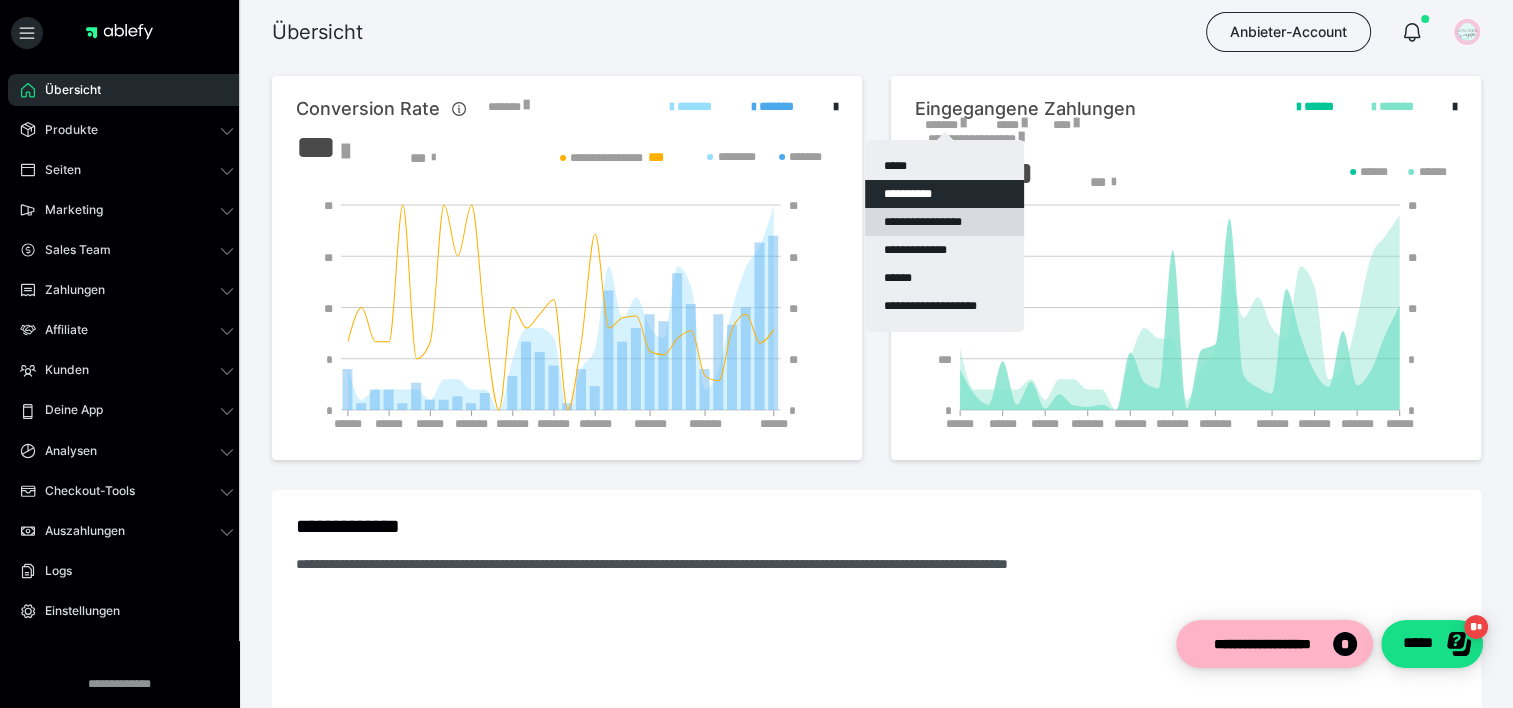 click on "**********" at bounding box center (944, 222) 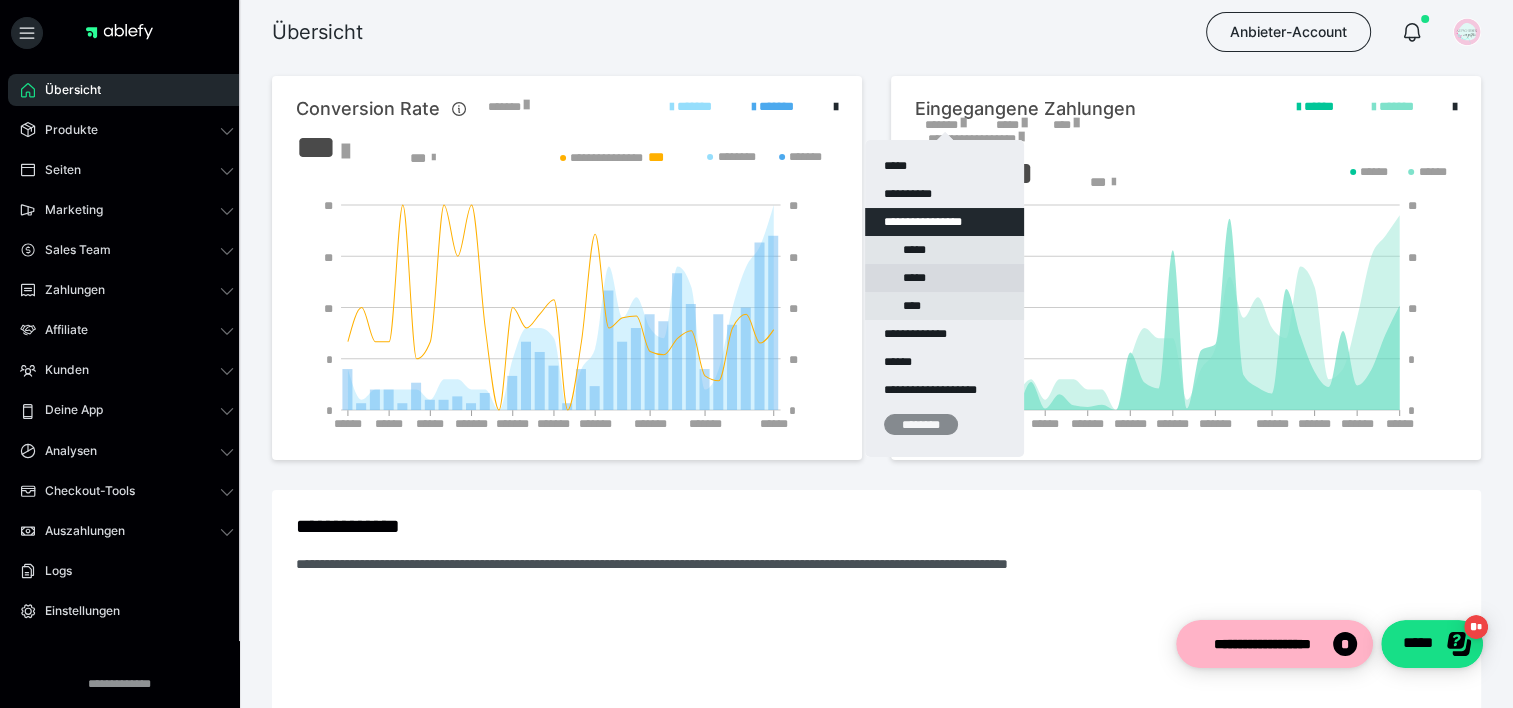 click on "*****" at bounding box center (944, 278) 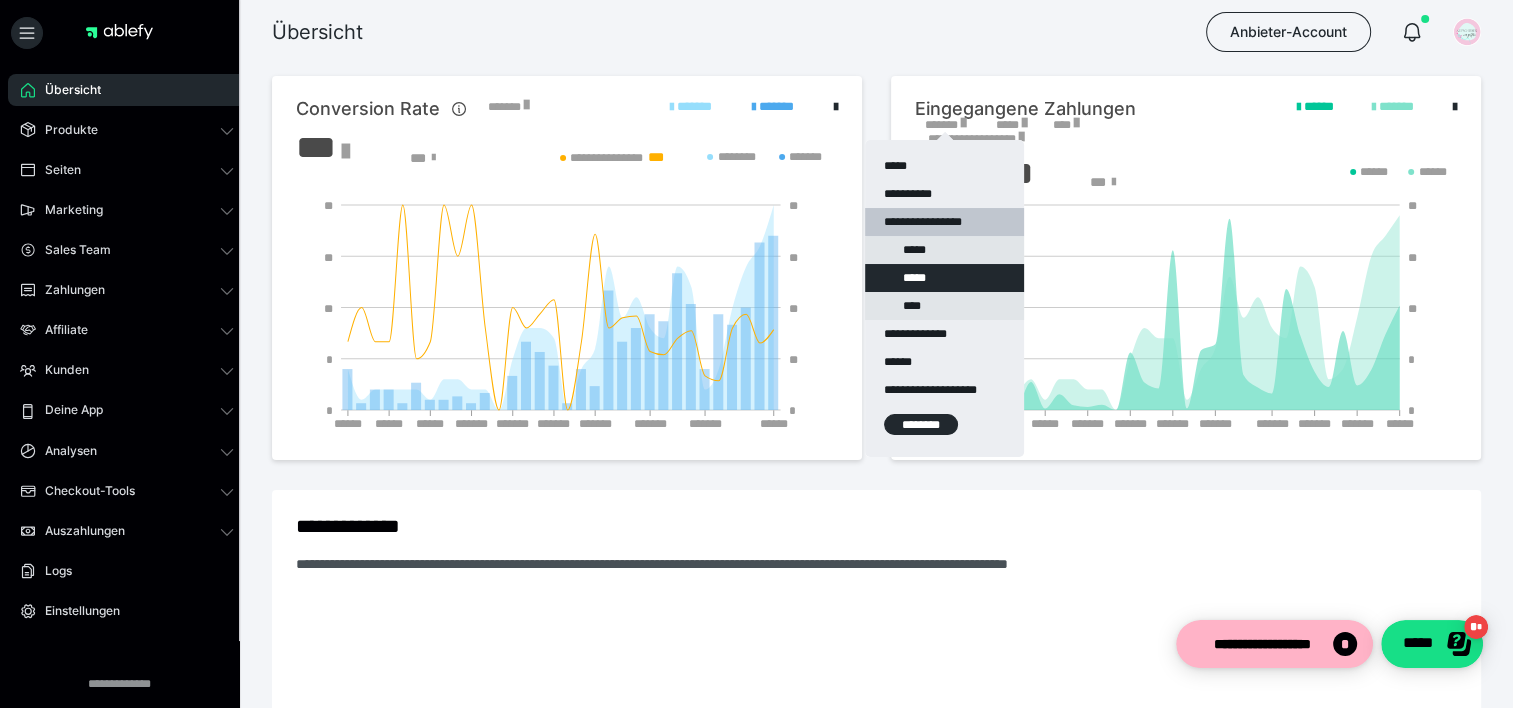 click on "********" at bounding box center [921, 424] 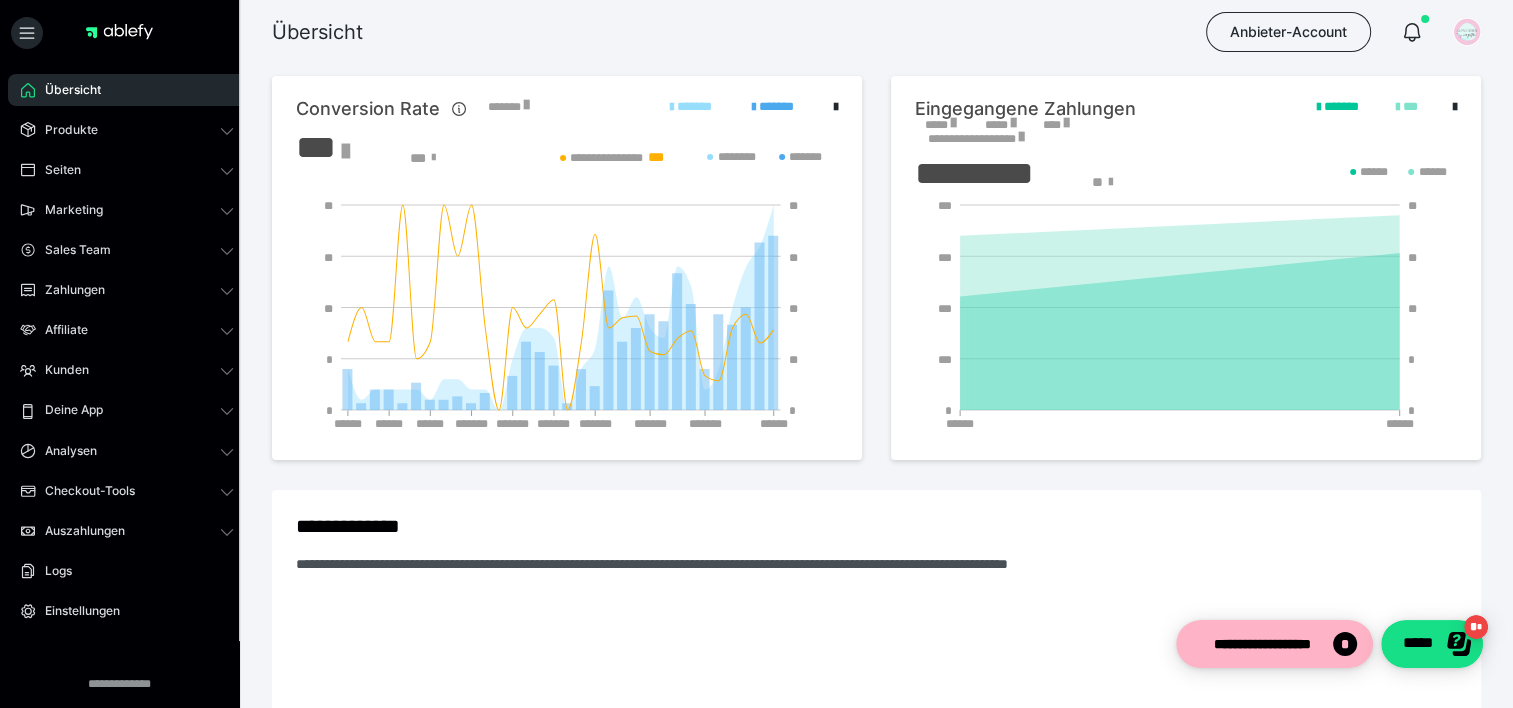 click on "*****" at bounding box center (940, 125) 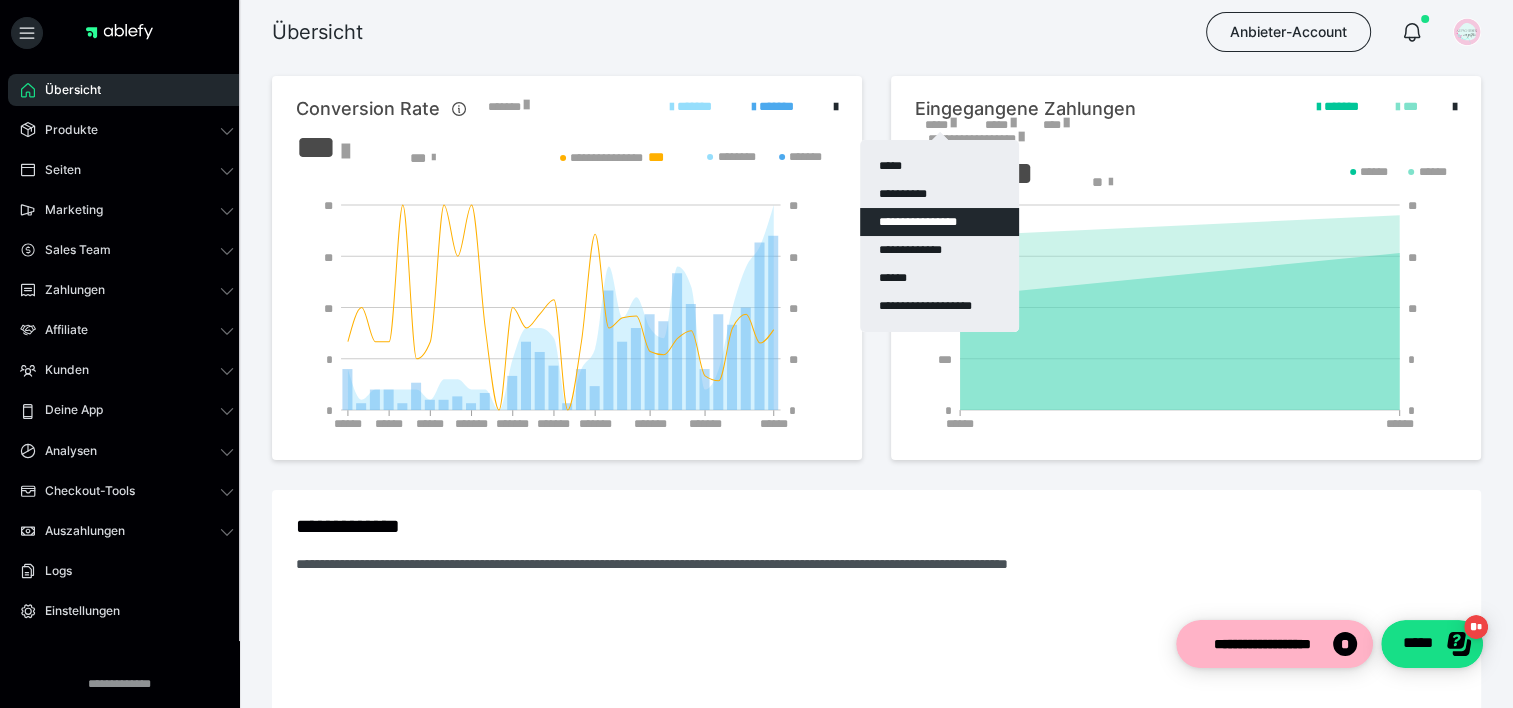 click on "**********" at bounding box center (939, 222) 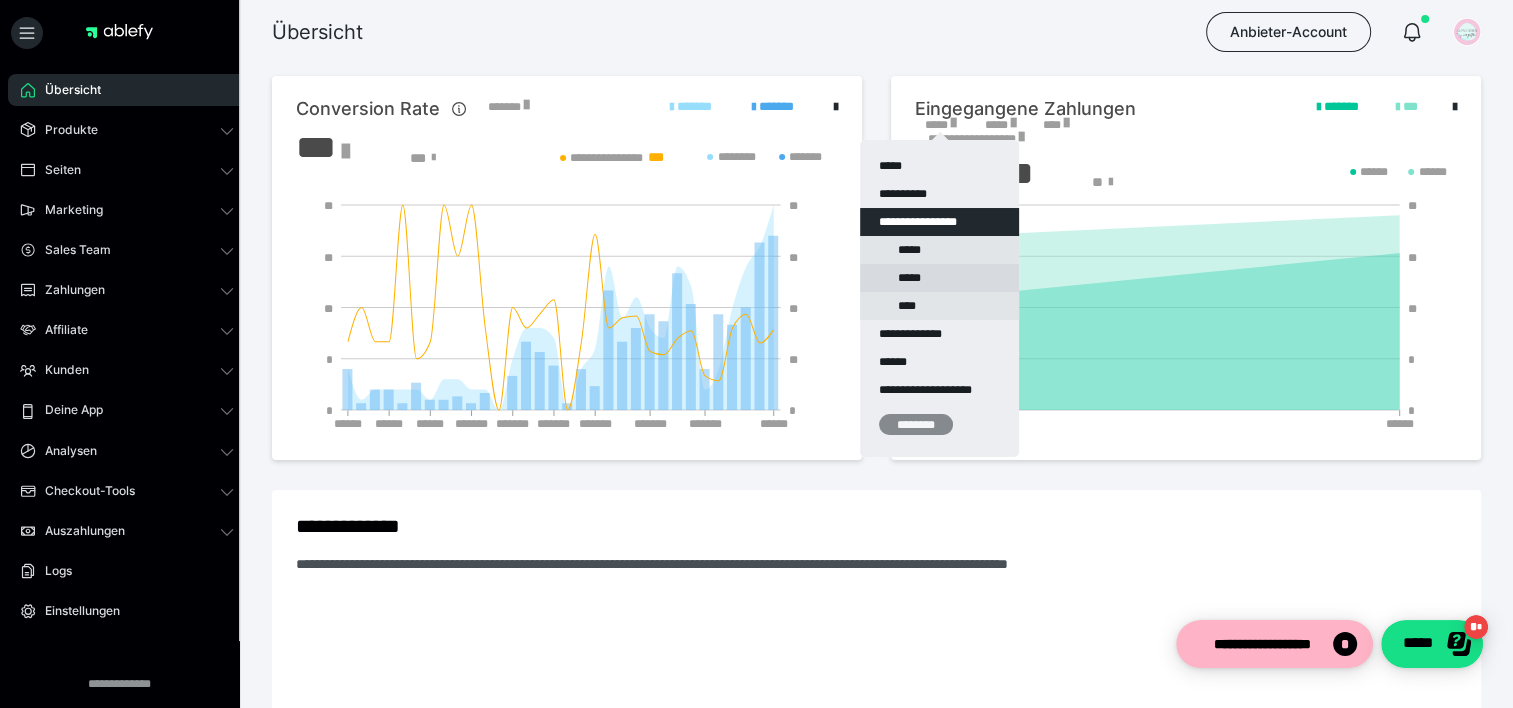click on "*****" at bounding box center (939, 278) 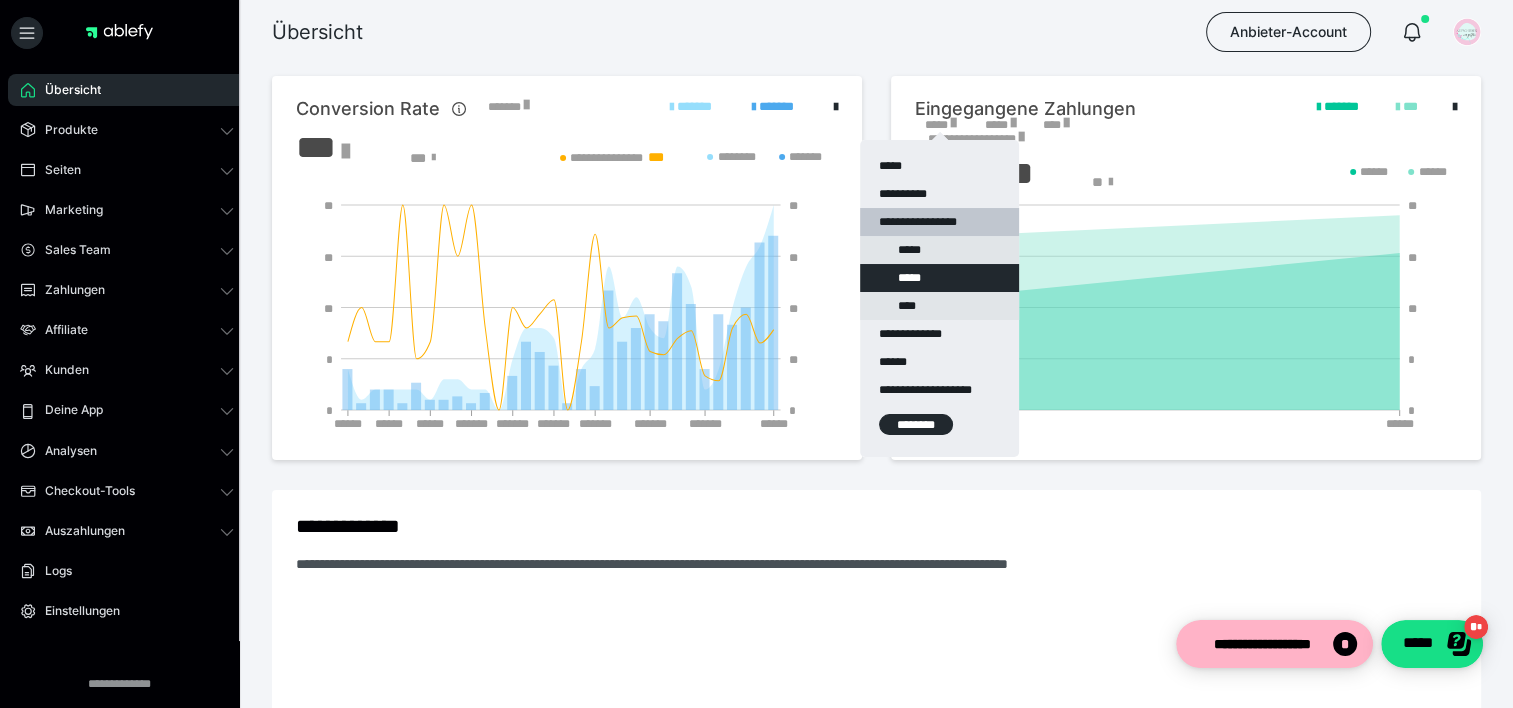 click on "********" at bounding box center (916, 424) 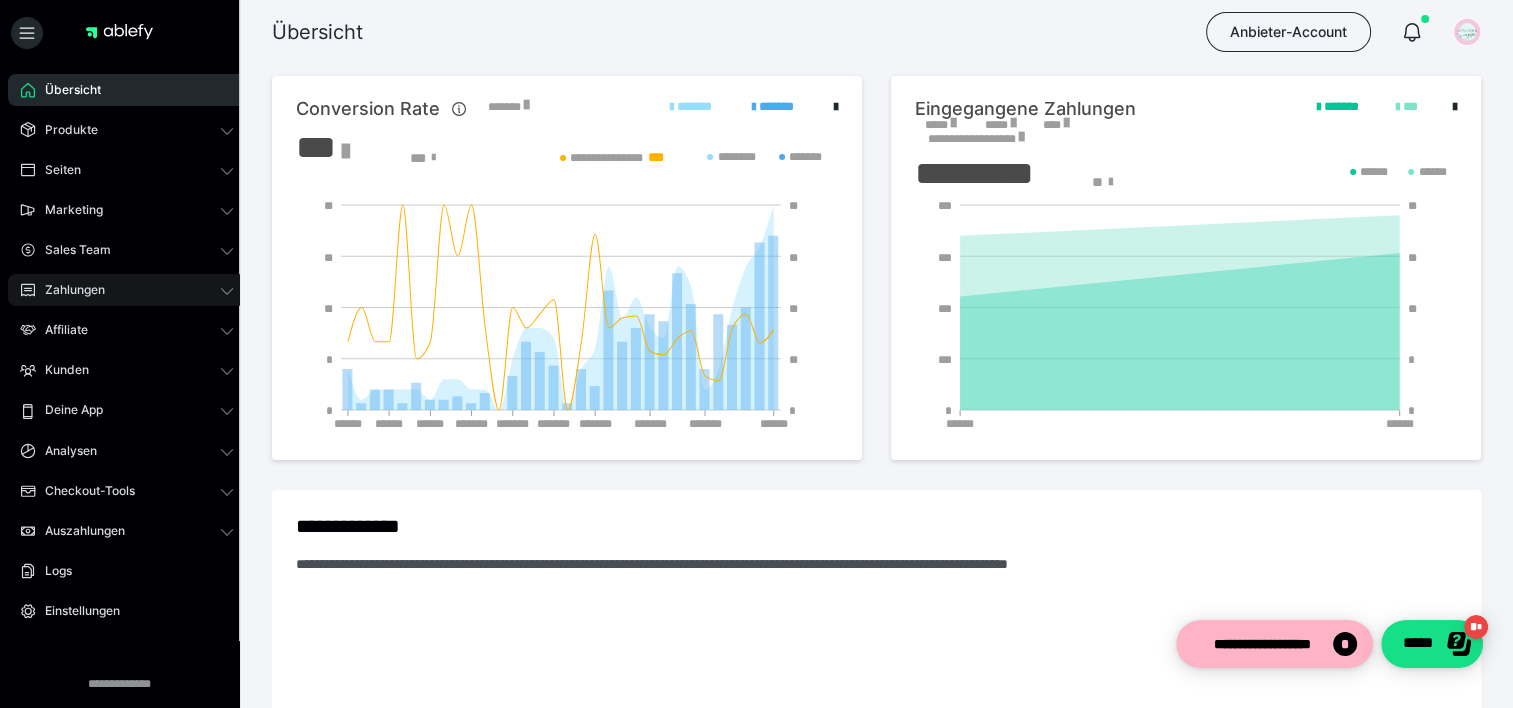 click on "Zahlungen" at bounding box center (68, 290) 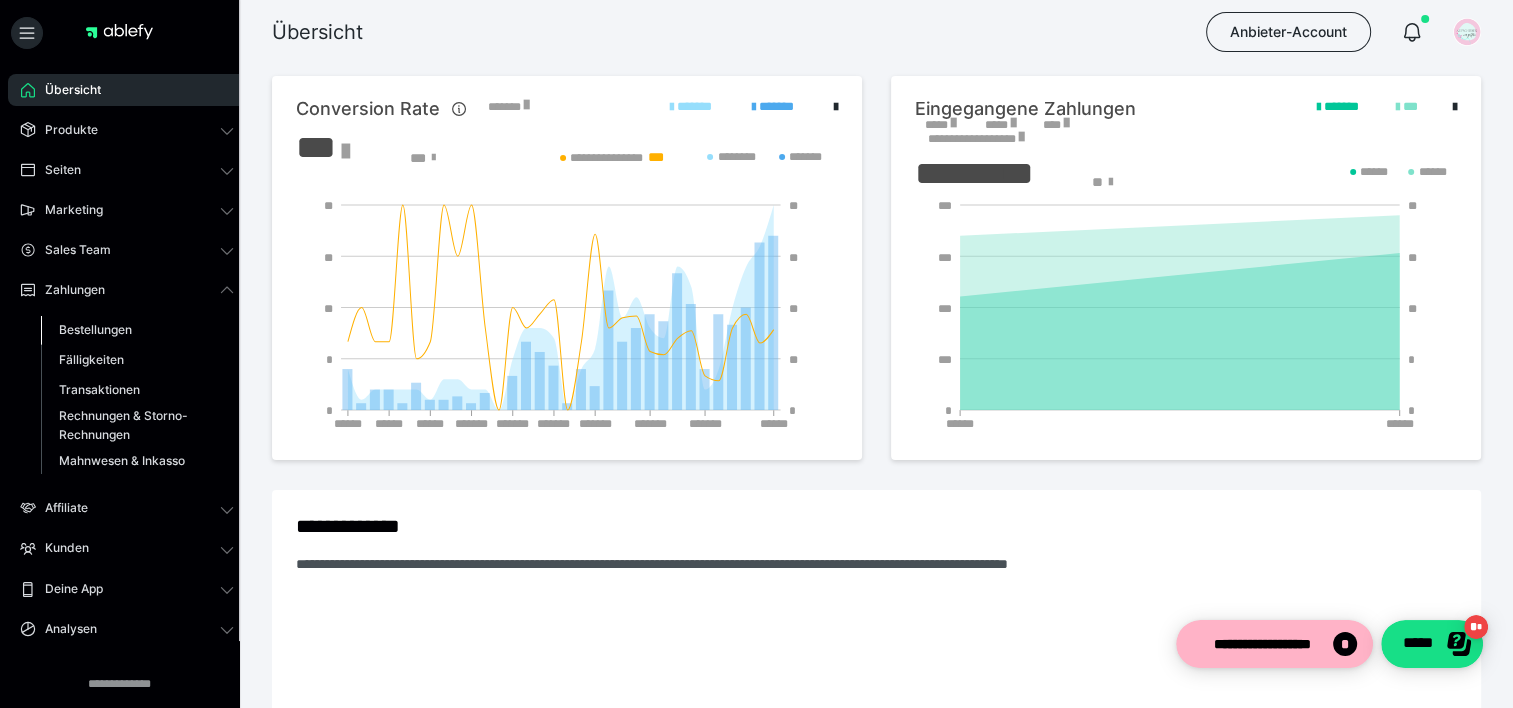 click on "Bestellungen" at bounding box center (95, 329) 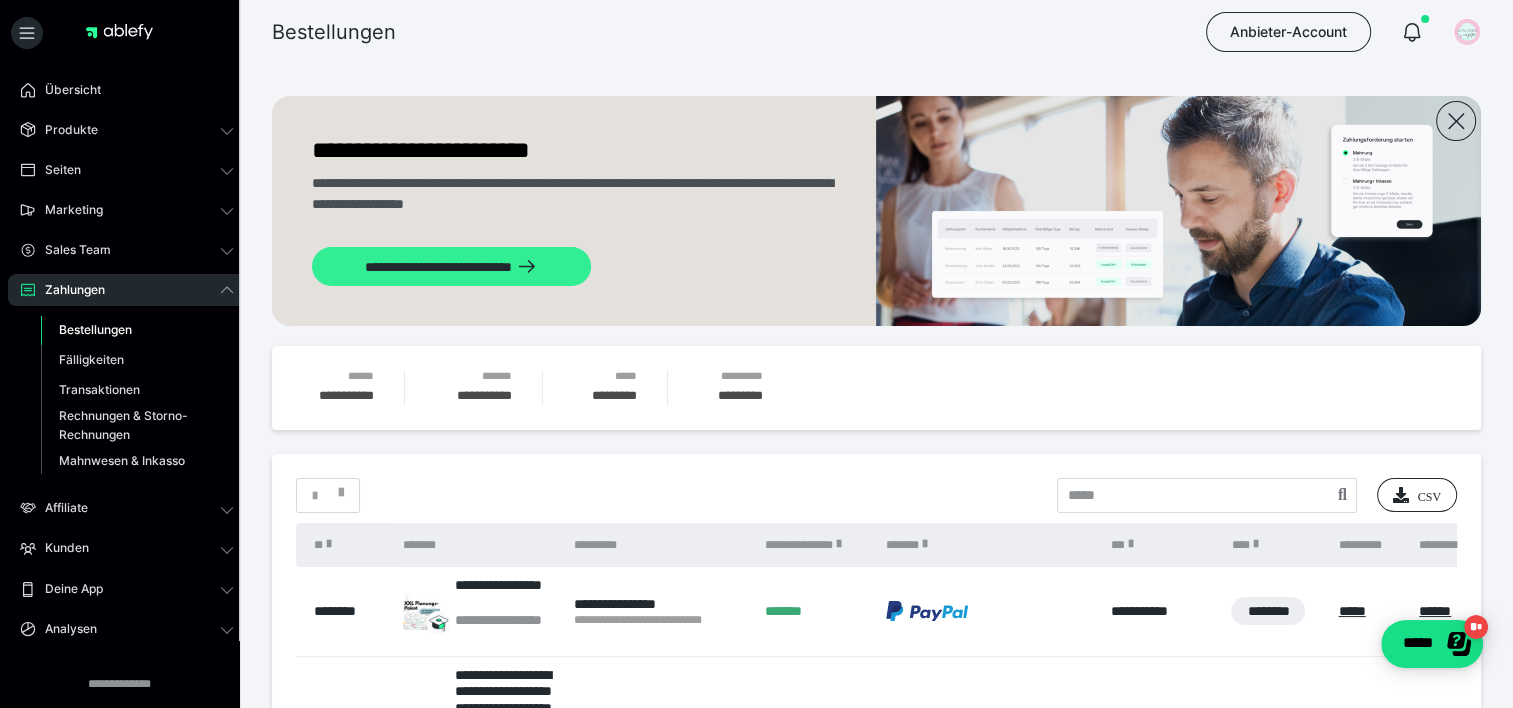 scroll, scrollTop: 200, scrollLeft: 0, axis: vertical 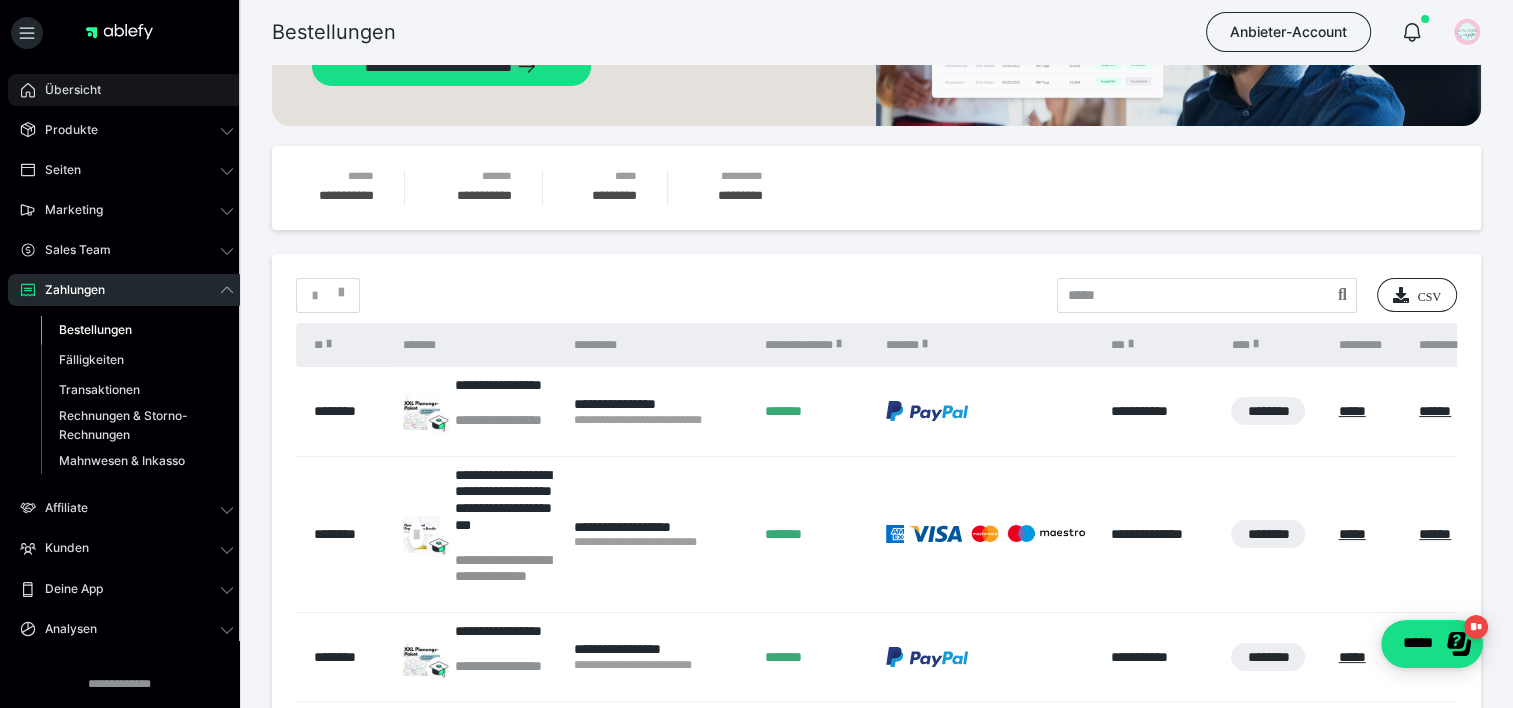 click on "Übersicht" at bounding box center [127, 90] 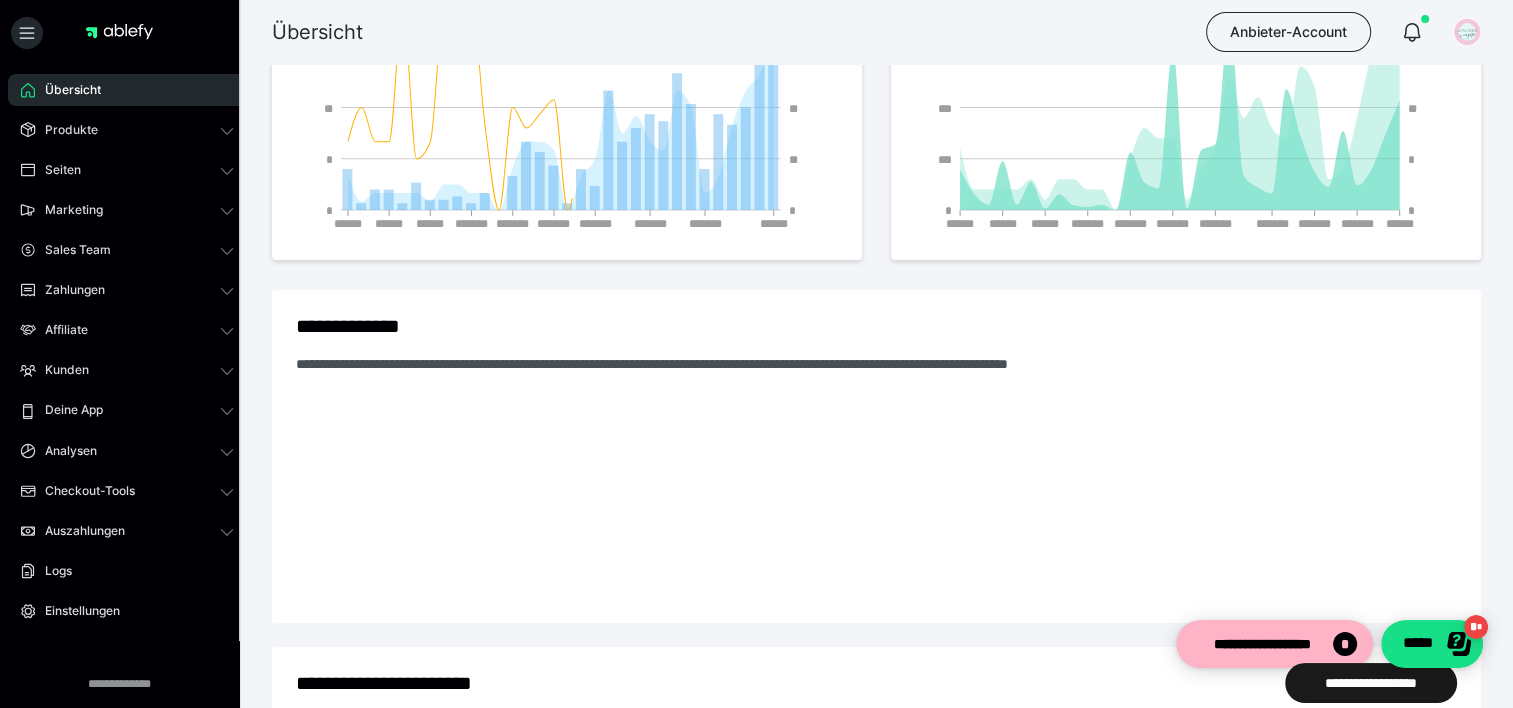scroll, scrollTop: 0, scrollLeft: 0, axis: both 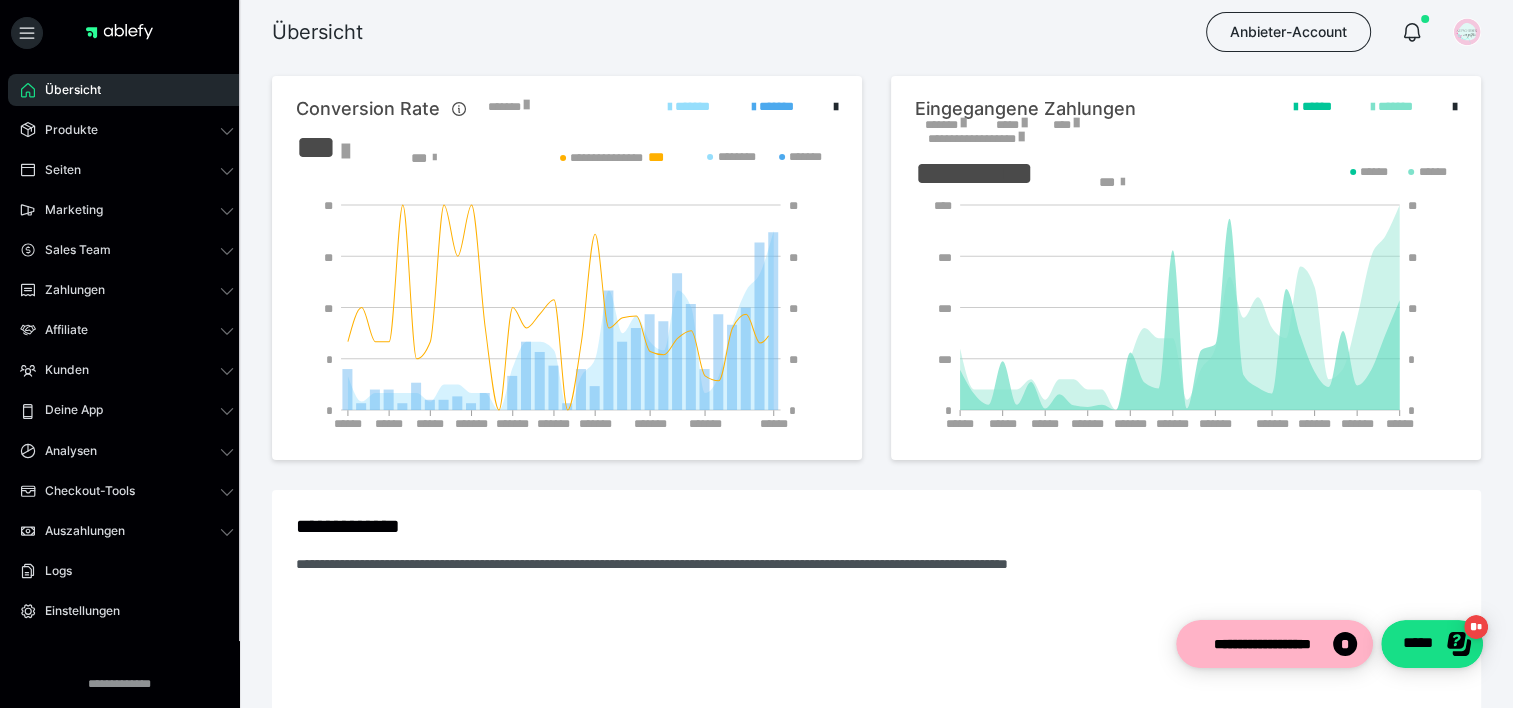 click on "*******" at bounding box center (945, 125) 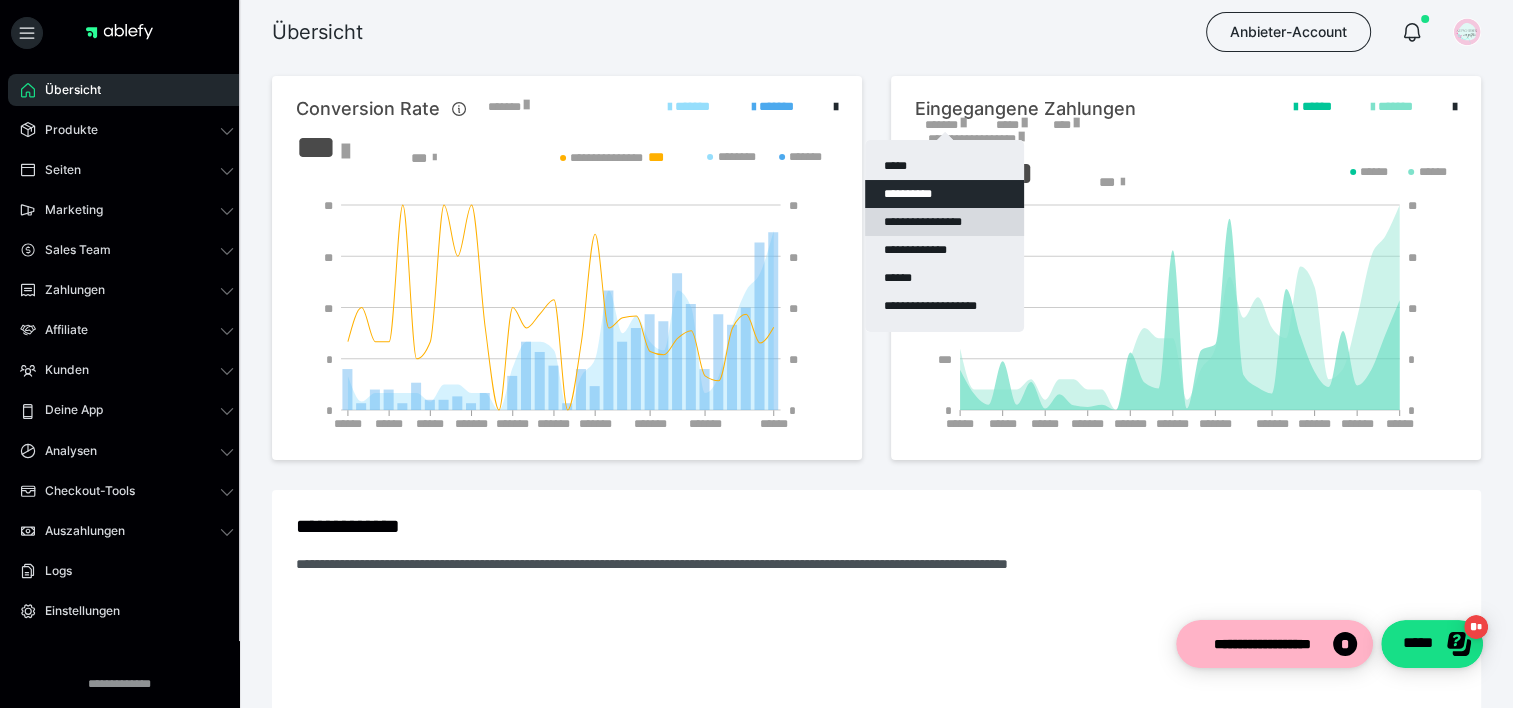 click on "**********" at bounding box center [944, 222] 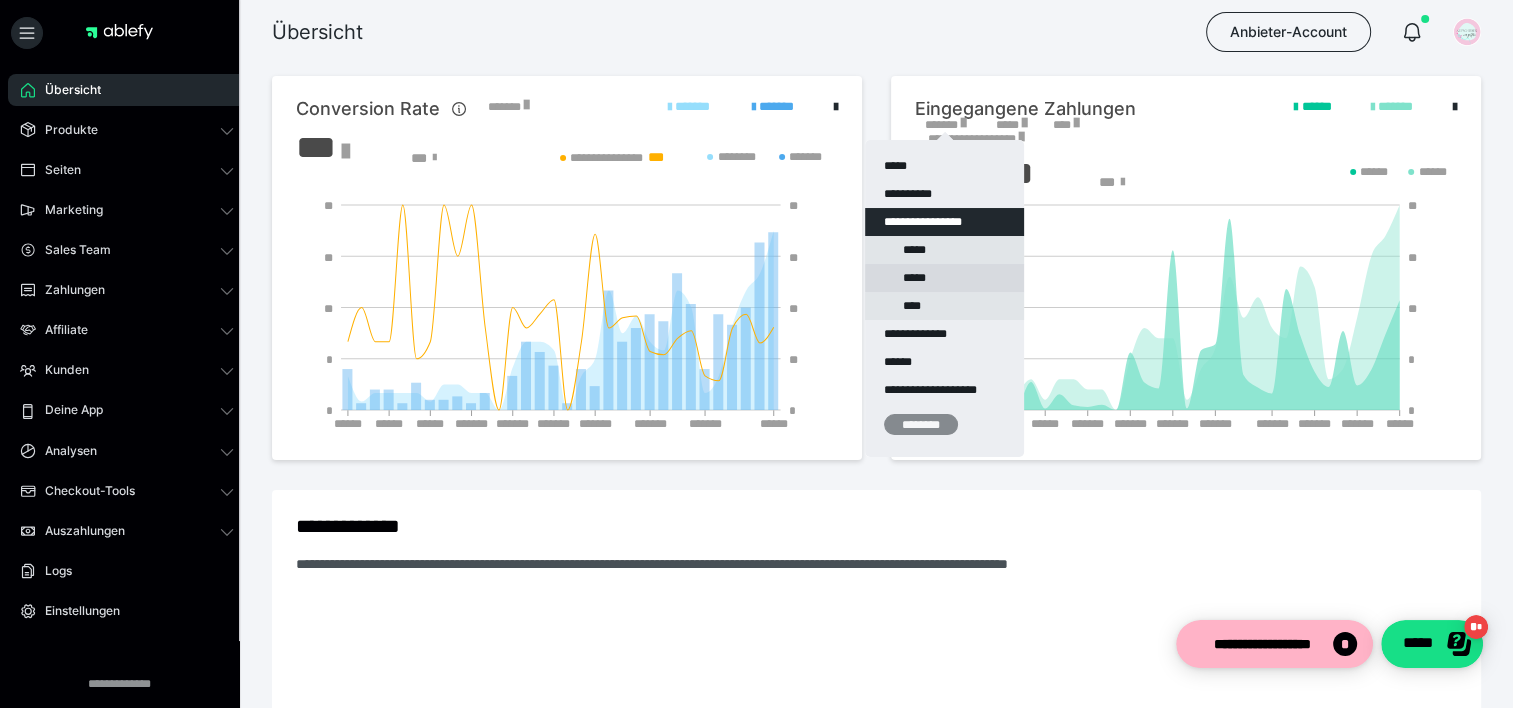 click on "*****" at bounding box center (944, 278) 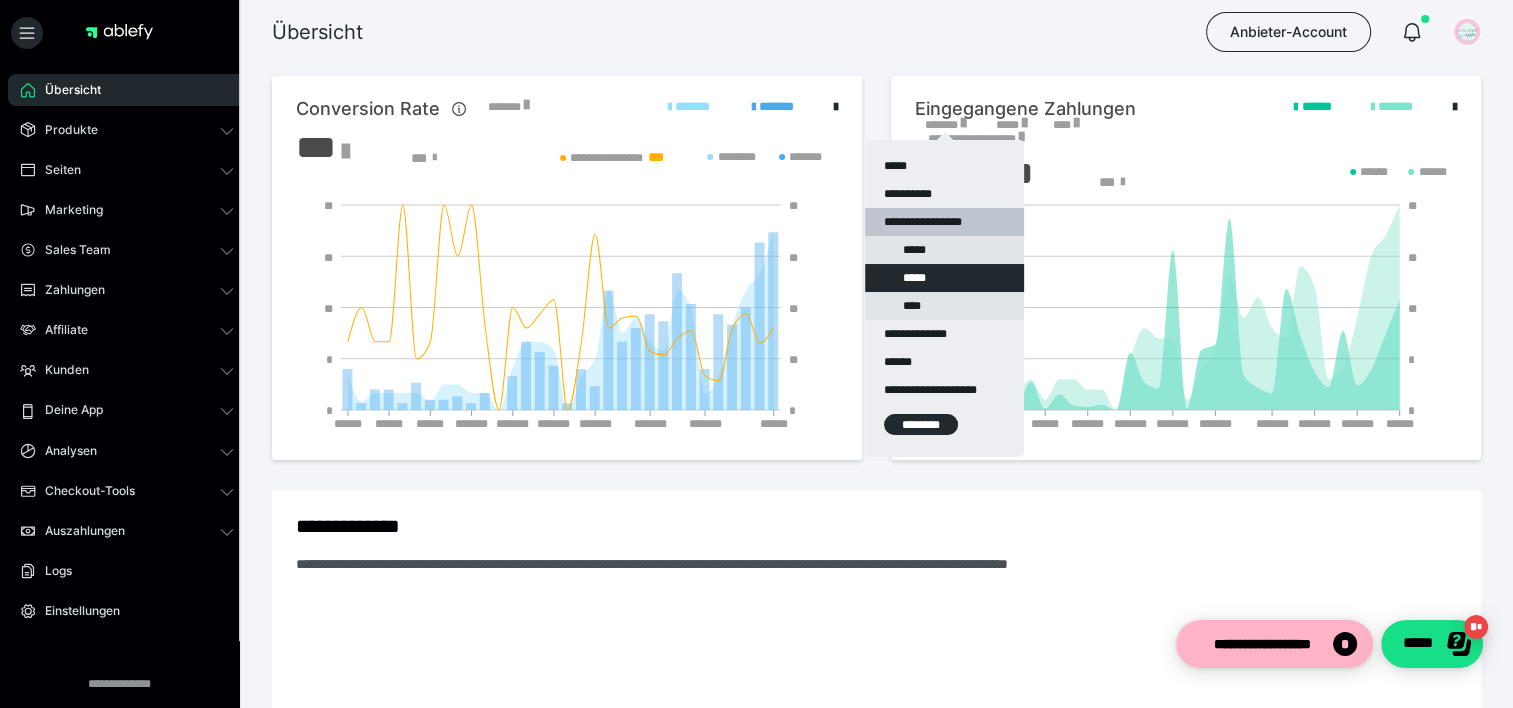 click on "********" at bounding box center [921, 424] 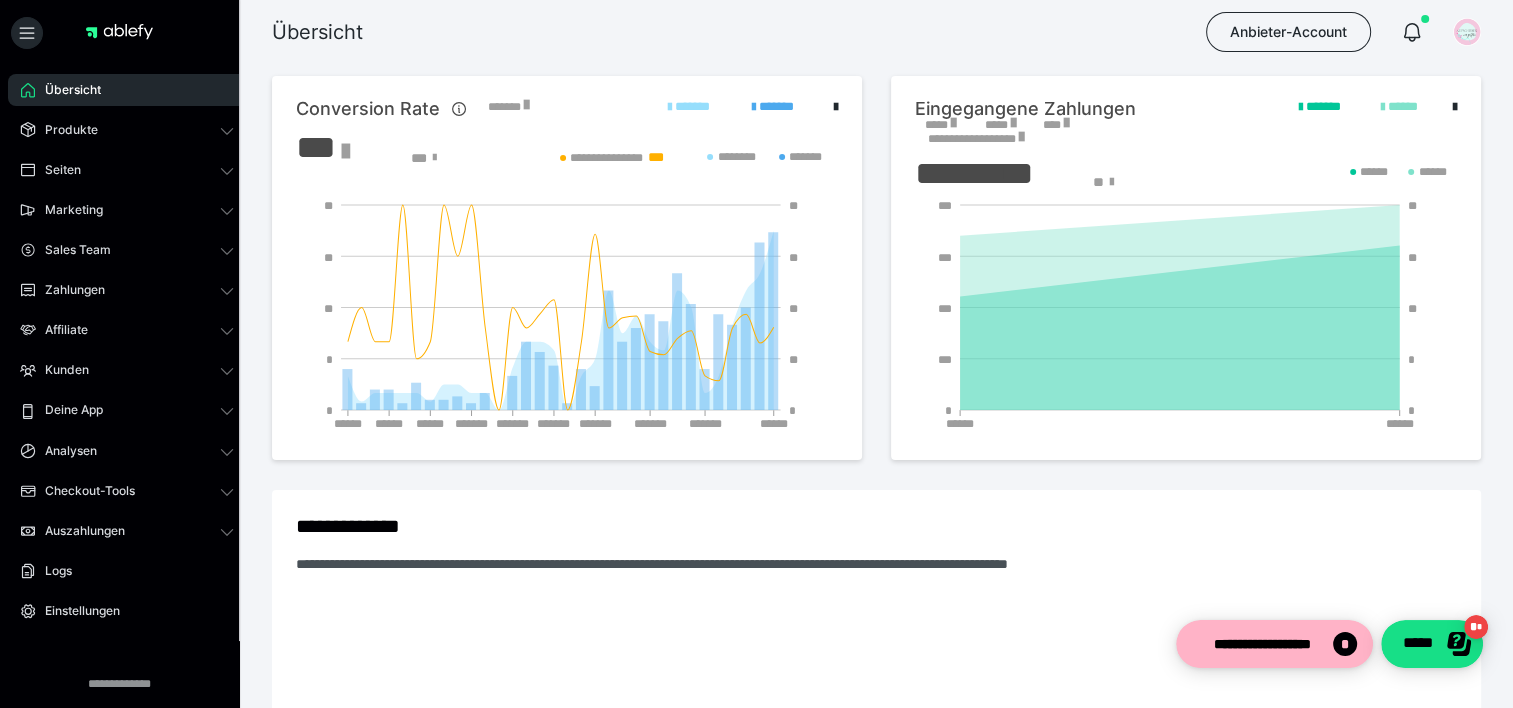 click on "*****" at bounding box center (940, 125) 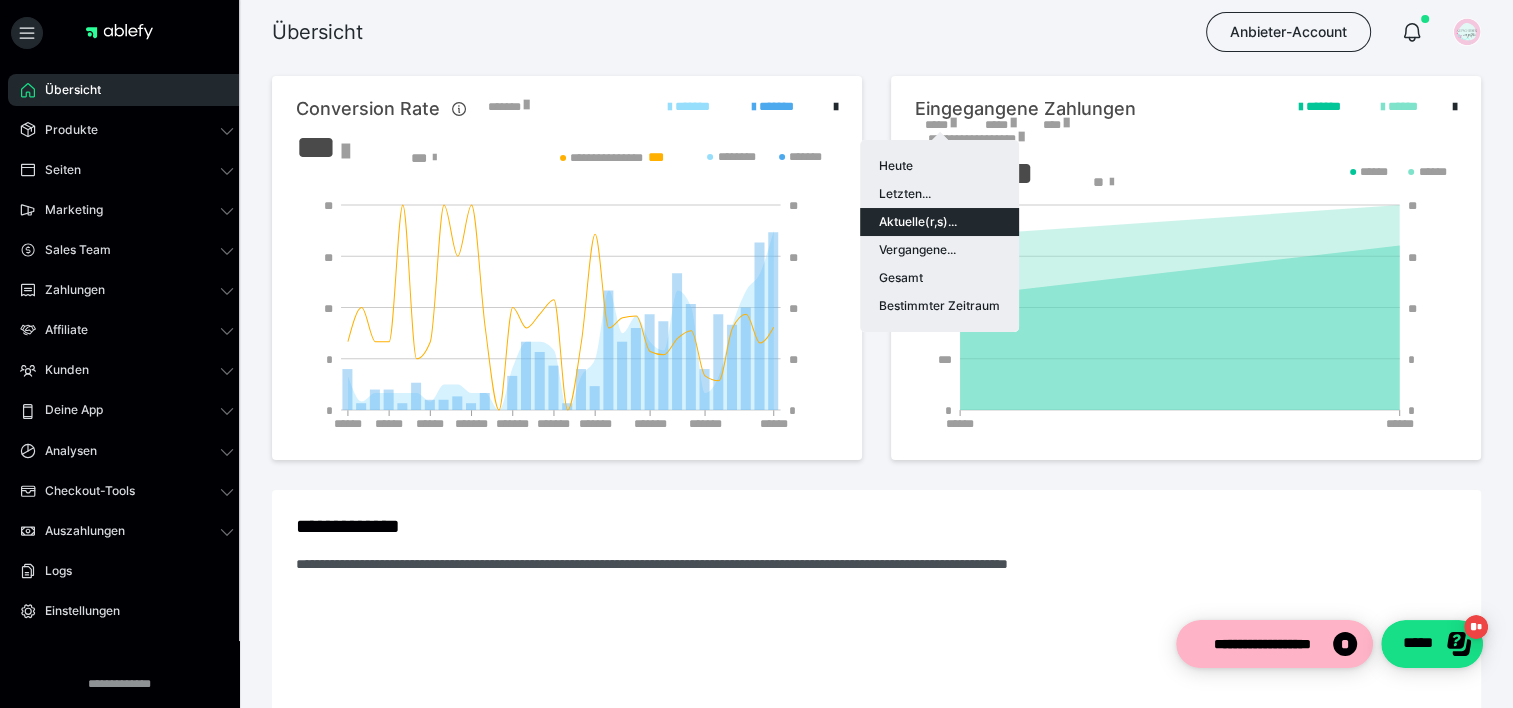 drag, startPoint x: 940, startPoint y: 216, endPoint x: 936, endPoint y: 228, distance: 12.649111 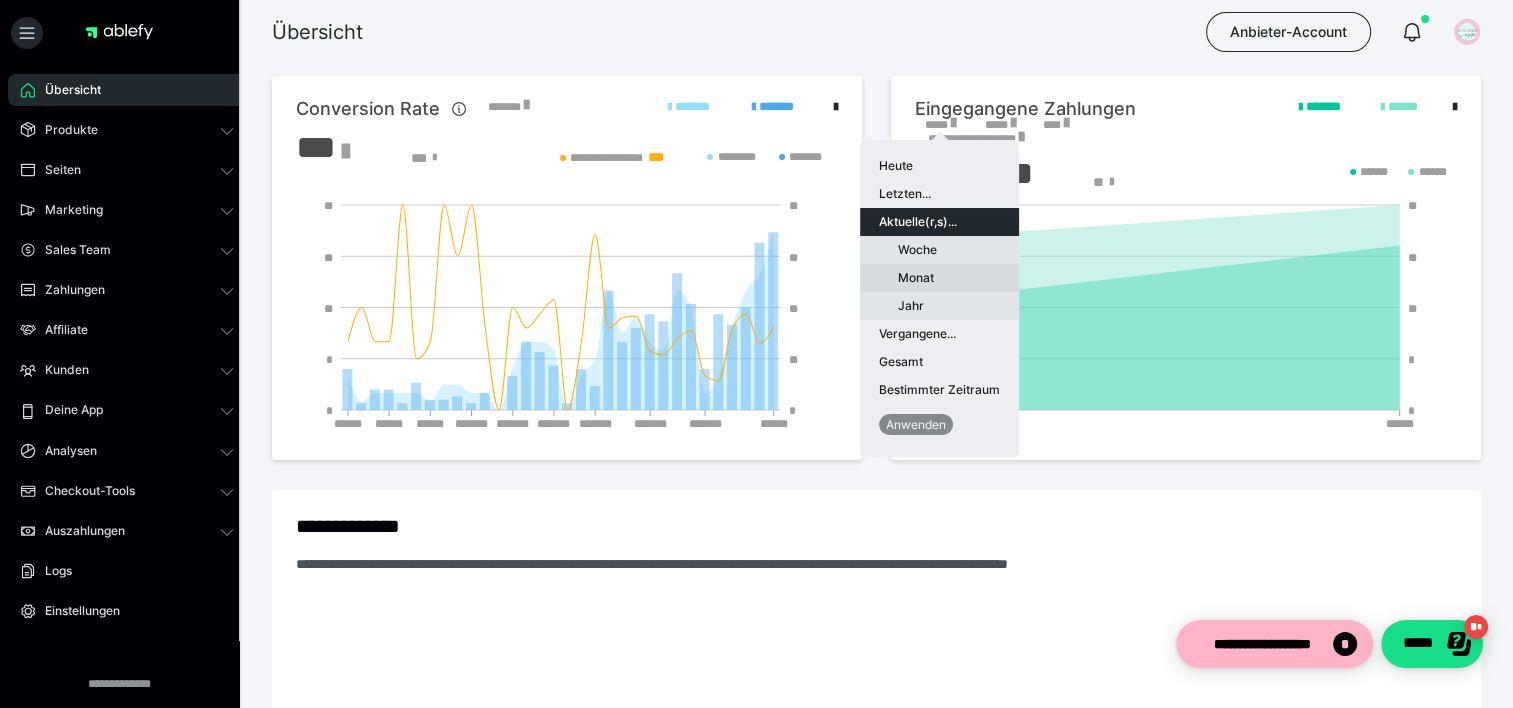 click on "Monat" at bounding box center (939, 278) 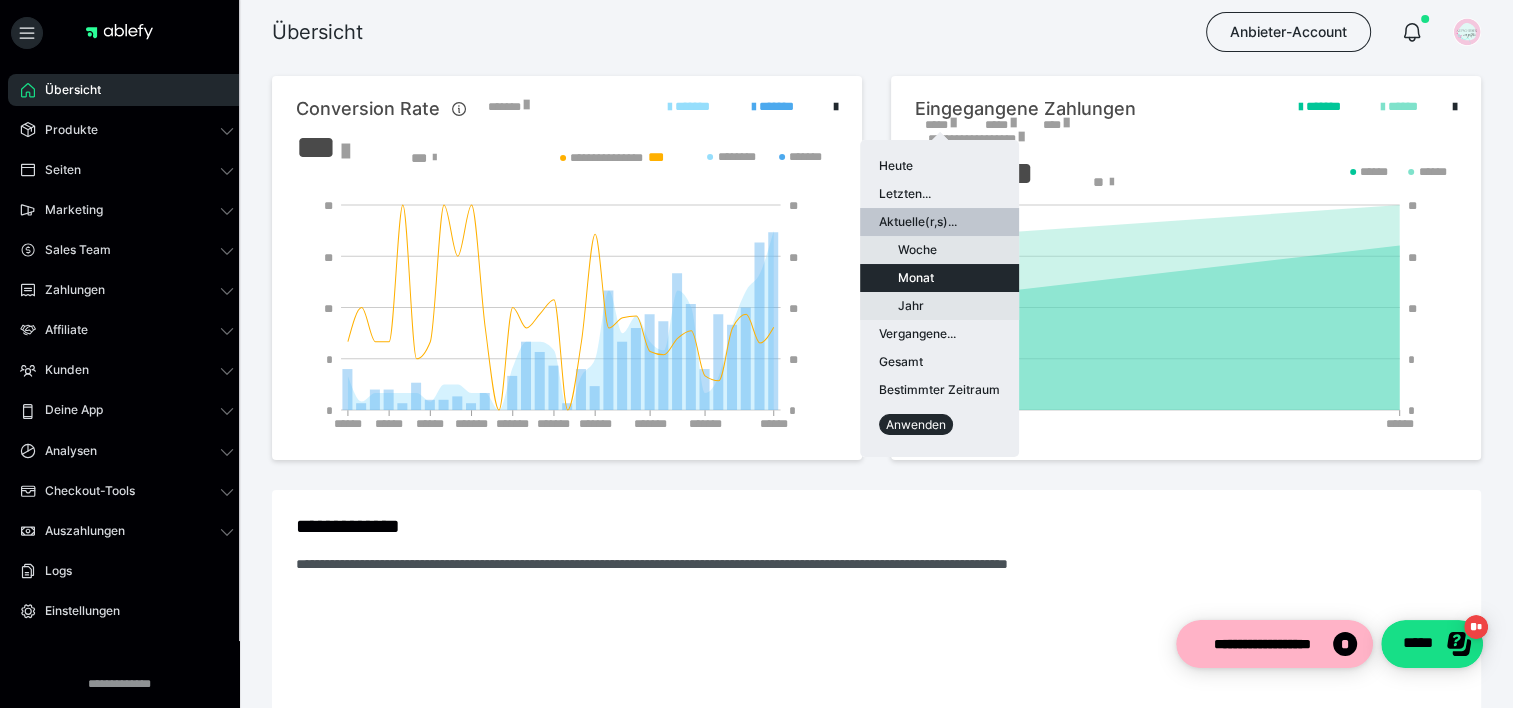 click on "Anwenden" at bounding box center (916, 424) 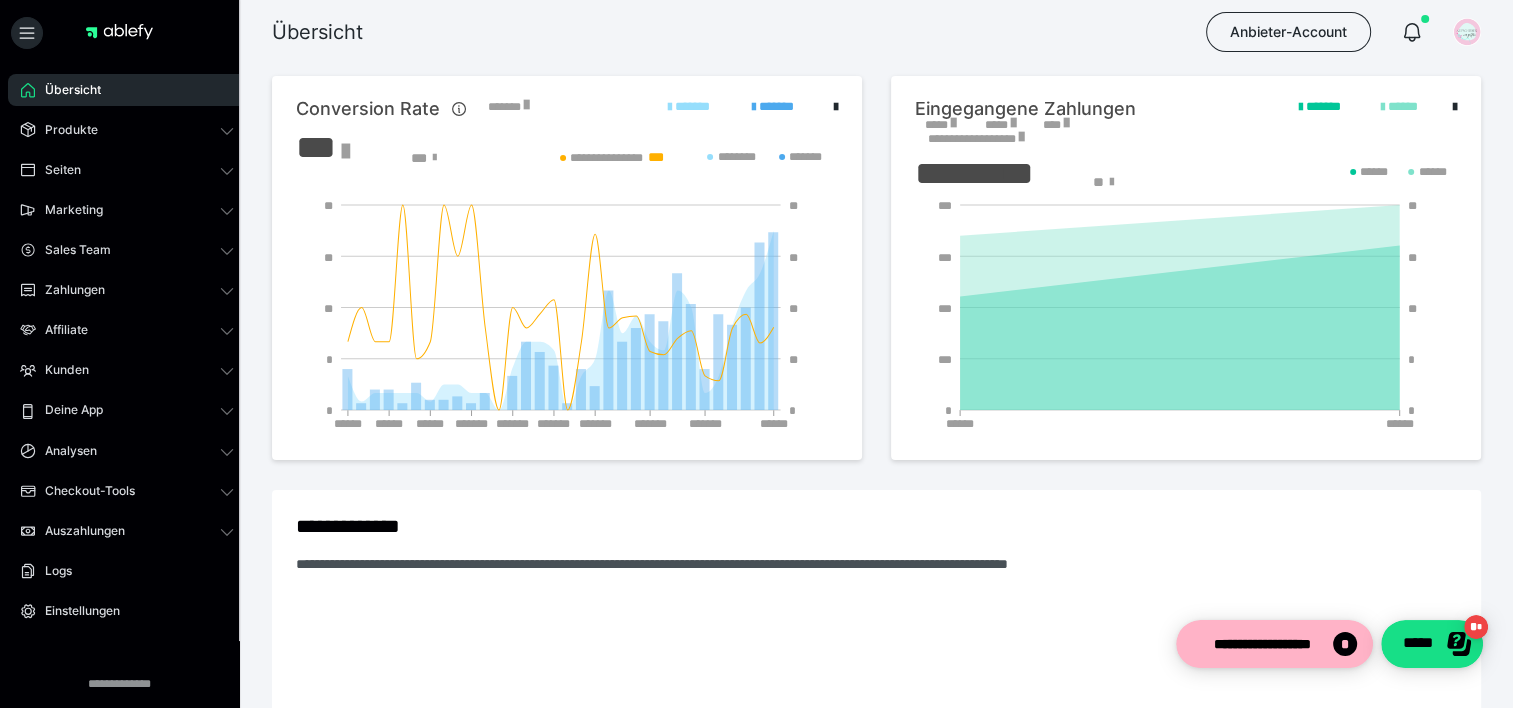 click on "*****" at bounding box center [940, 125] 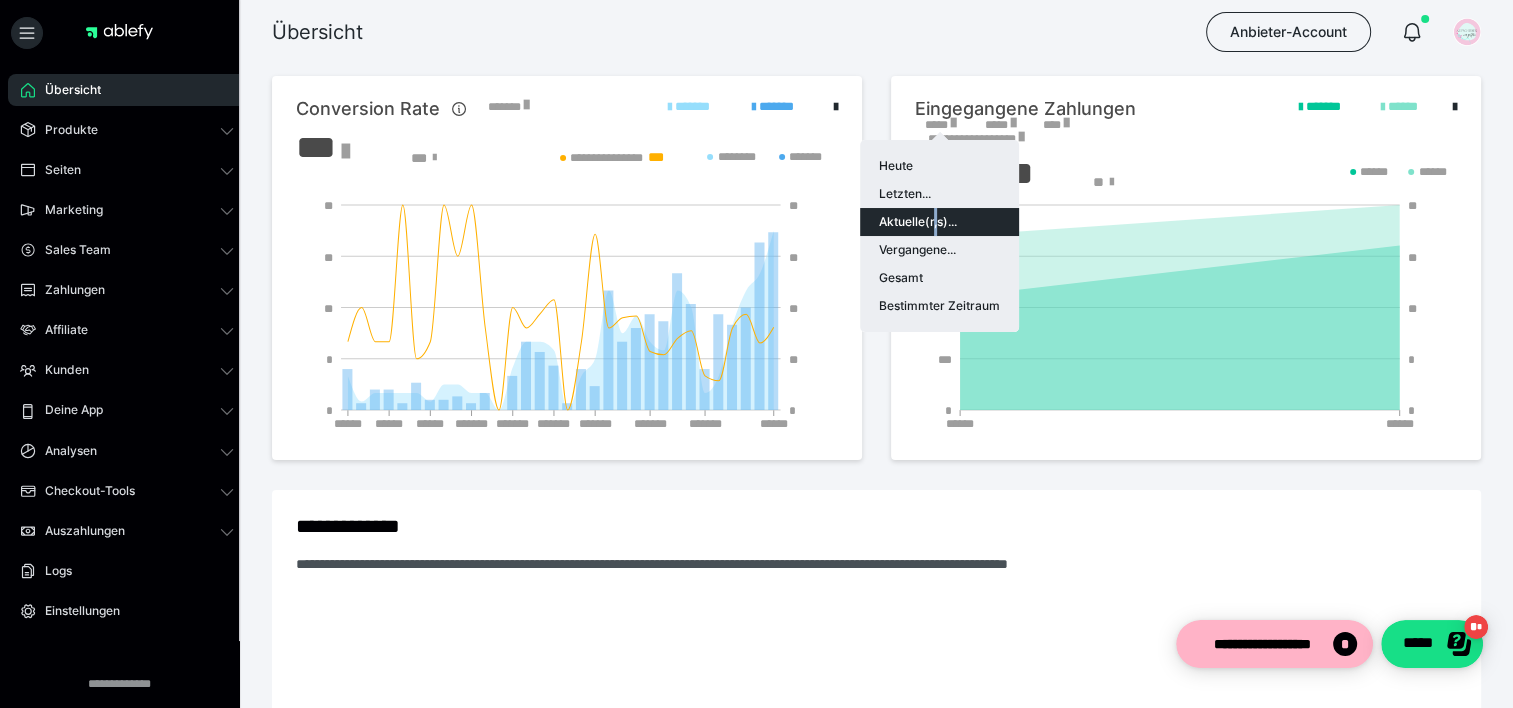 drag, startPoint x: 920, startPoint y: 126, endPoint x: 936, endPoint y: 217, distance: 92.39589 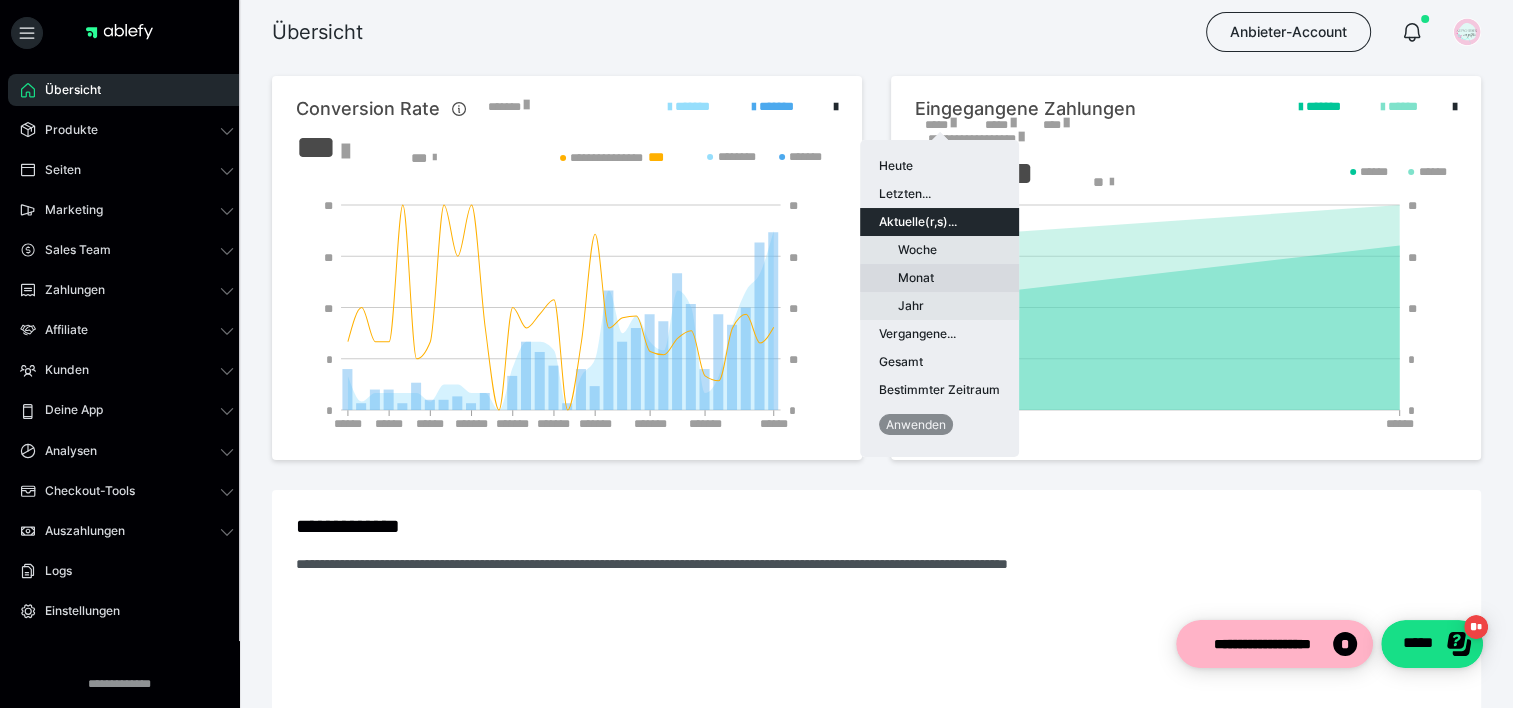 drag, startPoint x: 936, startPoint y: 217, endPoint x: 920, endPoint y: 283, distance: 67.911705 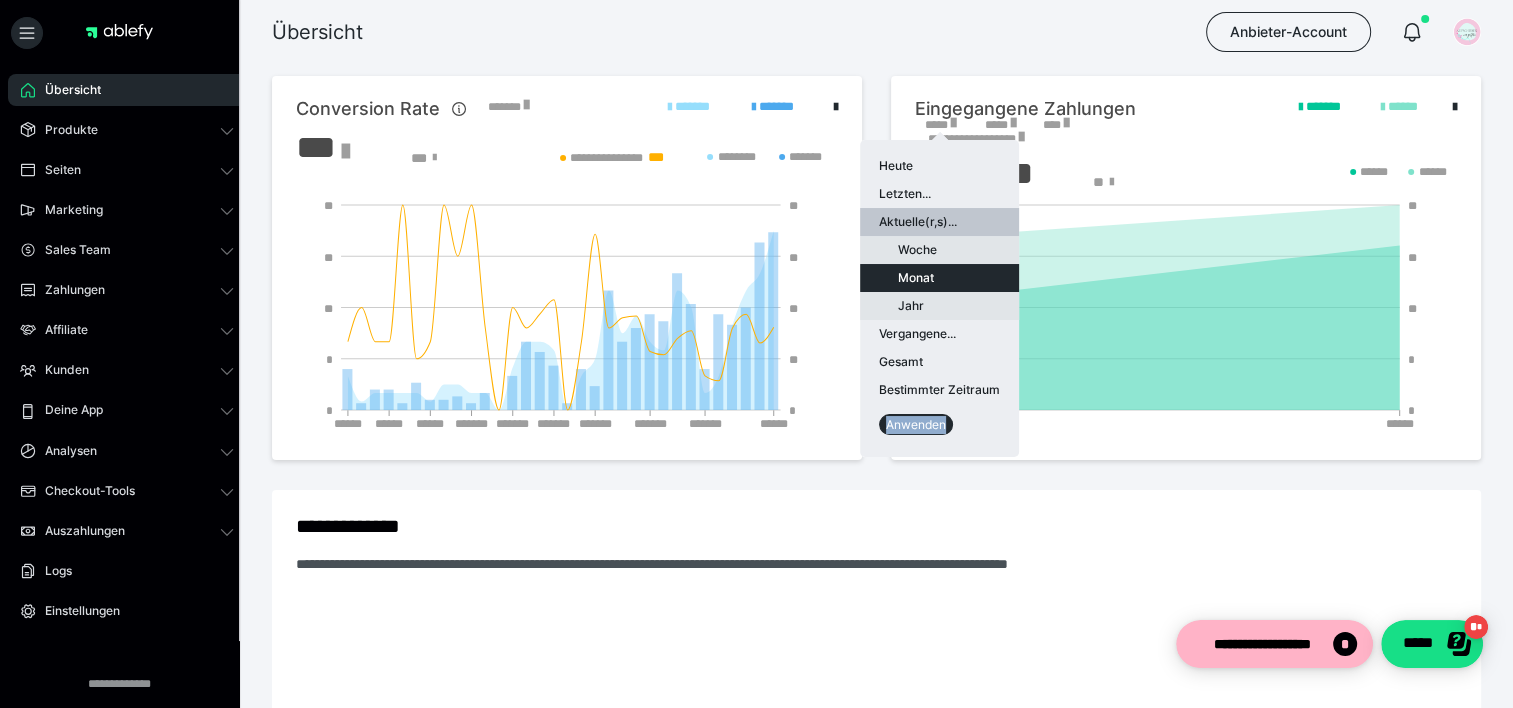 click on "Heute Letzten... Aktuelle(r,s)... Woche Monat Jahr Vergangene... Gesamt Bestimmter Zeitraum Anwenden" at bounding box center (939, 298) 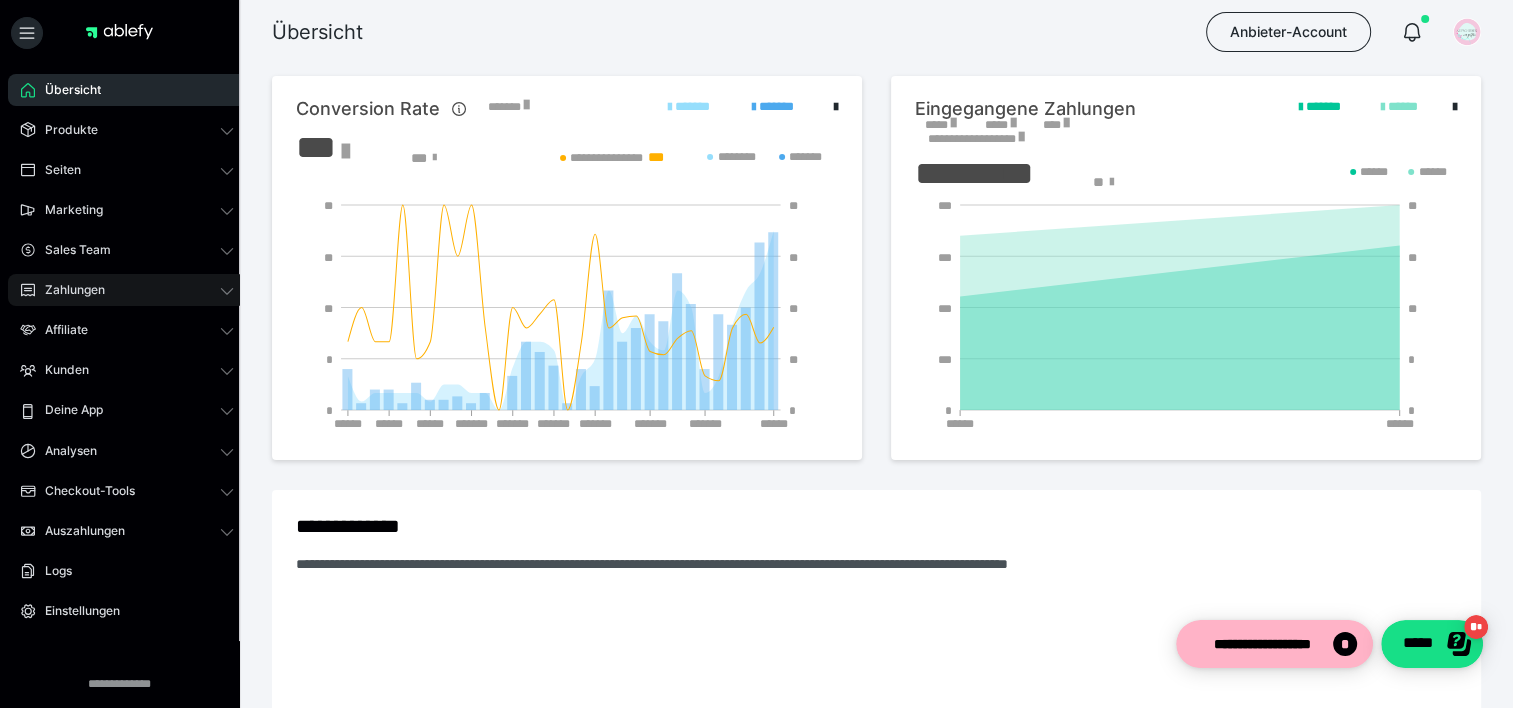 click on "Zahlungen" at bounding box center (127, 290) 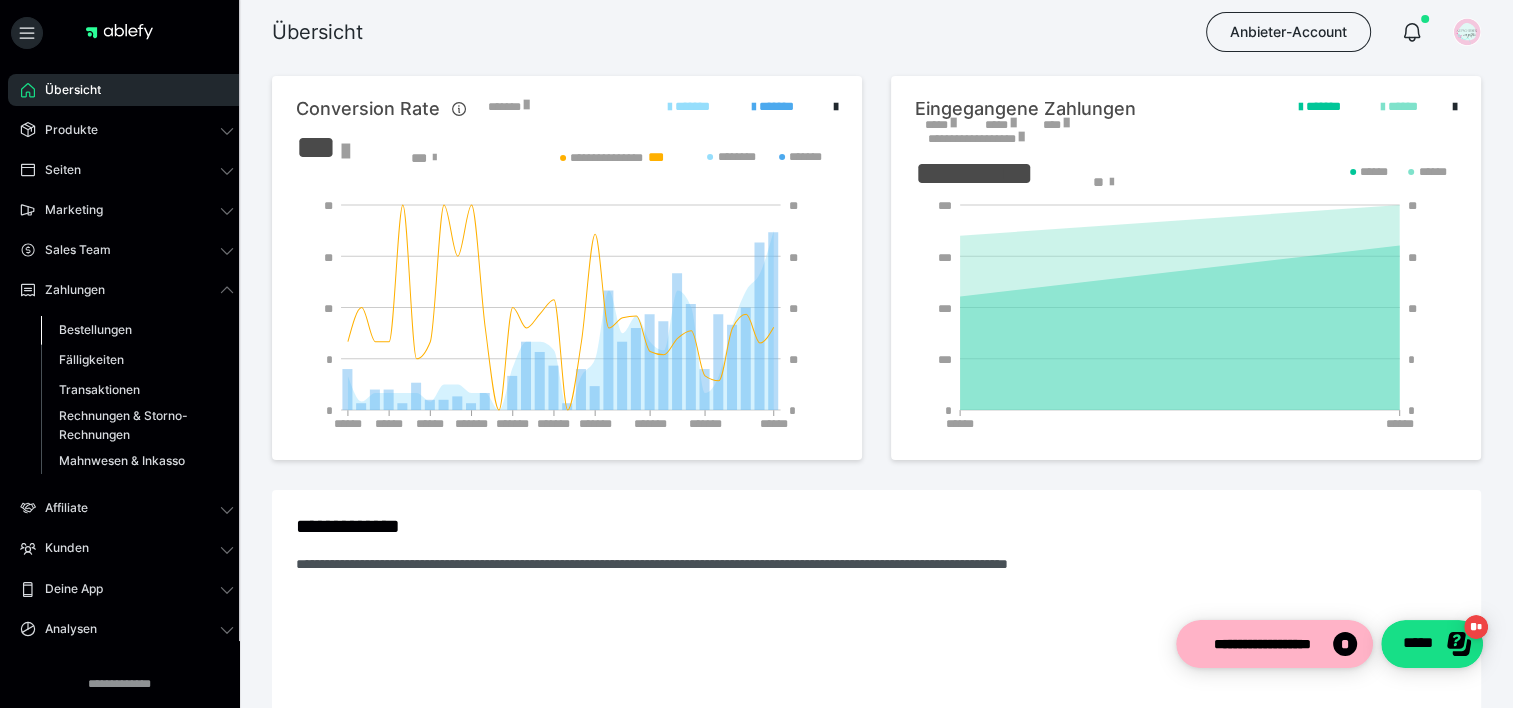 click on "Bestellungen" at bounding box center [95, 329] 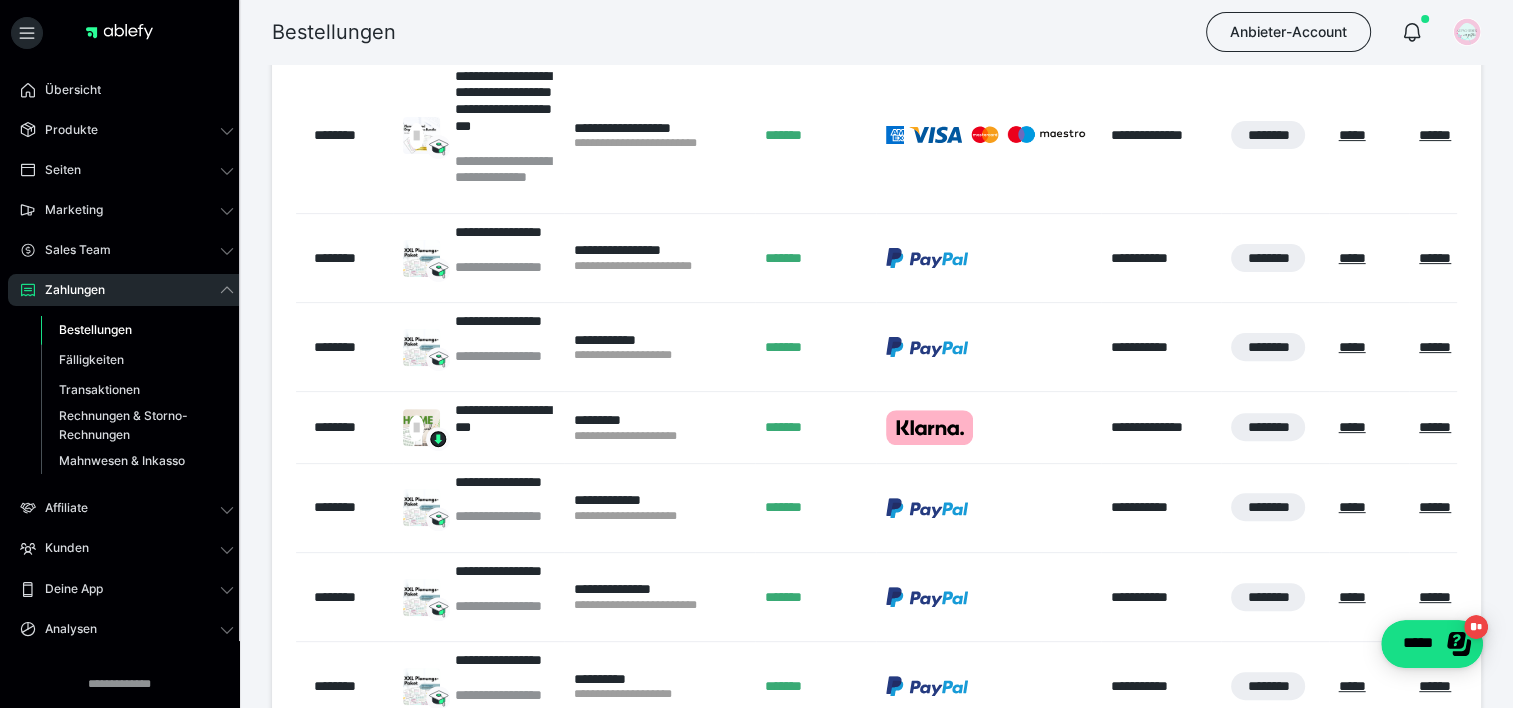 scroll, scrollTop: 600, scrollLeft: 0, axis: vertical 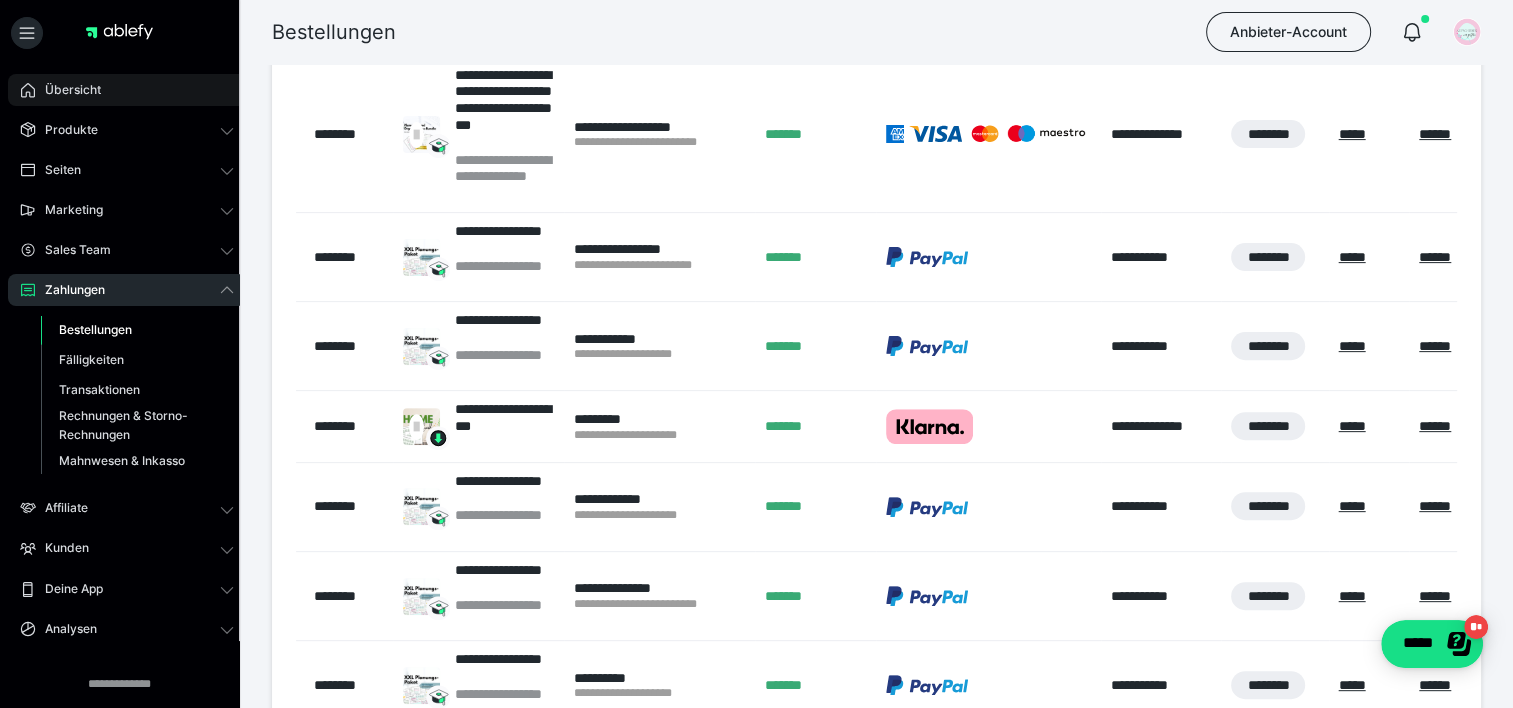 click on "Übersicht" at bounding box center [127, 90] 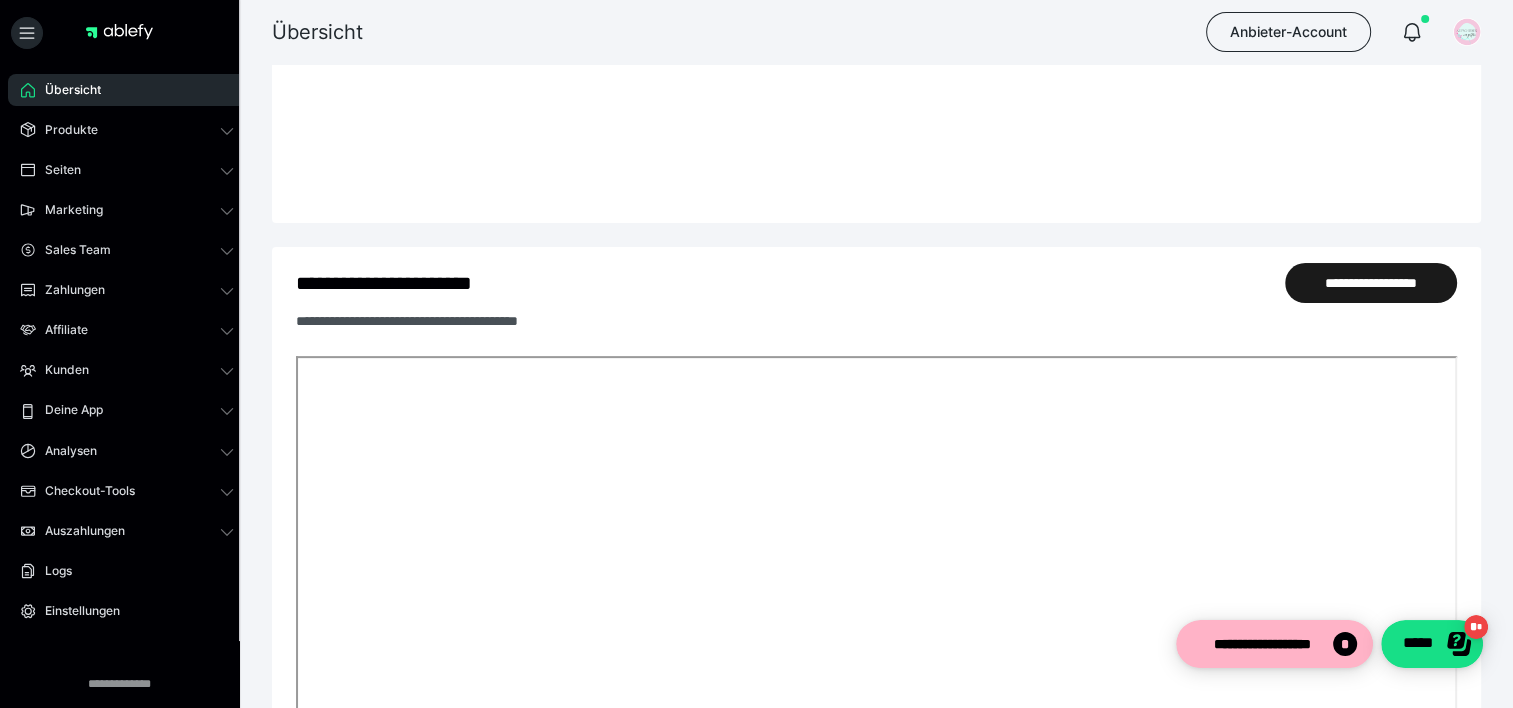 scroll, scrollTop: 0, scrollLeft: 0, axis: both 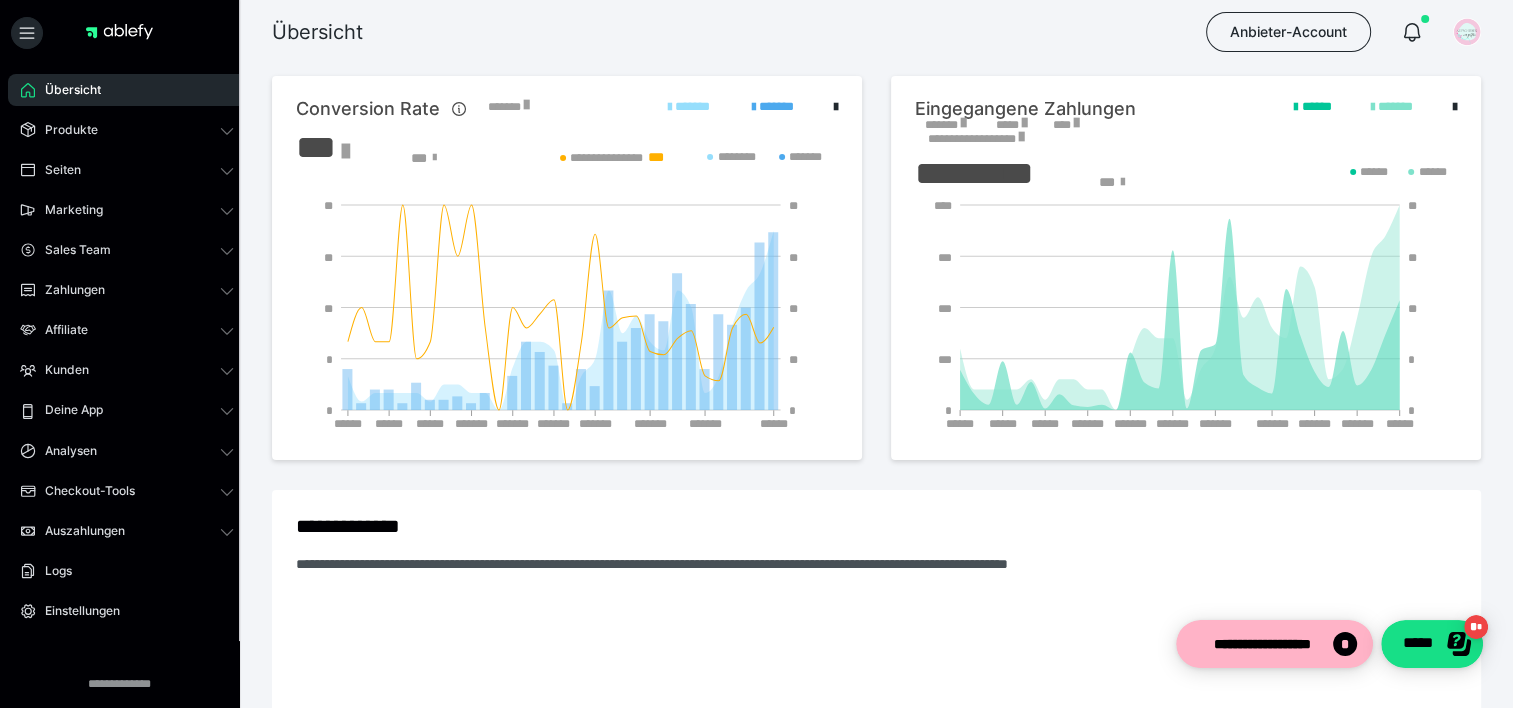 click on "*******" at bounding box center [945, 125] 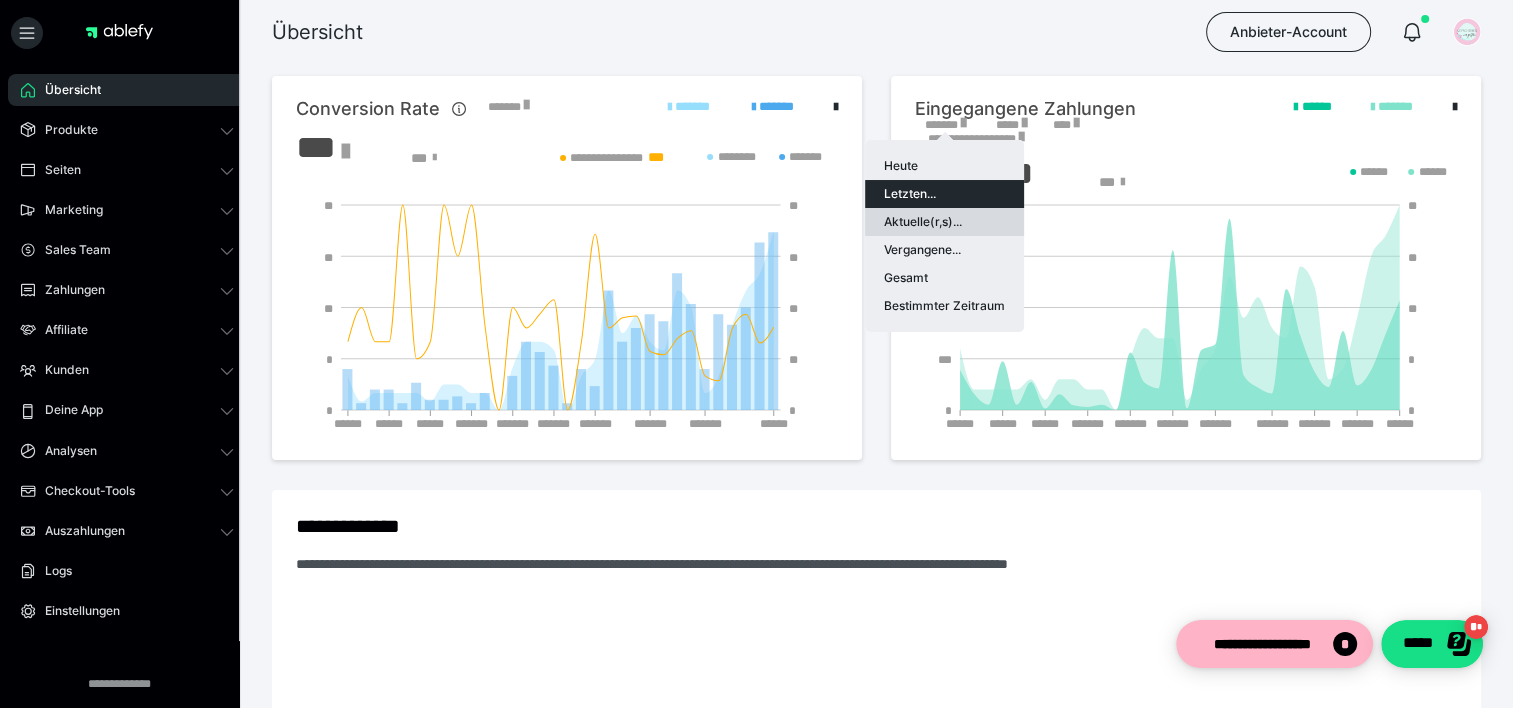 click on "Aktuelle(r,s)..." at bounding box center (944, 222) 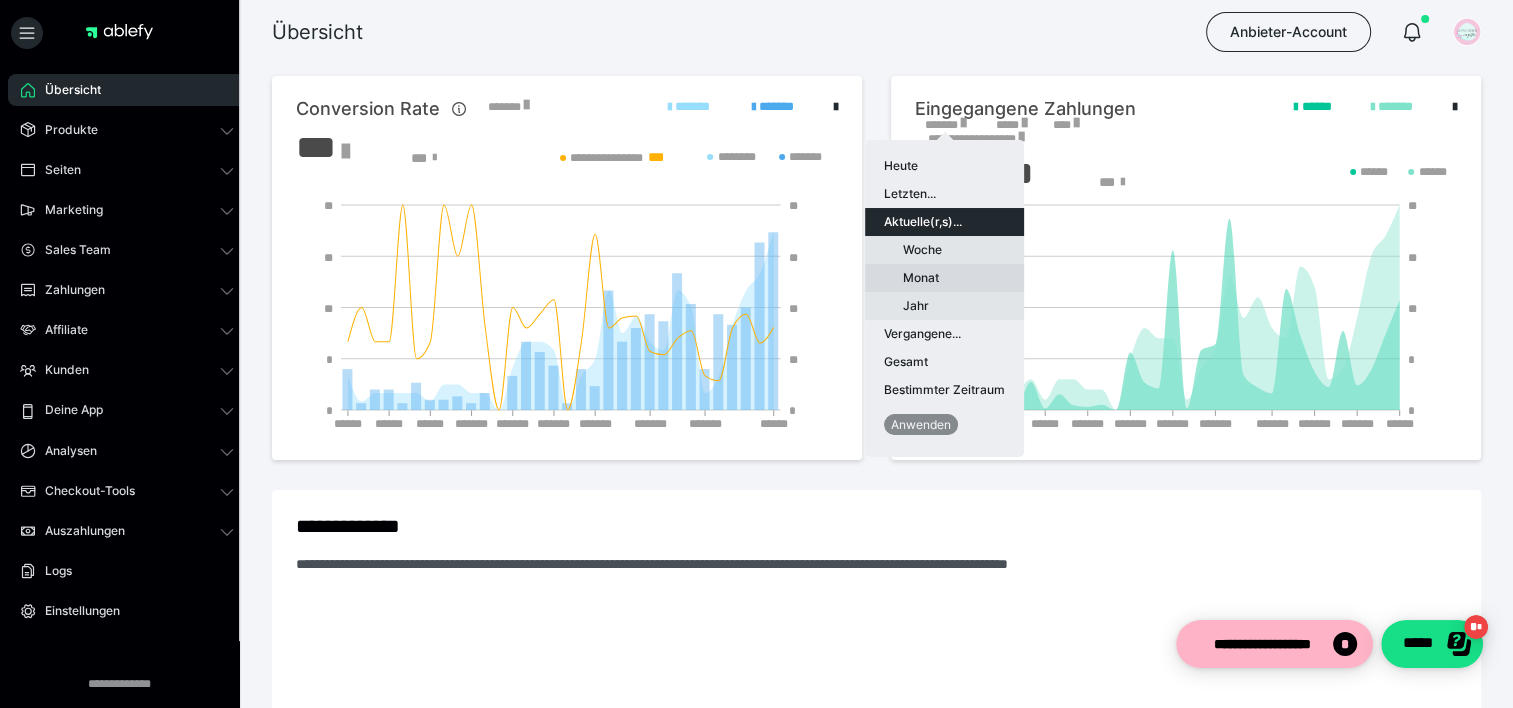 click on "Monat" at bounding box center [944, 278] 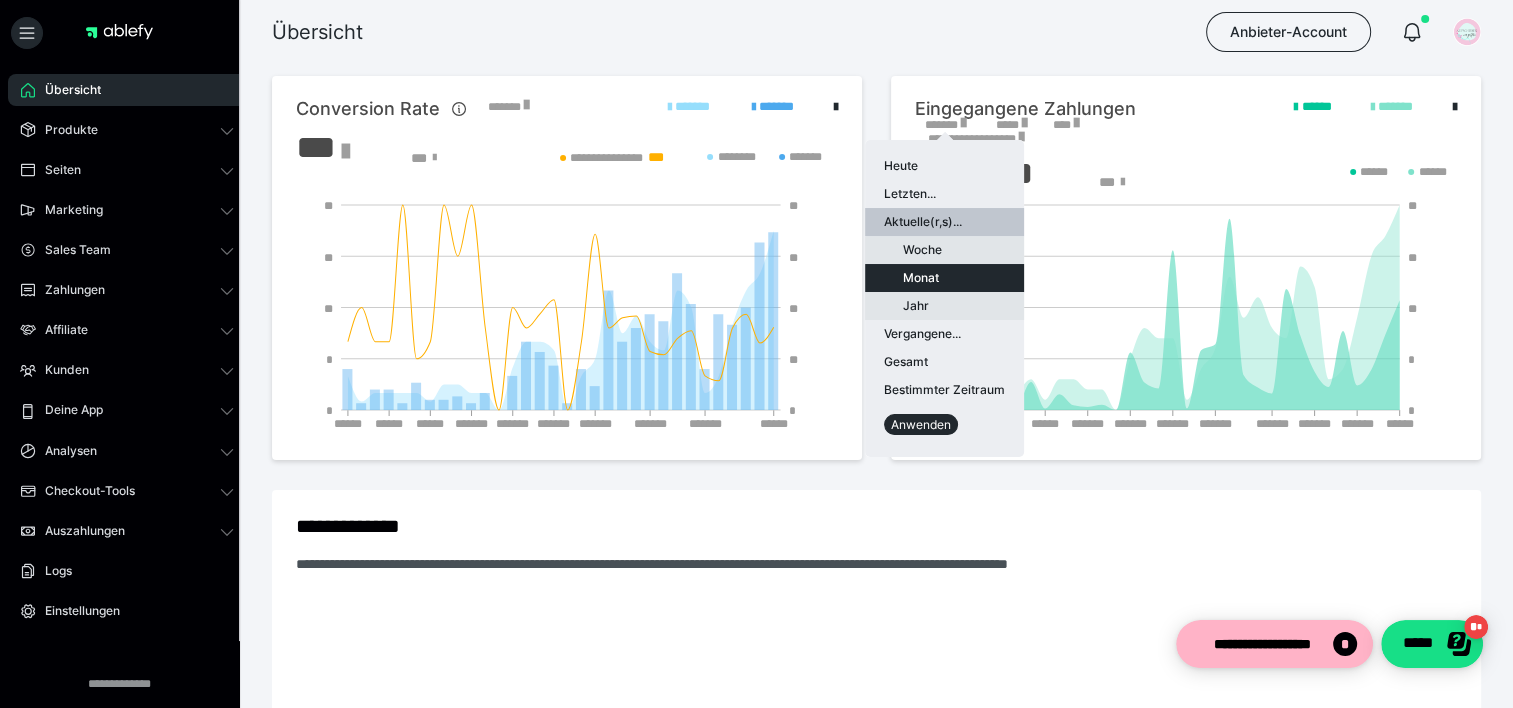 click on "Anwenden" at bounding box center [921, 424] 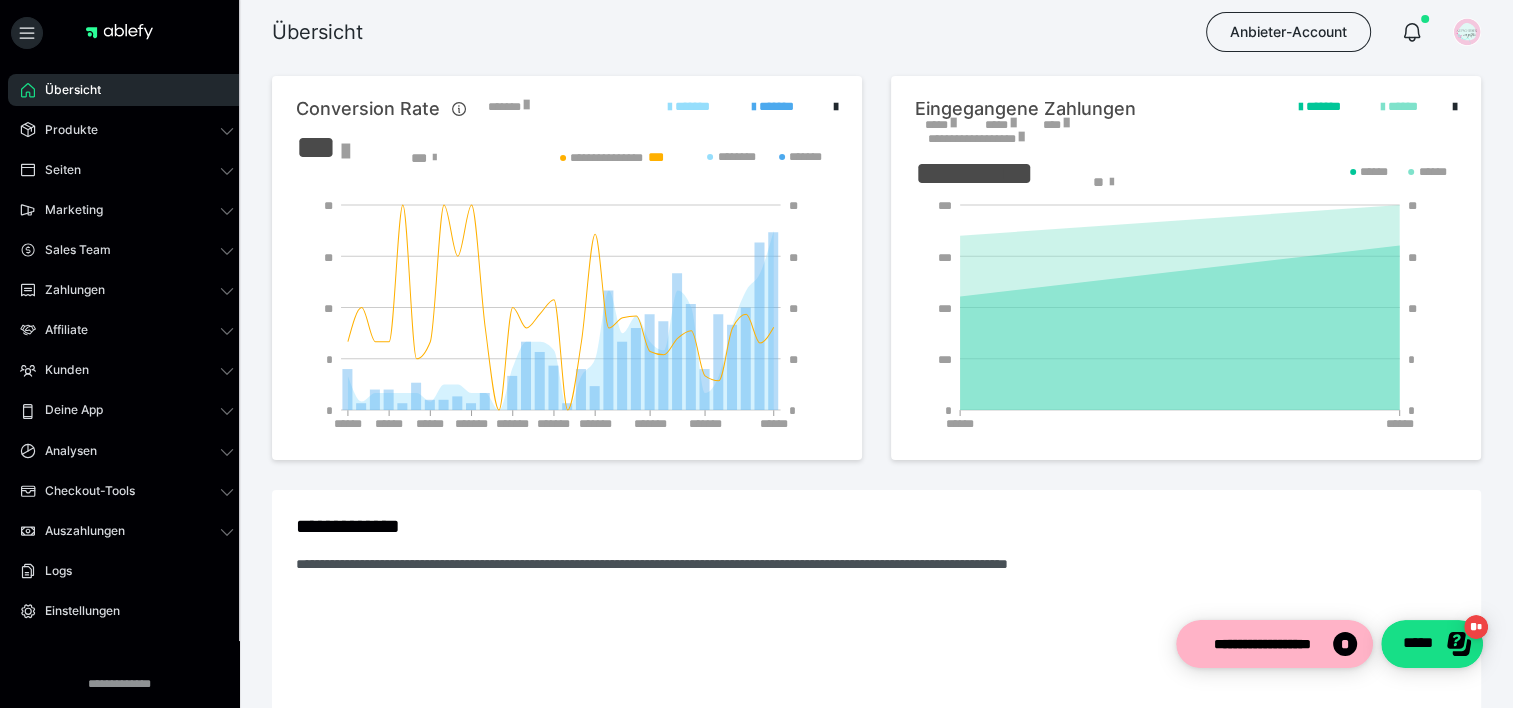 click at bounding box center [953, 123] 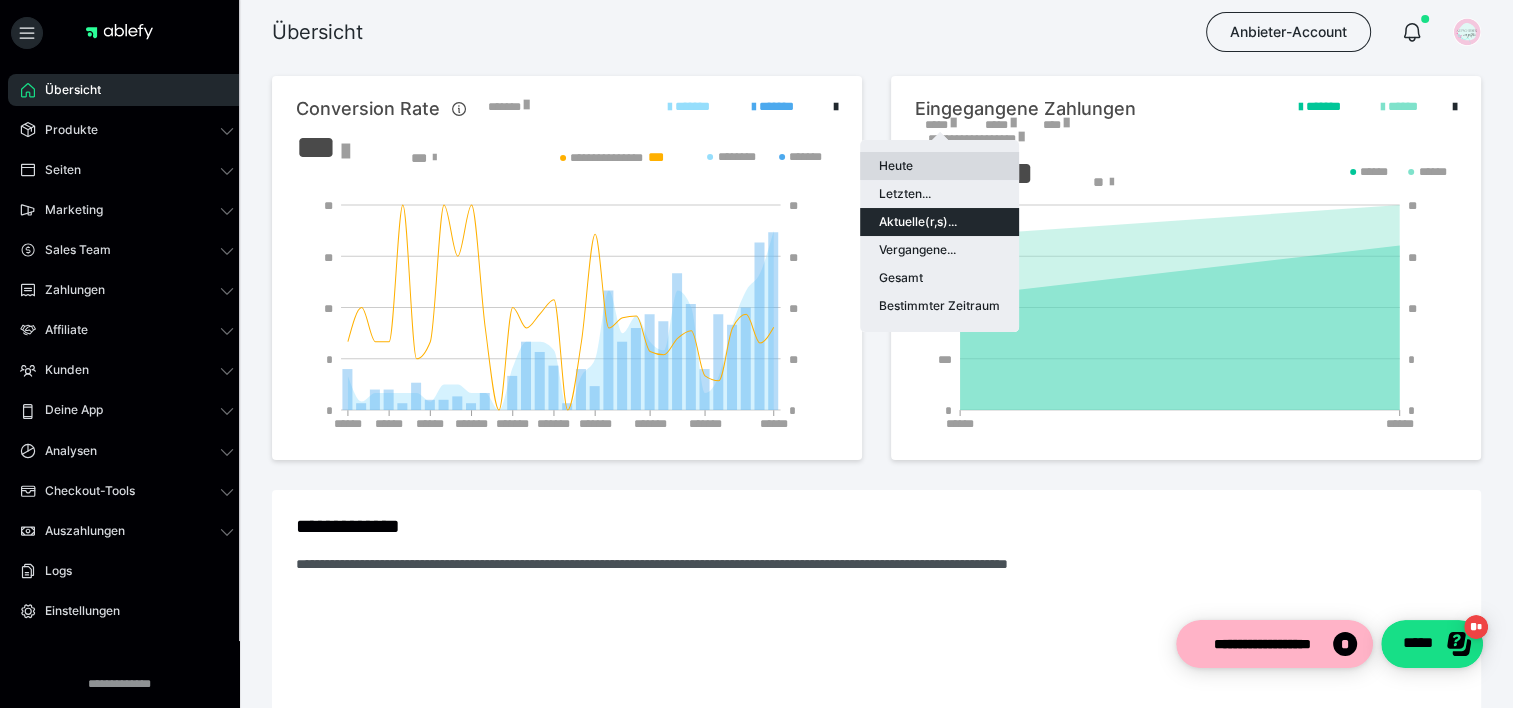 click on "Heute" at bounding box center (939, 166) 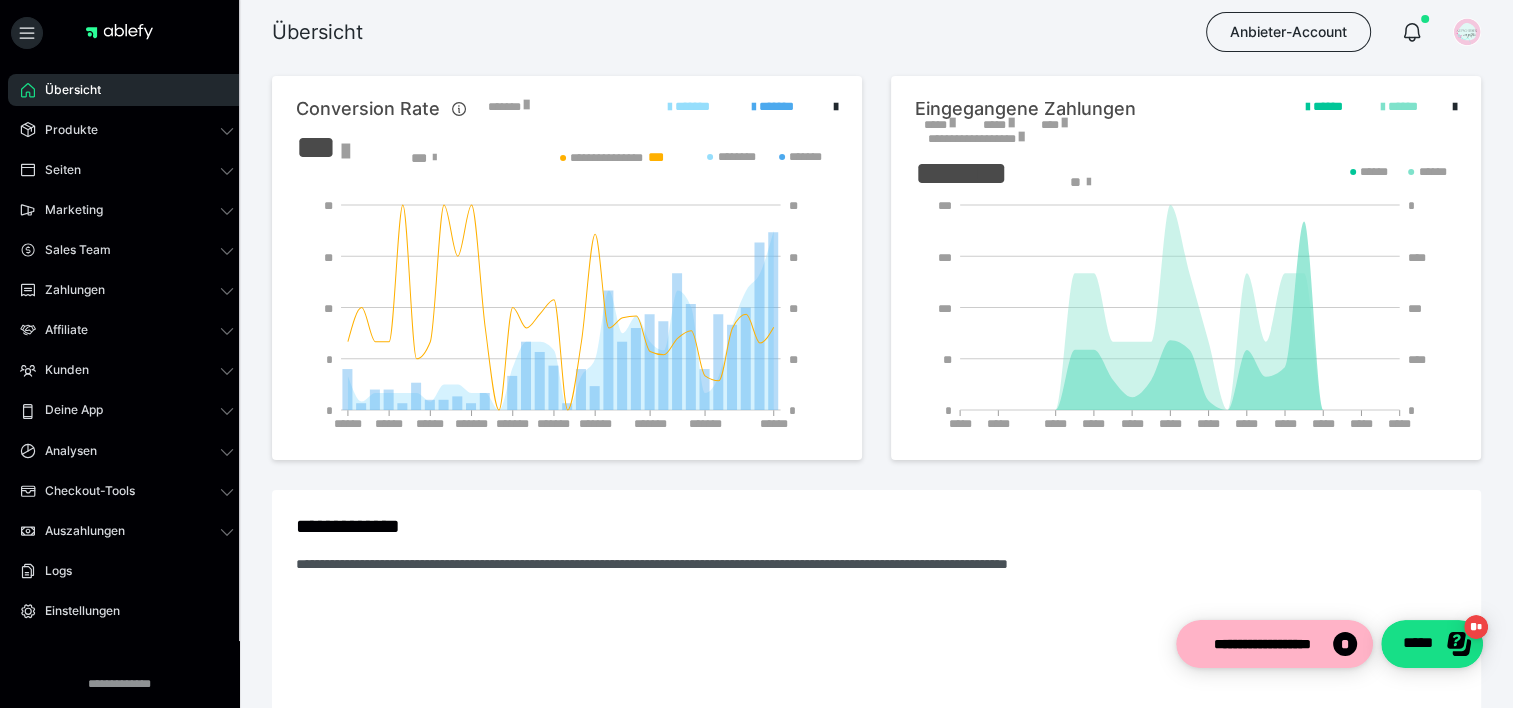 click on "*****" at bounding box center [939, 125] 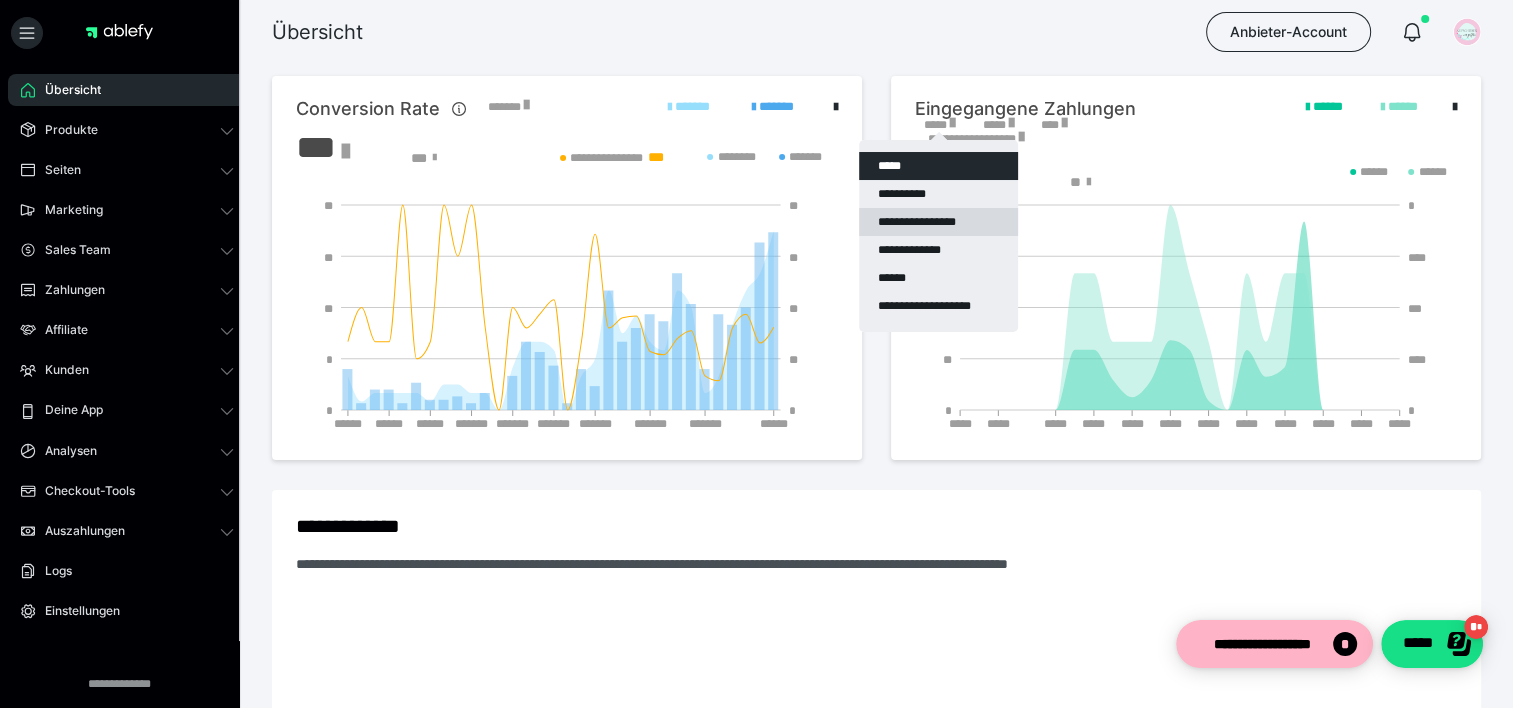 click on "**********" at bounding box center (938, 222) 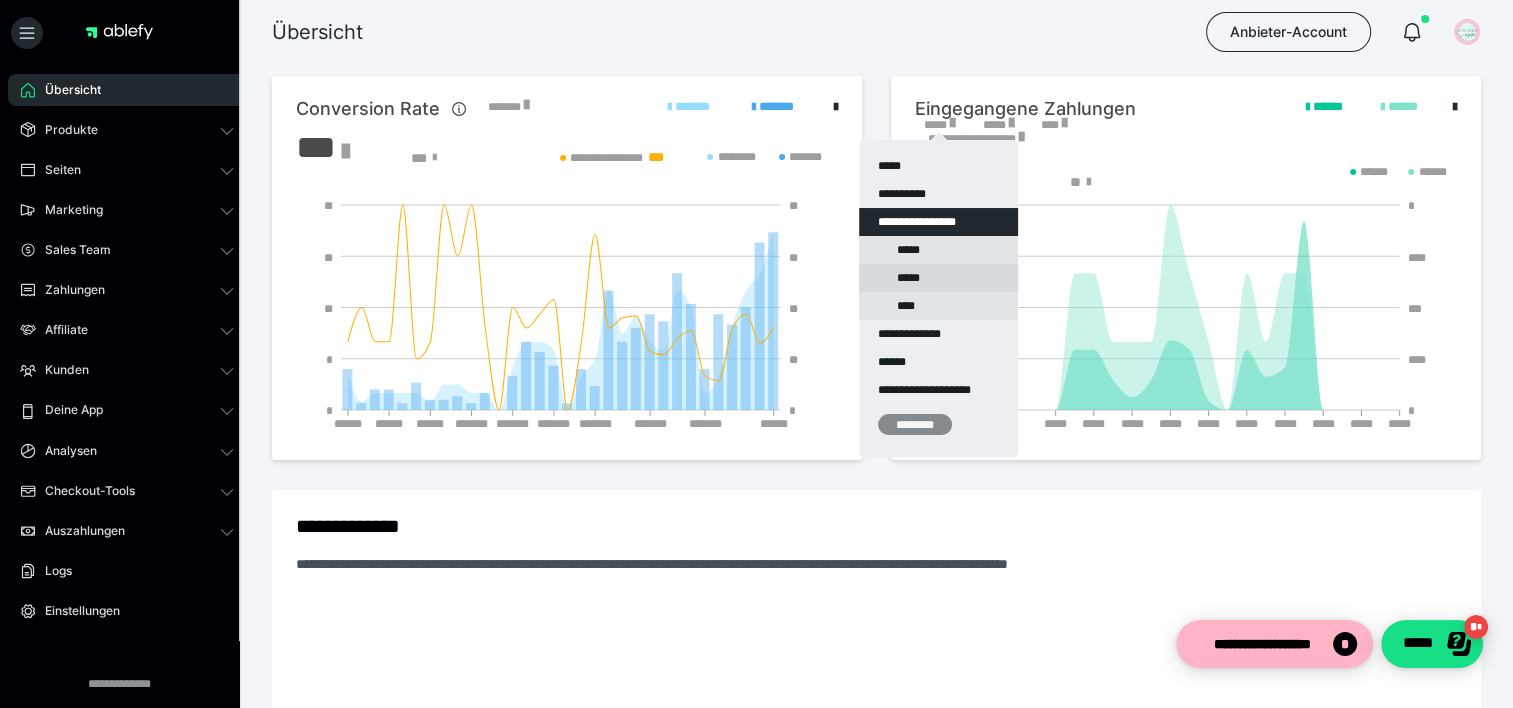 click on "*****" at bounding box center [938, 278] 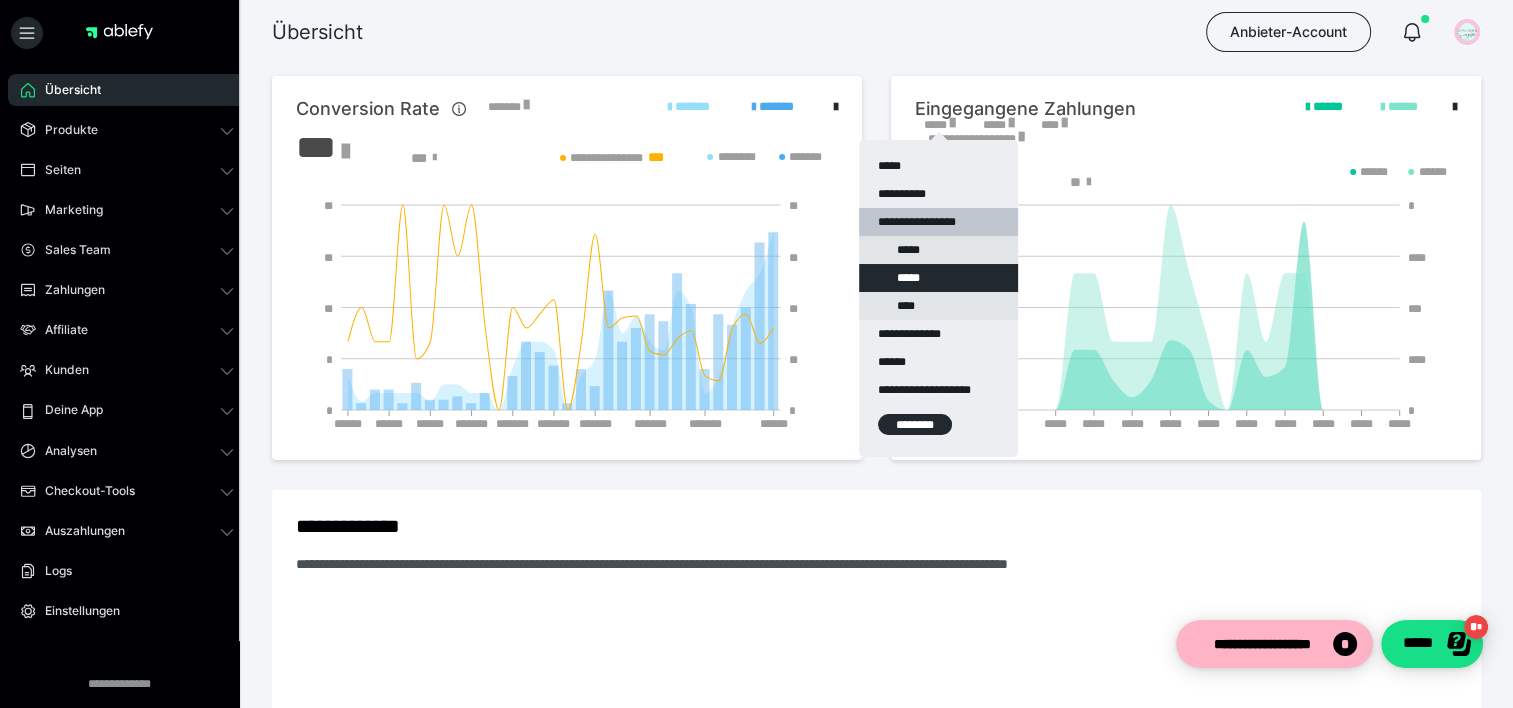 click on "********" at bounding box center (915, 424) 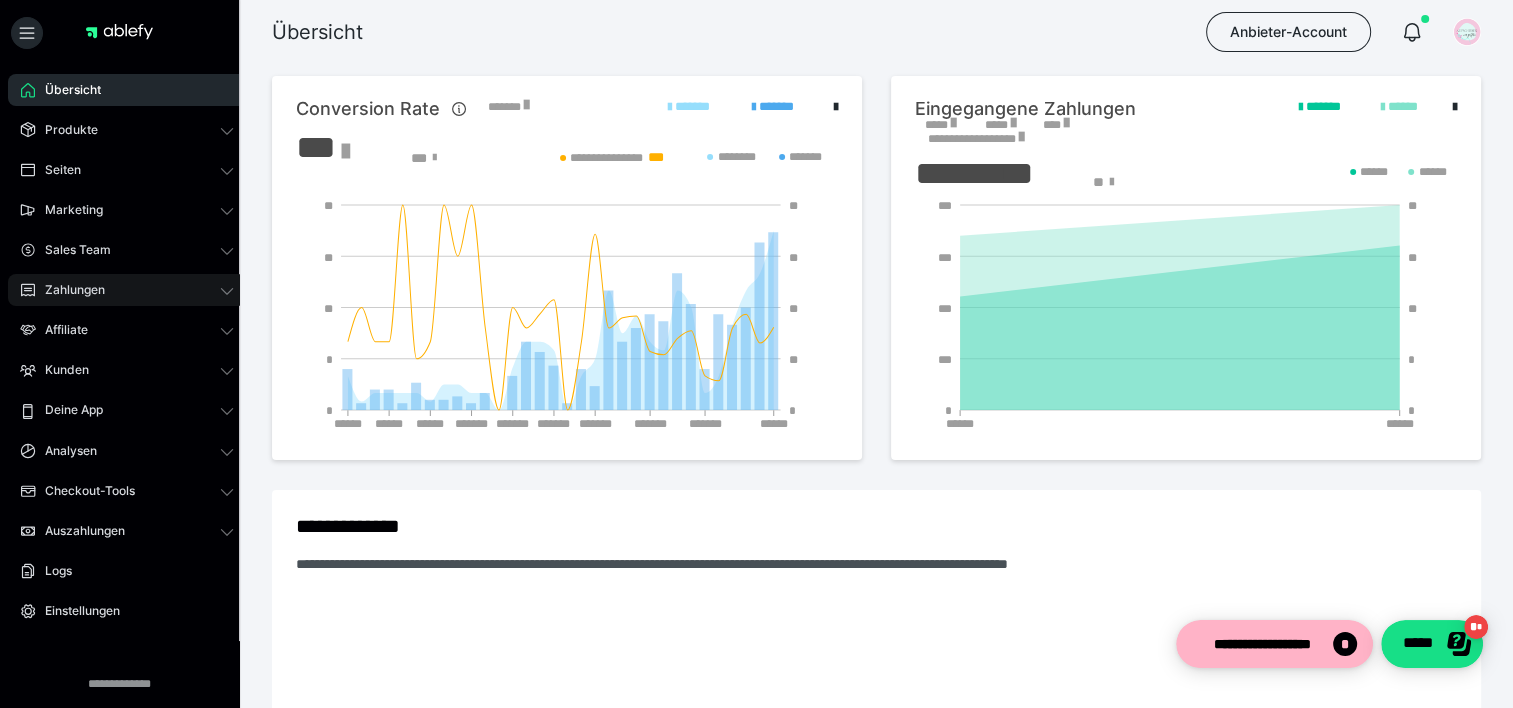 click on "Zahlungen" at bounding box center (127, 290) 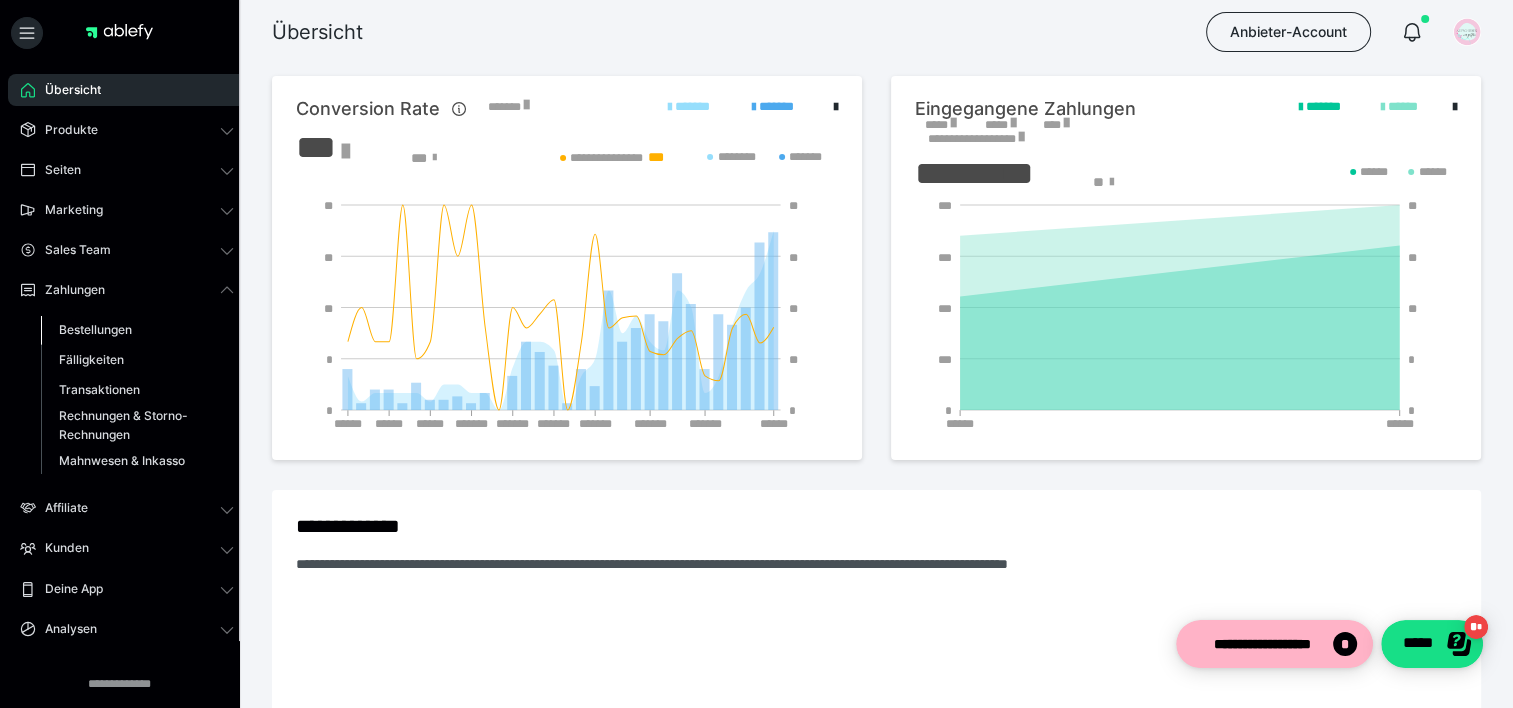 click on "Bestellungen" at bounding box center [95, 329] 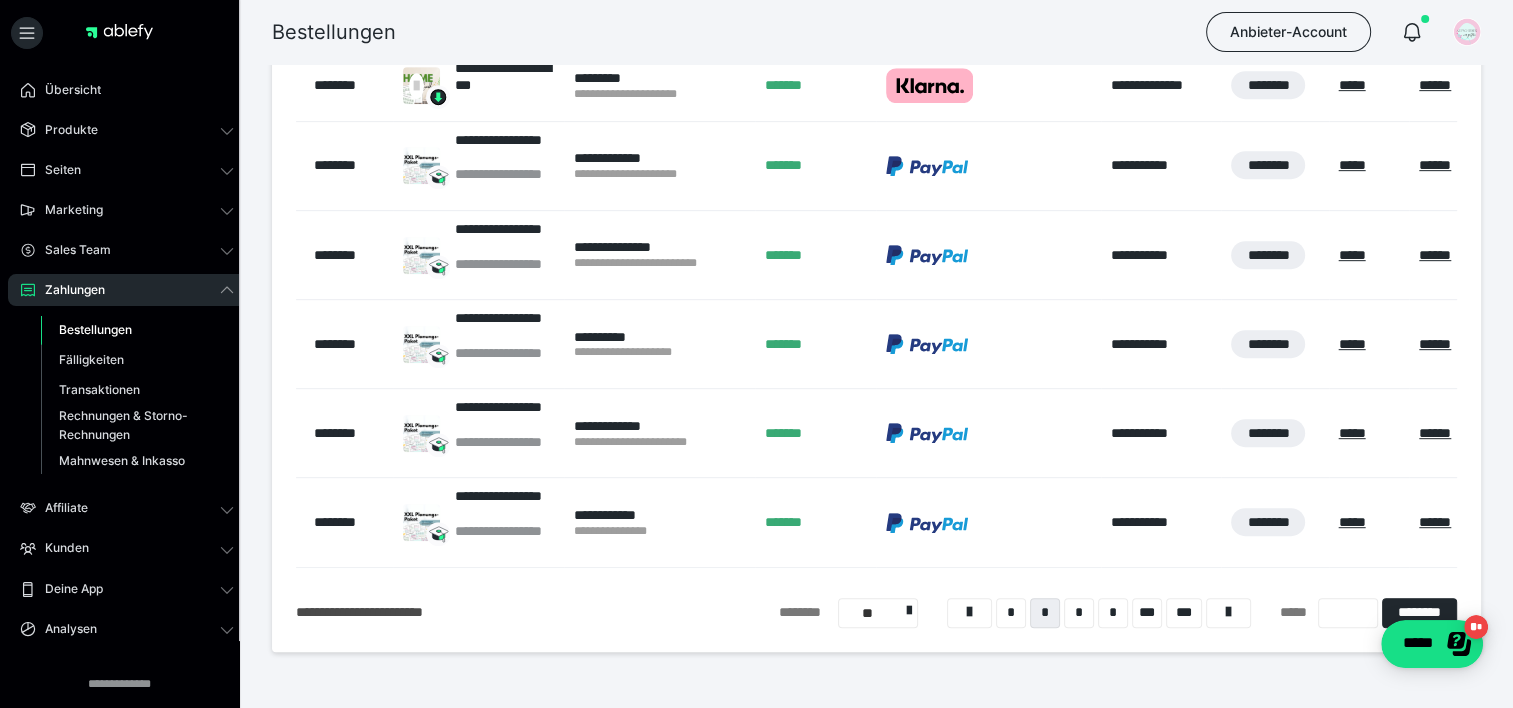 scroll, scrollTop: 1013, scrollLeft: 0, axis: vertical 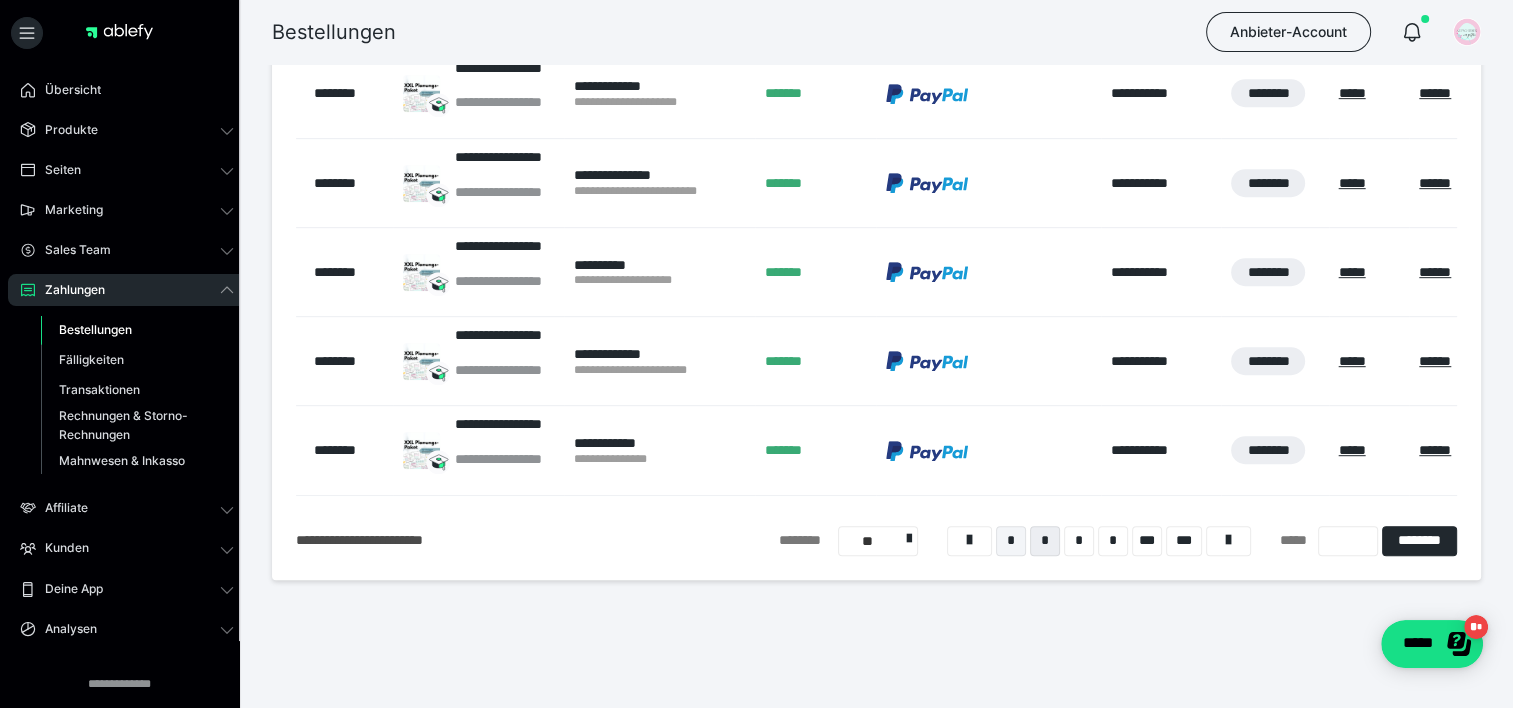 click on "*" at bounding box center (1011, 541) 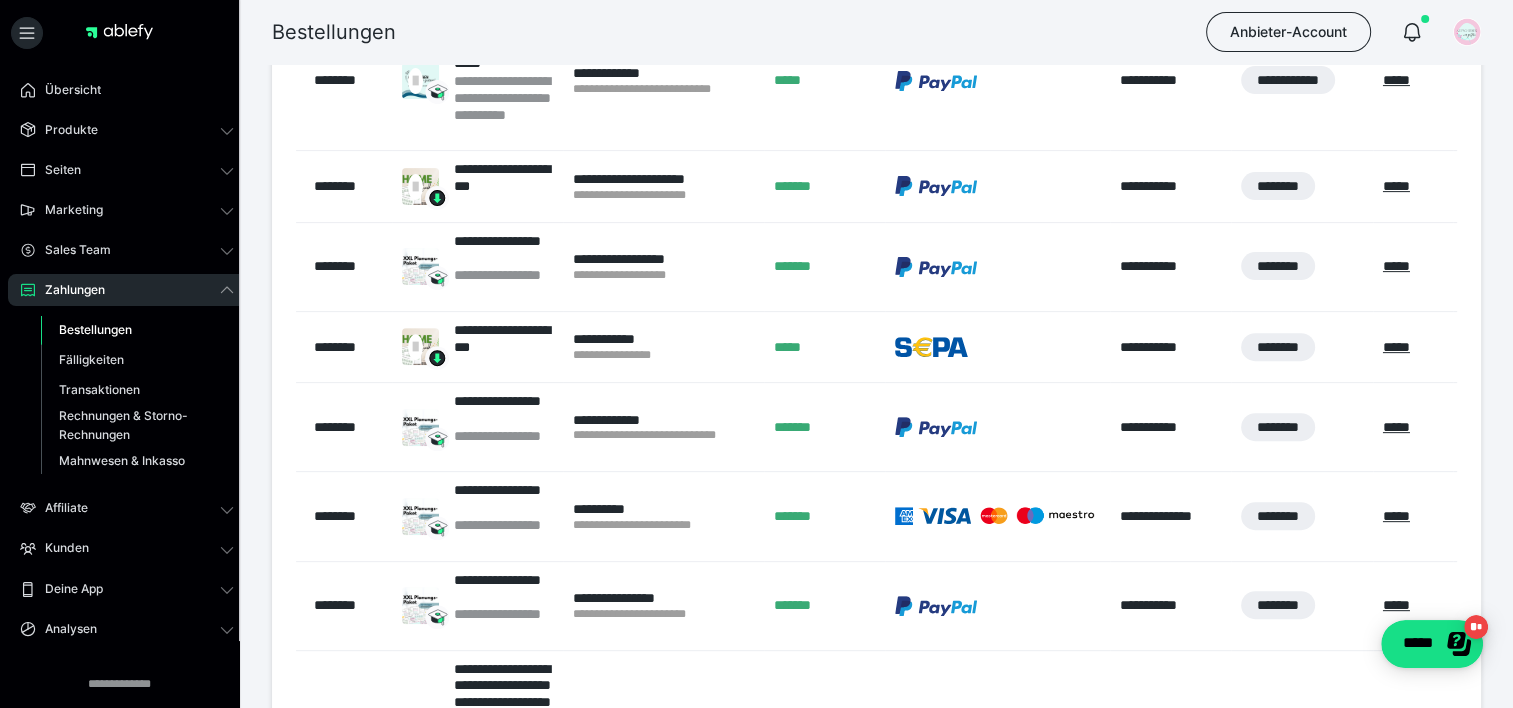 scroll, scrollTop: 145, scrollLeft: 0, axis: vertical 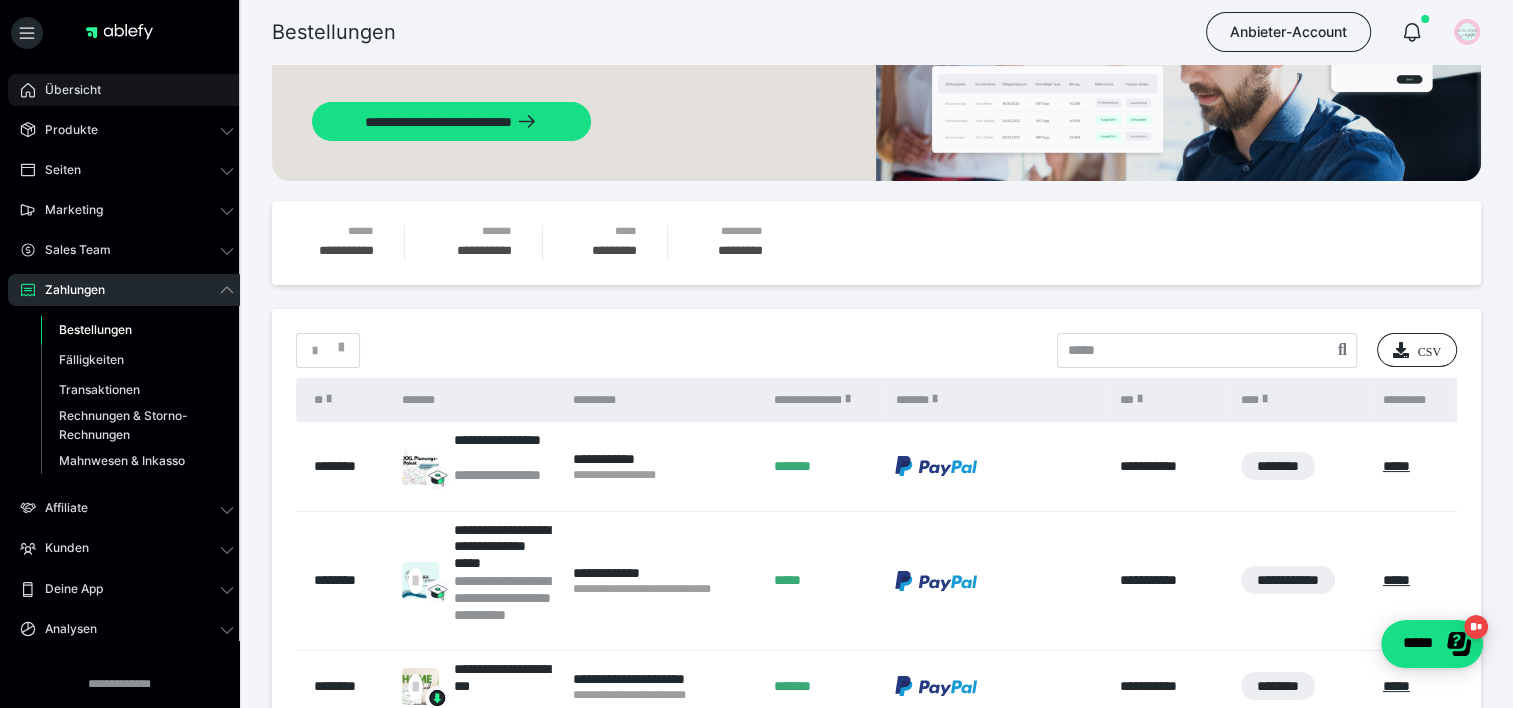 click on "Übersicht" at bounding box center [127, 90] 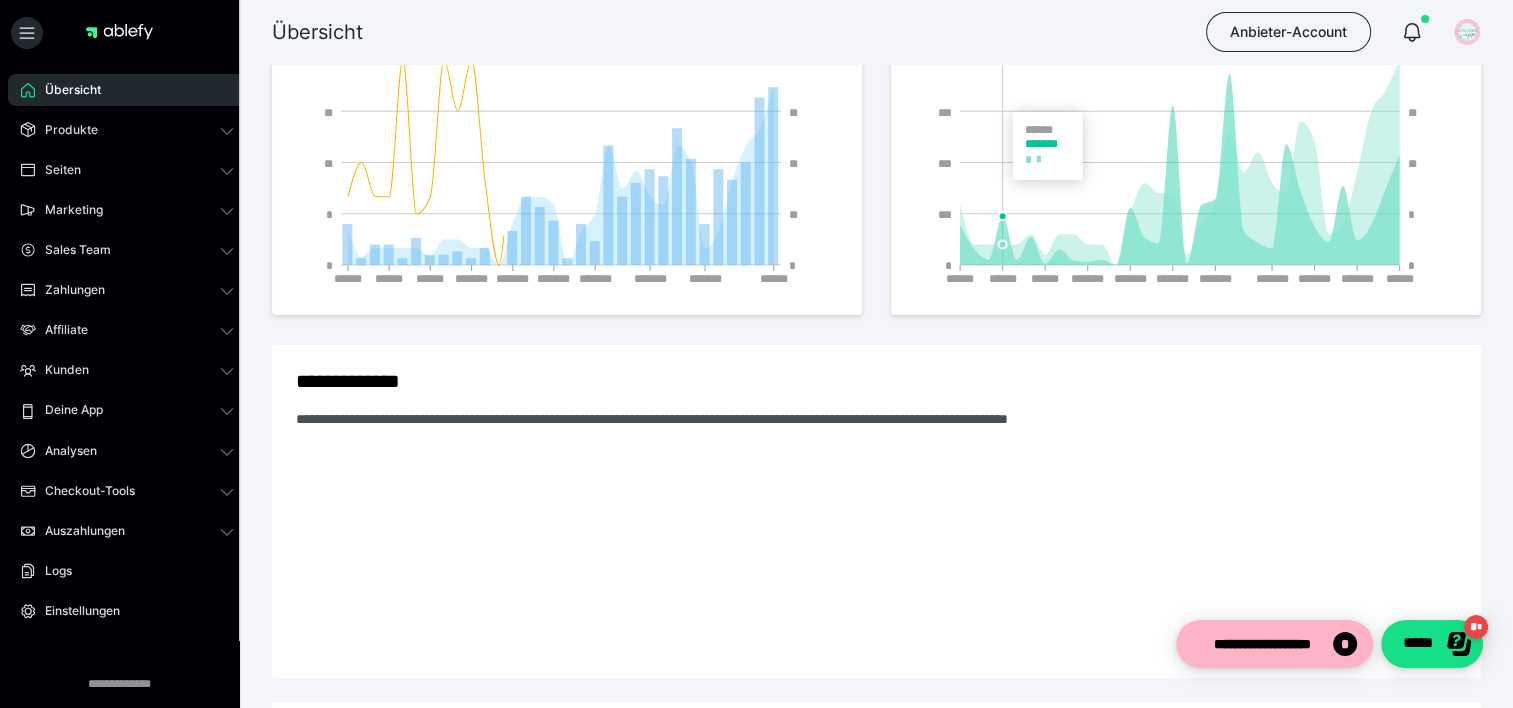 scroll, scrollTop: 0, scrollLeft: 0, axis: both 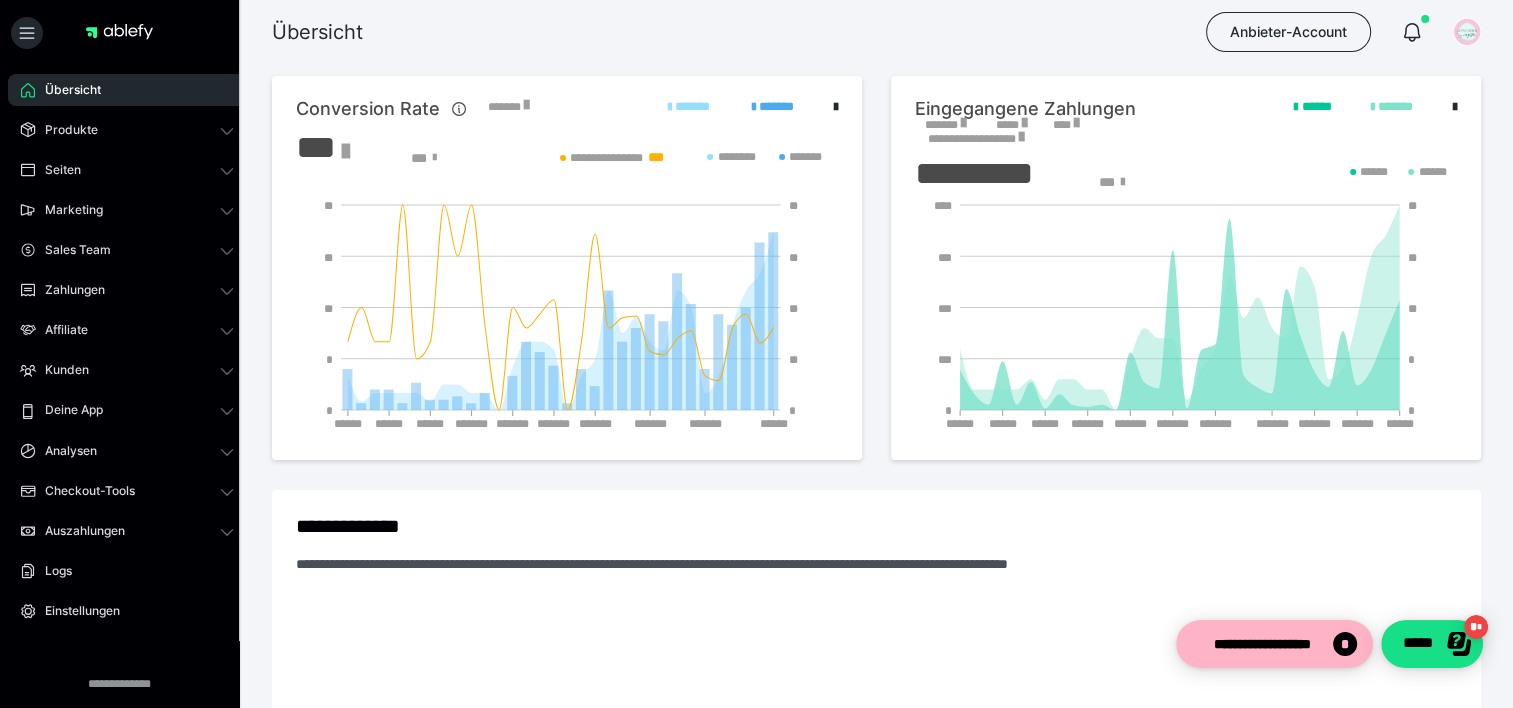 click on "*******" at bounding box center (945, 125) 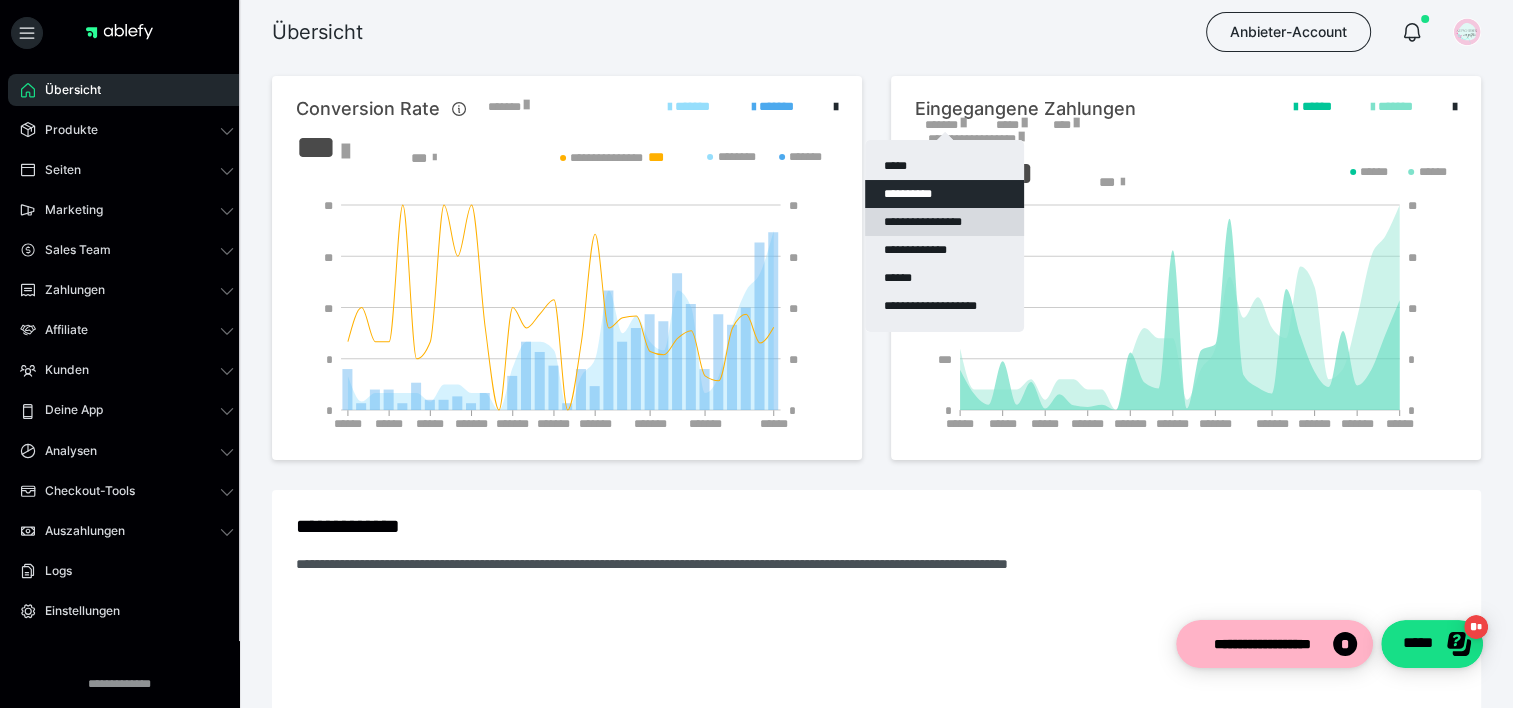 click on "**********" at bounding box center (944, 222) 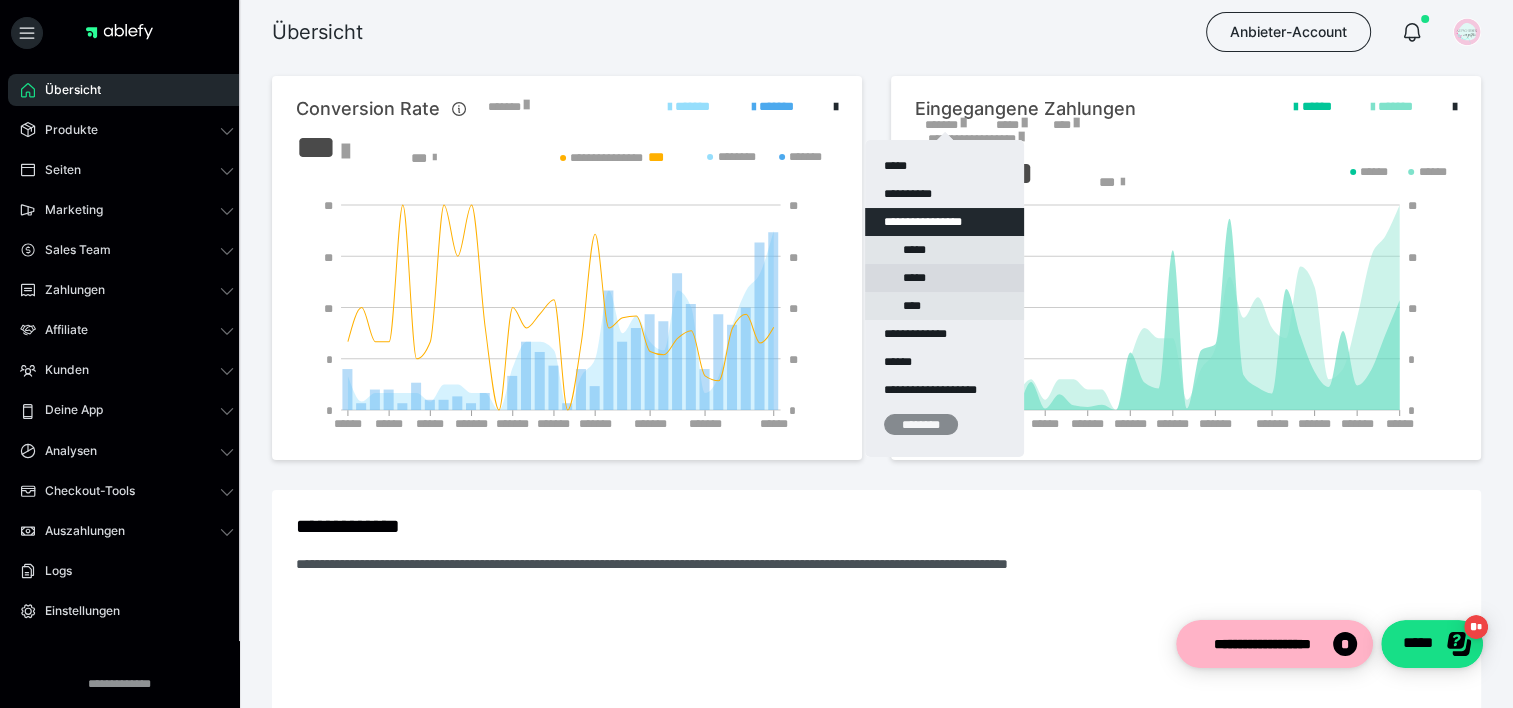 click on "*****" at bounding box center (944, 278) 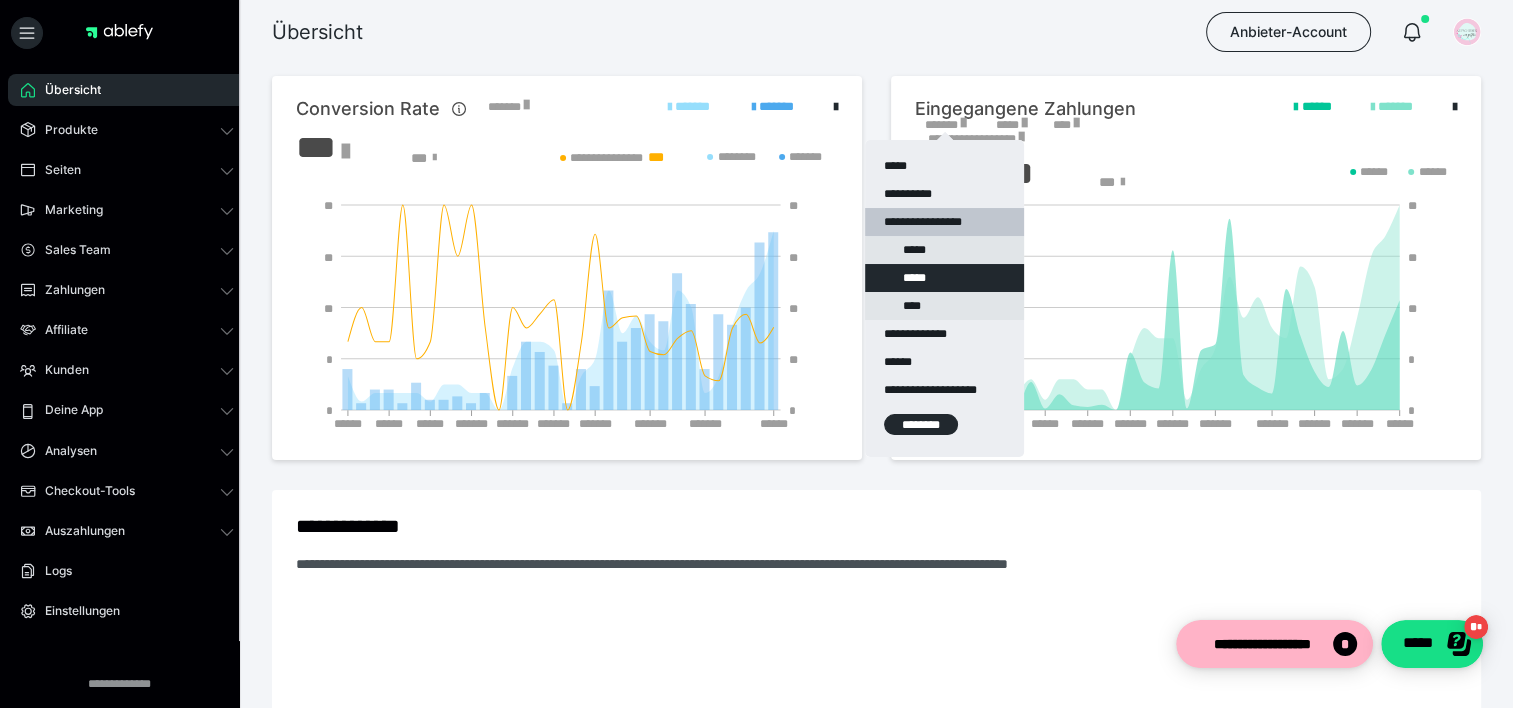 click on "********" at bounding box center [921, 424] 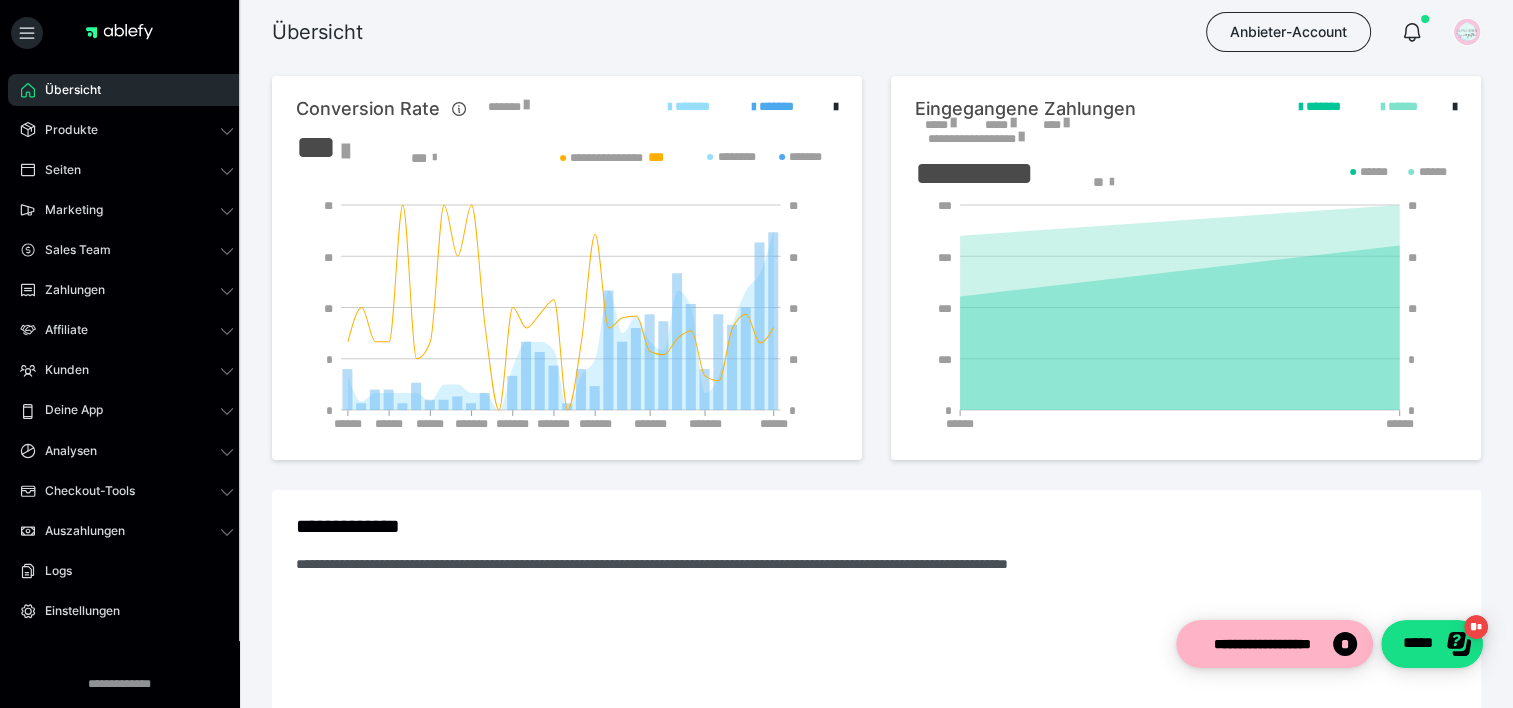 click on "*****" at bounding box center (940, 125) 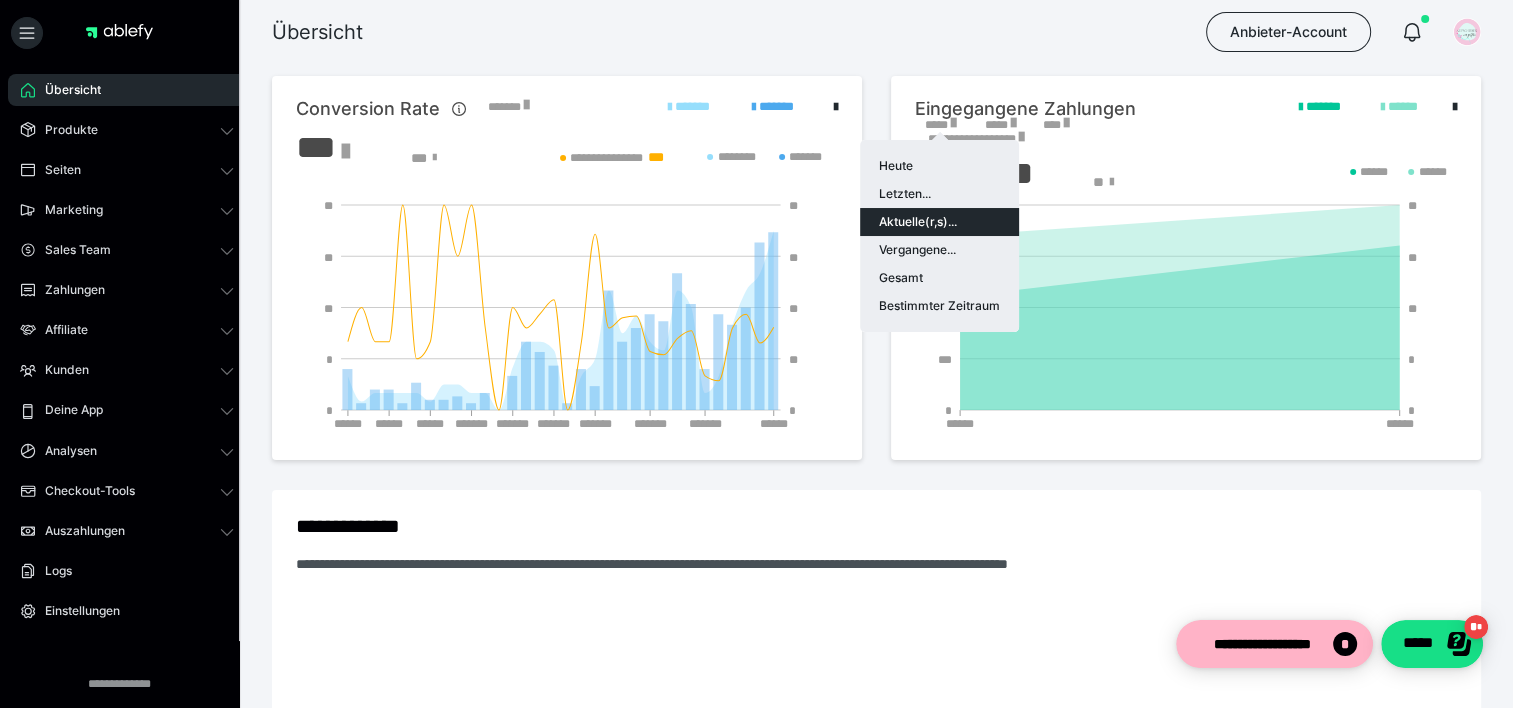 click on "Aktuelle(r,s)..." at bounding box center (939, 222) 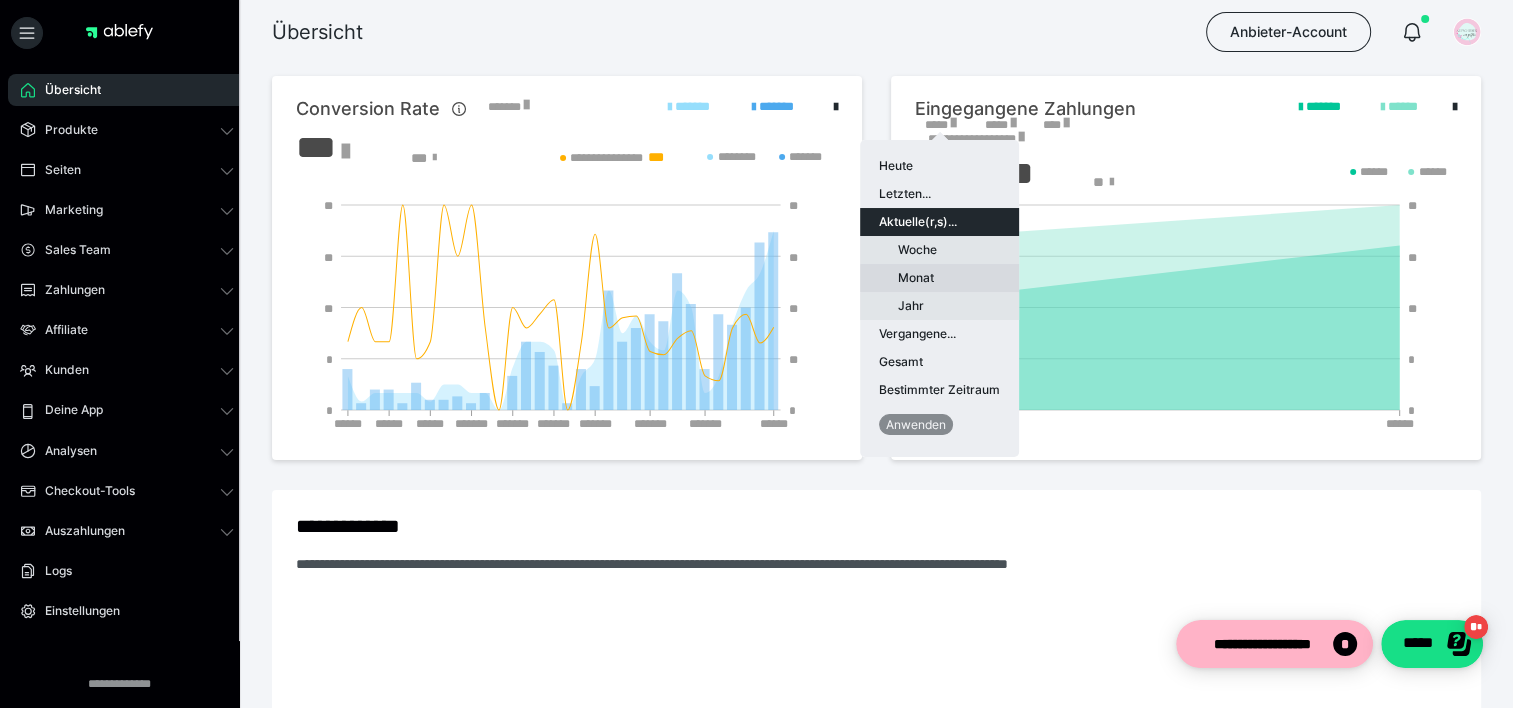drag, startPoint x: 936, startPoint y: 275, endPoint x: 936, endPoint y: 288, distance: 13 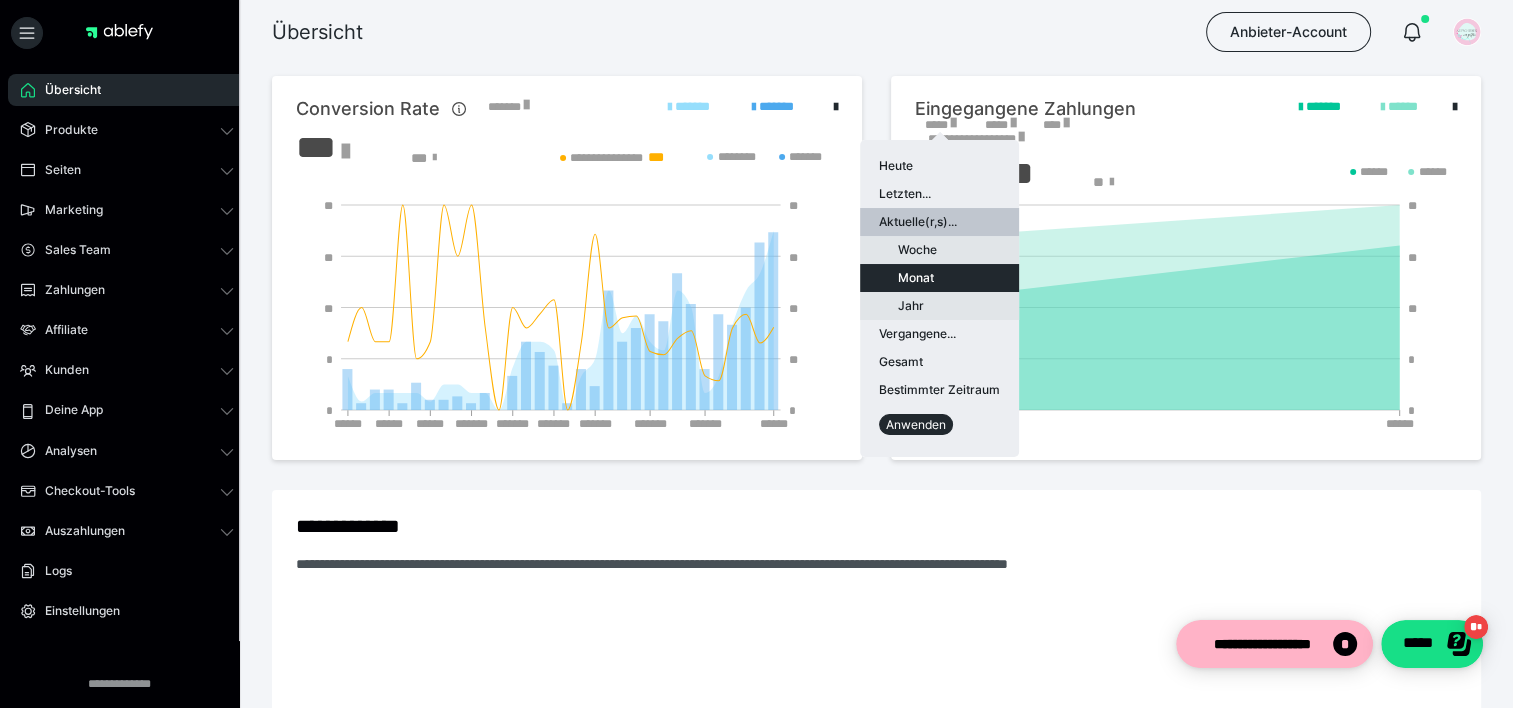 click on "Heute Letzten... Aktuelle(r,s)... Woche Monat Jahr Vergangene... Gesamt Bestimmter Zeitraum Anwenden" at bounding box center (939, 298) 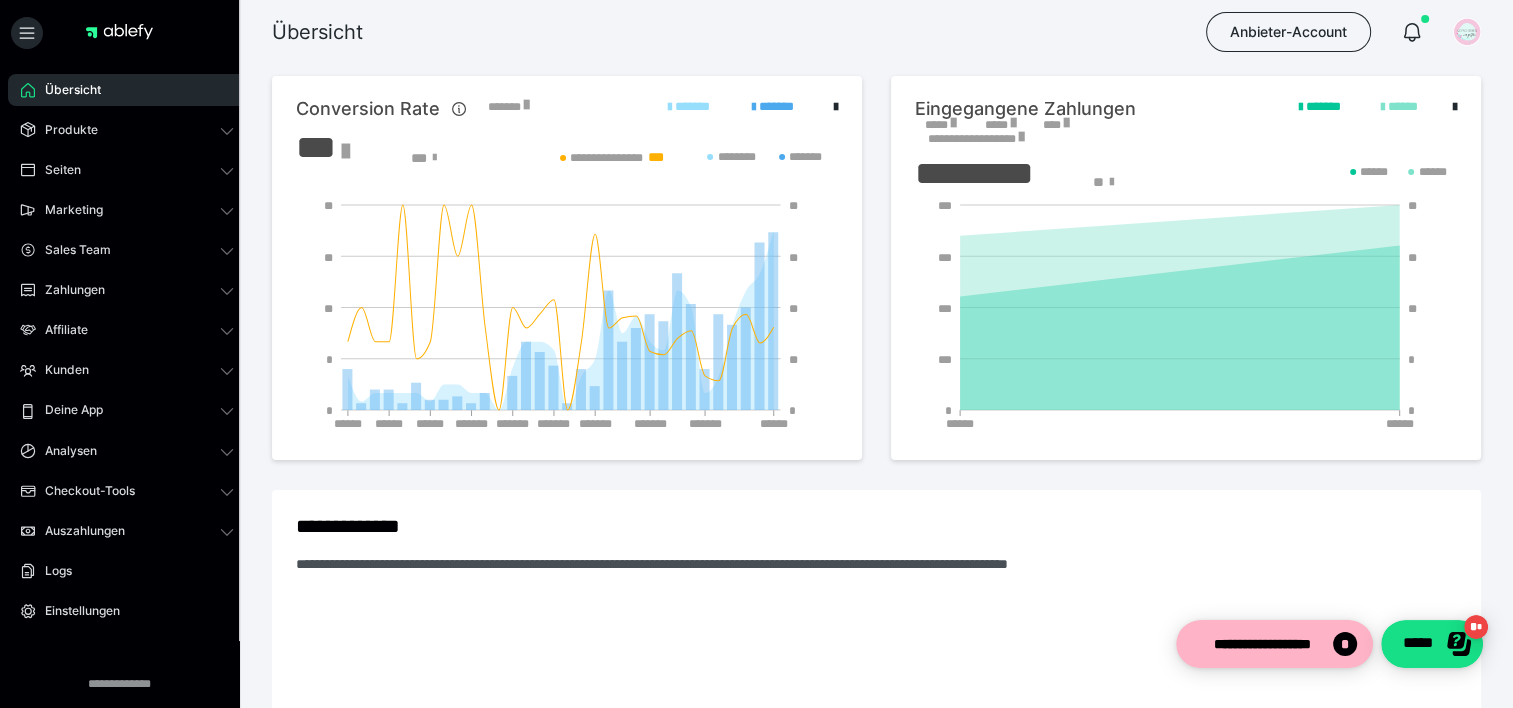 click on "*****" at bounding box center [940, 125] 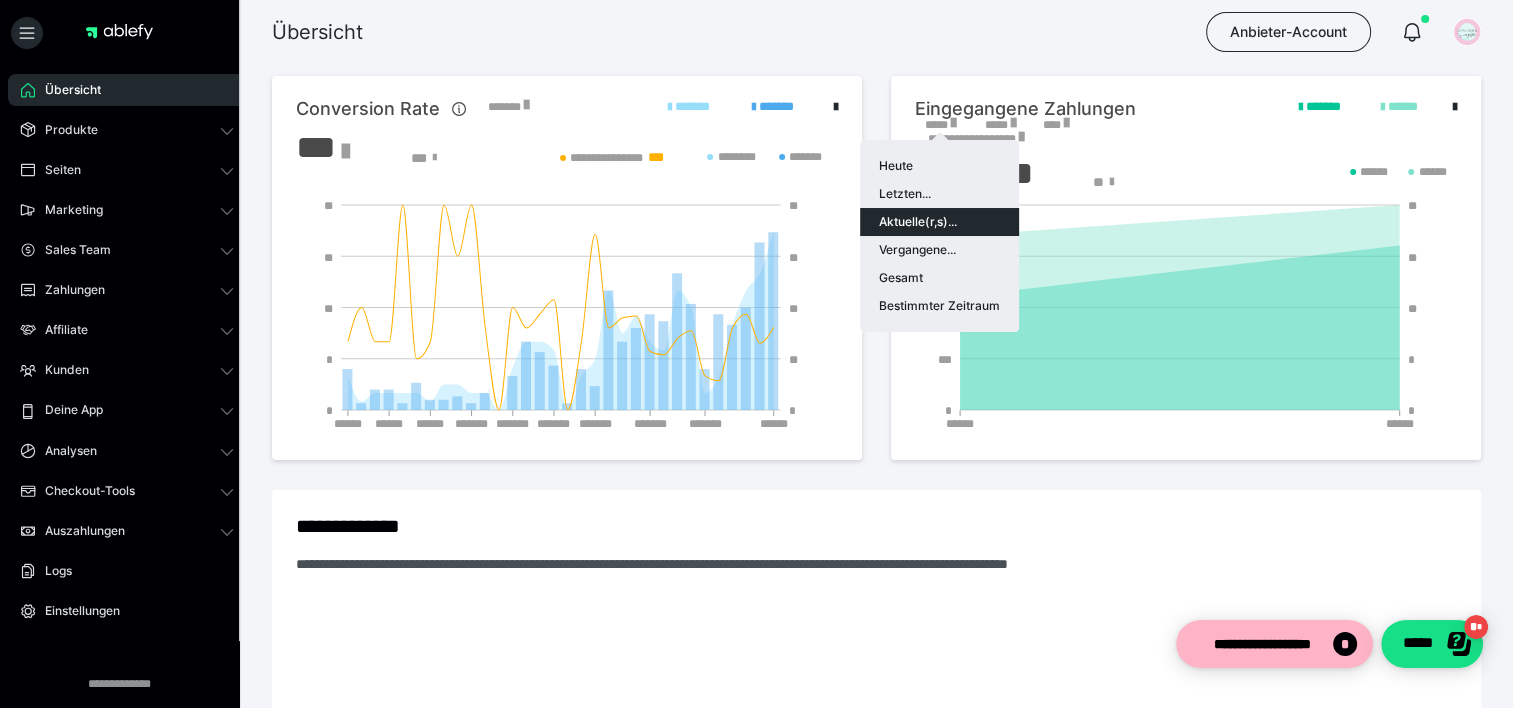 click on "Aktuelle(r,s)..." at bounding box center [939, 222] 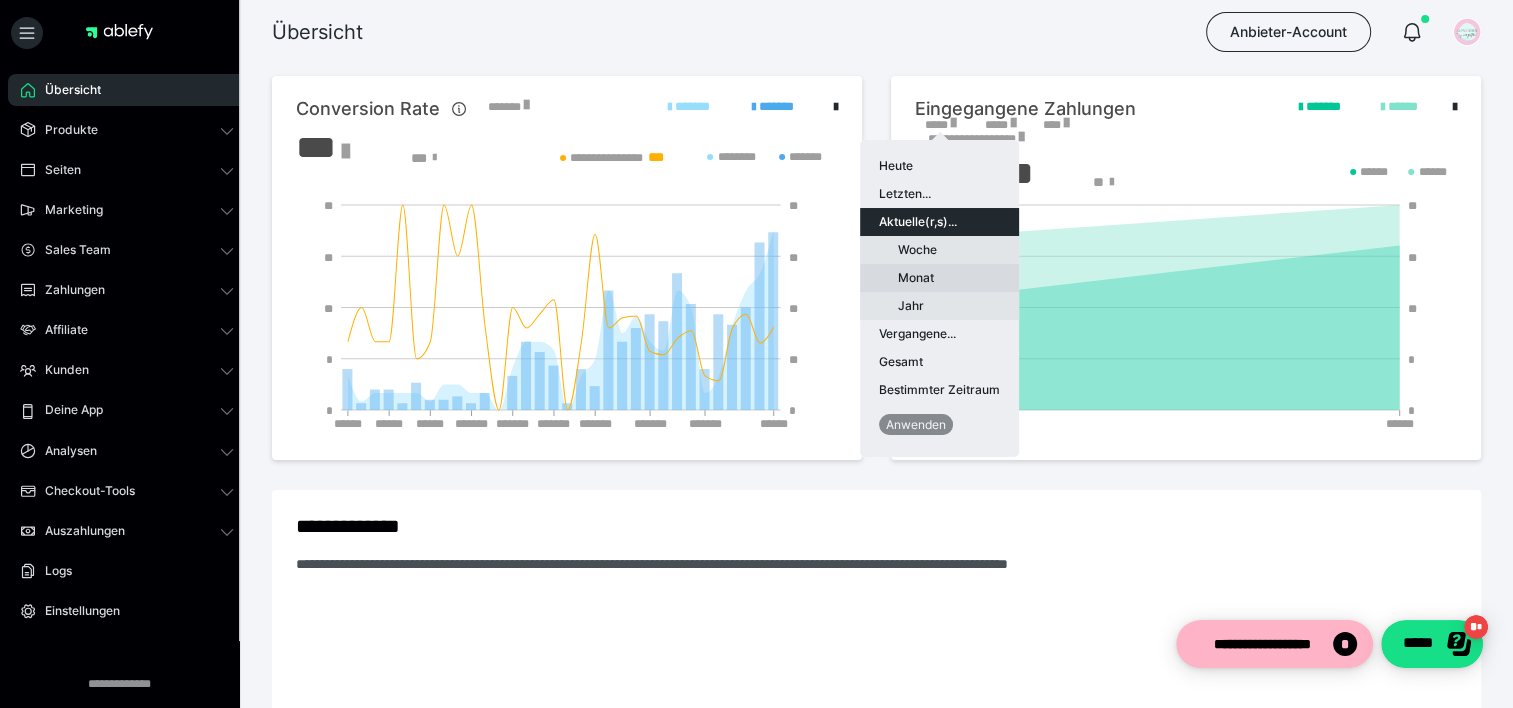 click on "Monat" at bounding box center (939, 278) 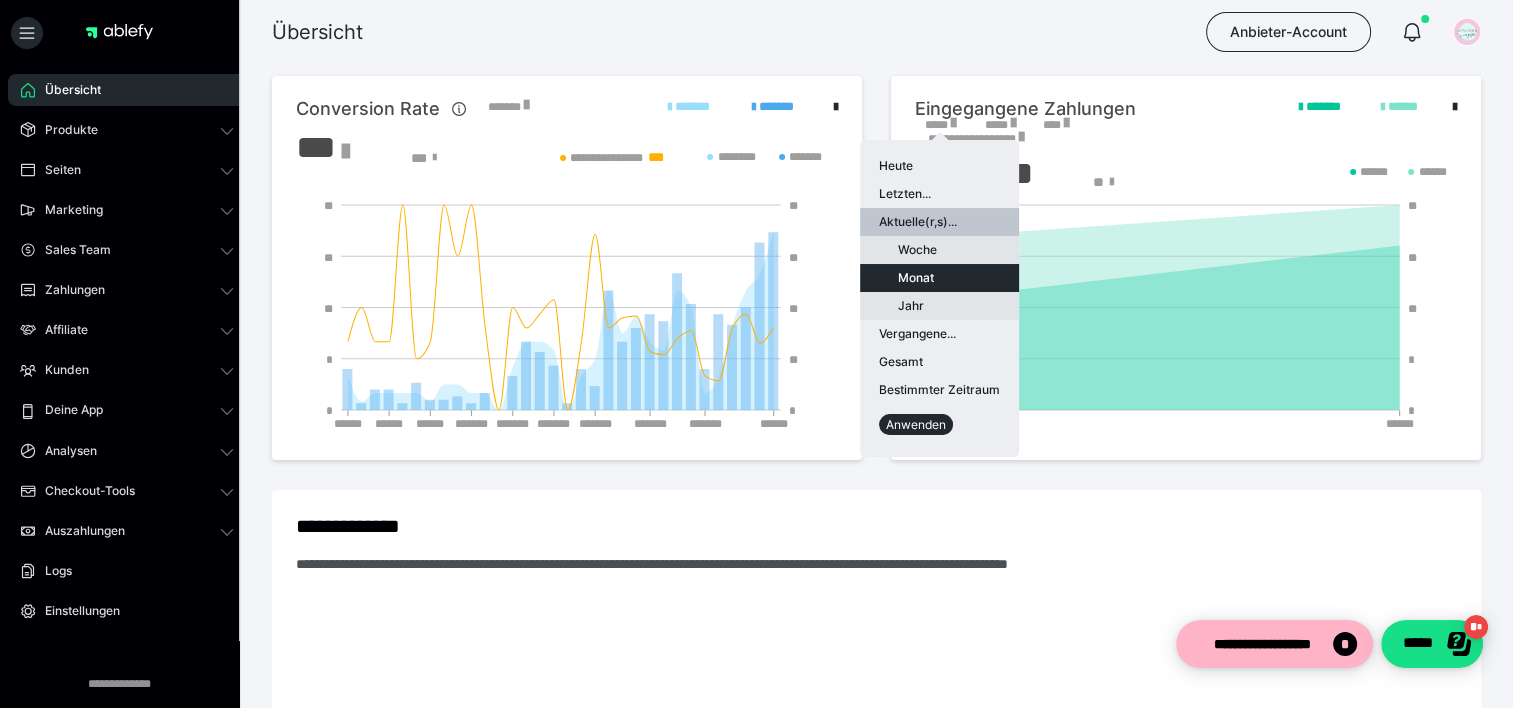 click on "Anwenden" at bounding box center (916, 424) 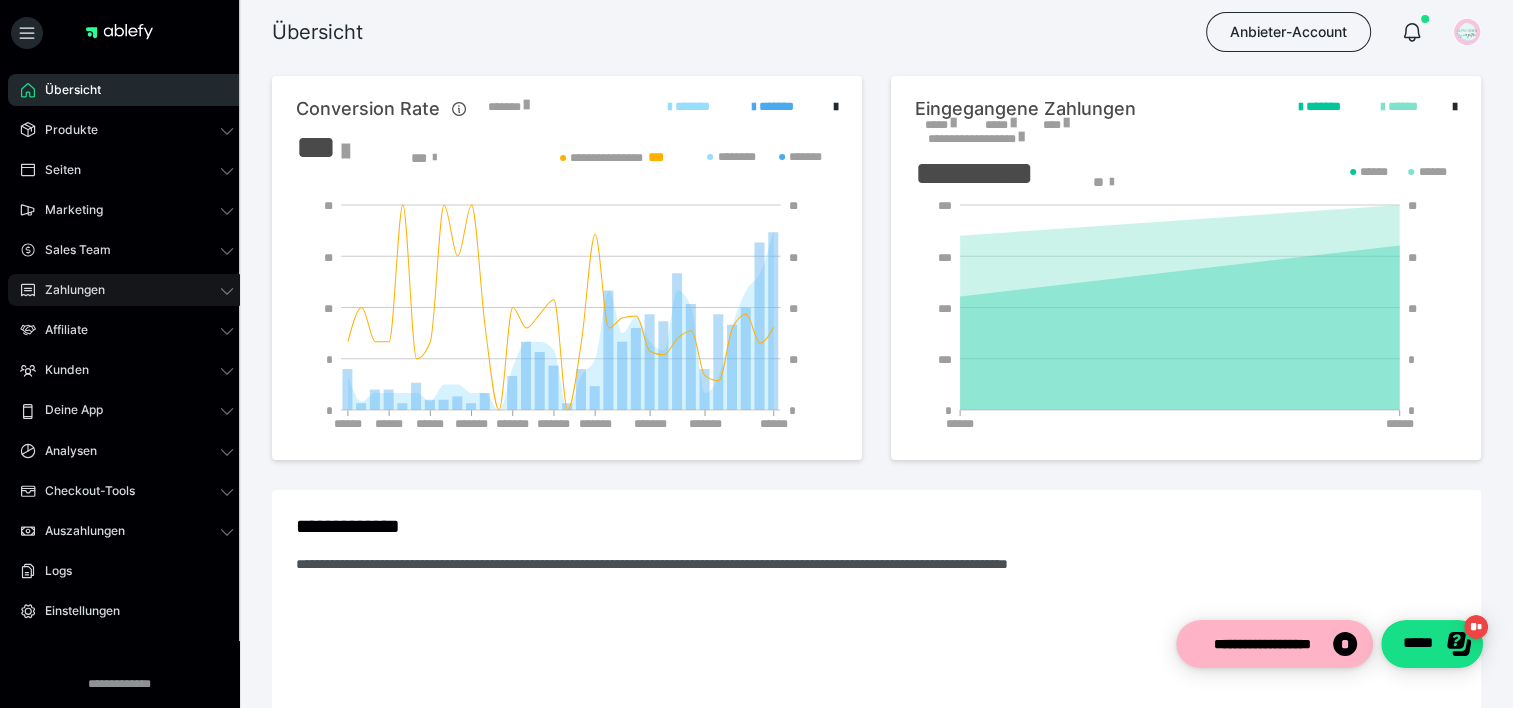 click on "Zahlungen" at bounding box center (68, 290) 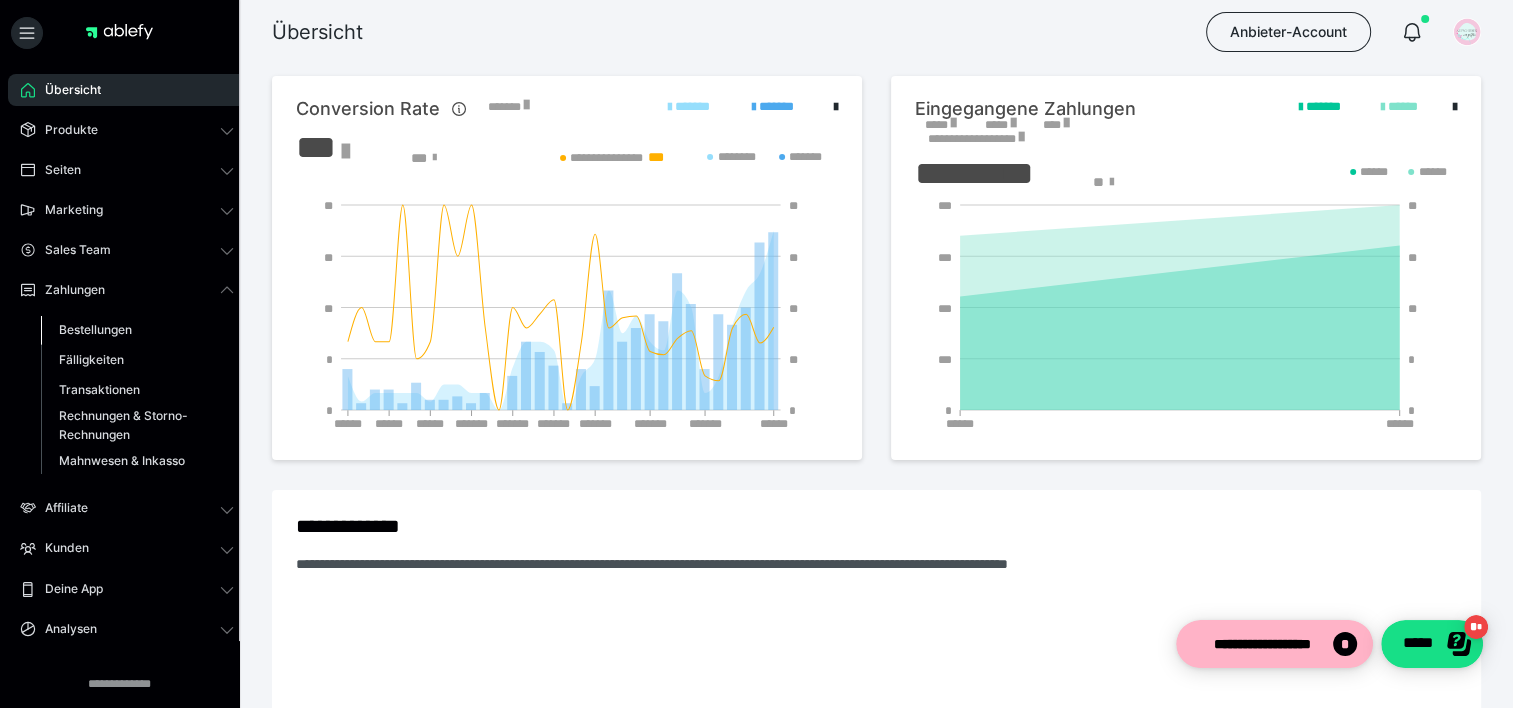 click on "Bestellungen" at bounding box center (95, 329) 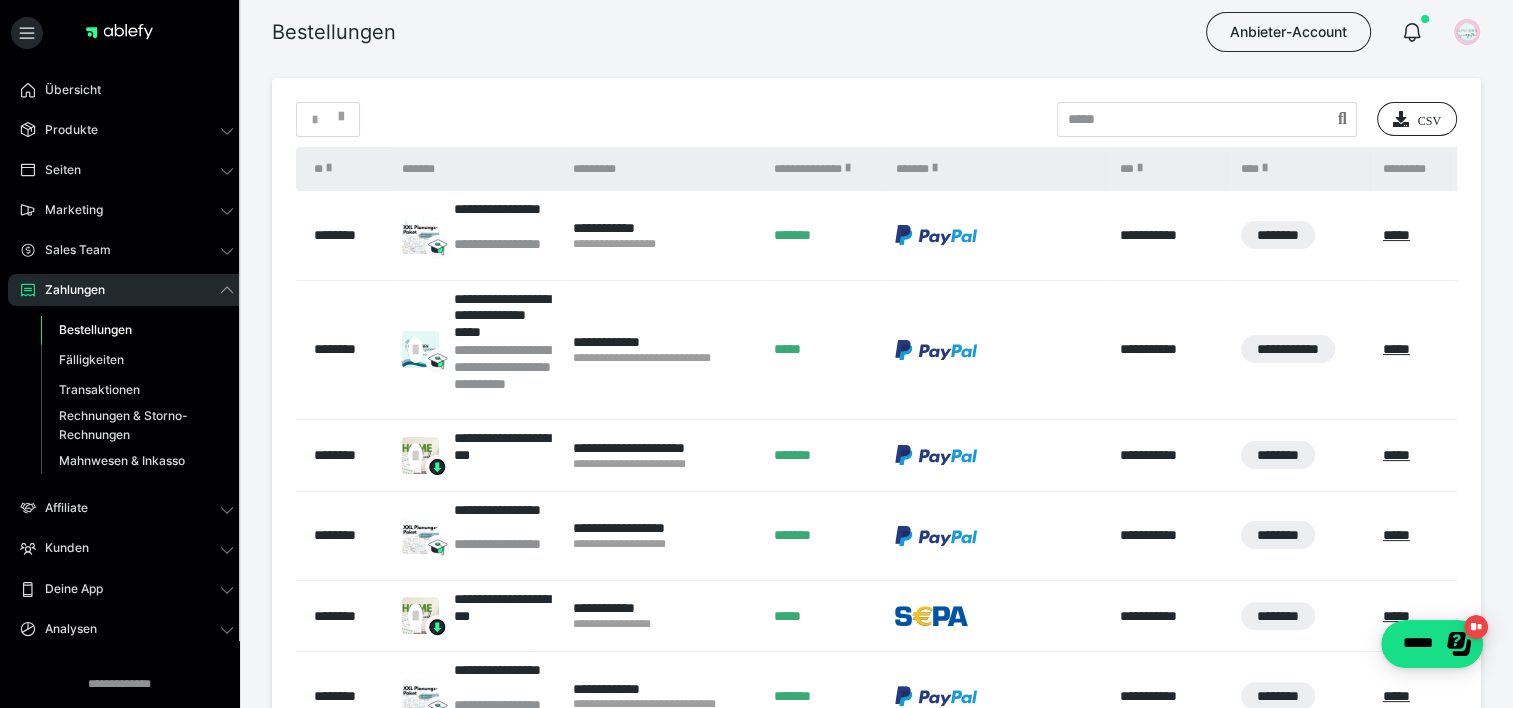 scroll, scrollTop: 400, scrollLeft: 0, axis: vertical 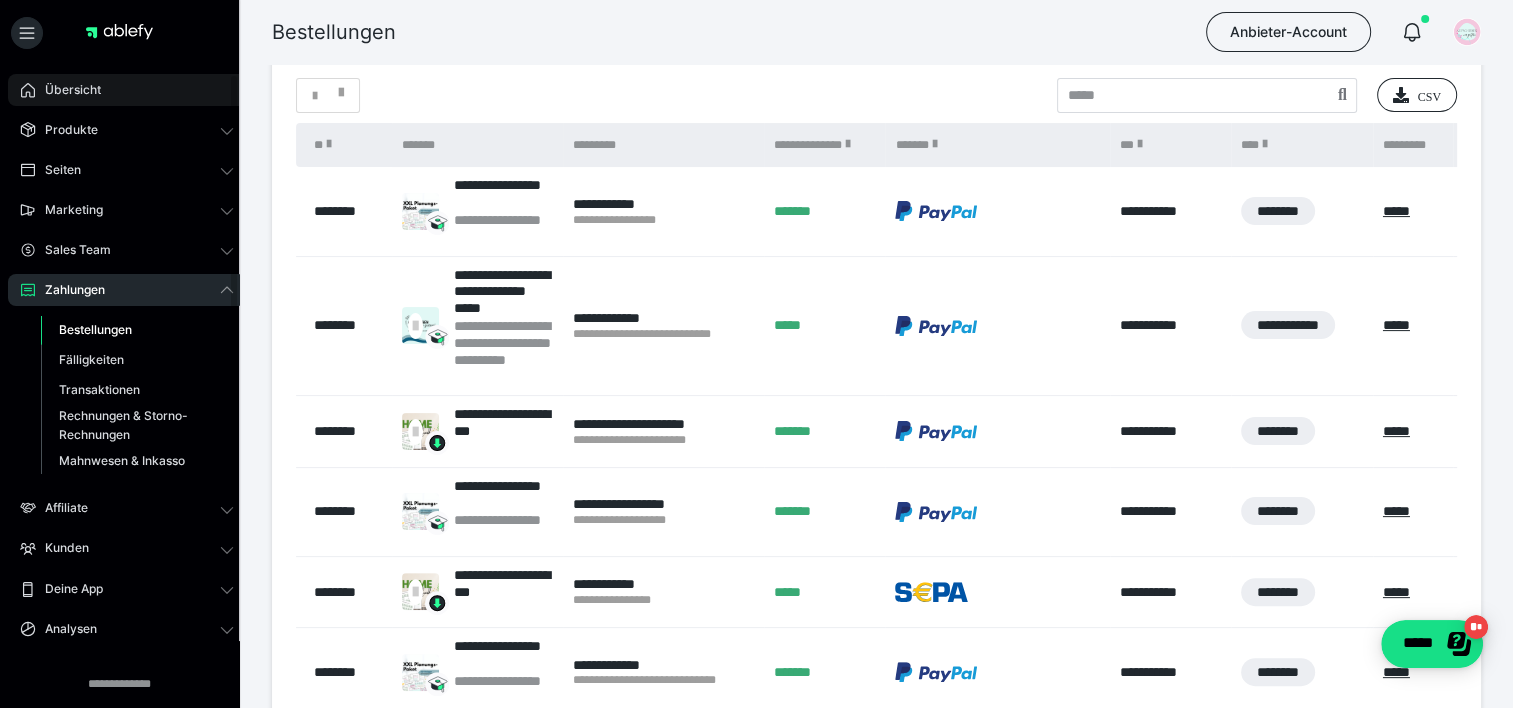 click on "Übersicht" at bounding box center (127, 90) 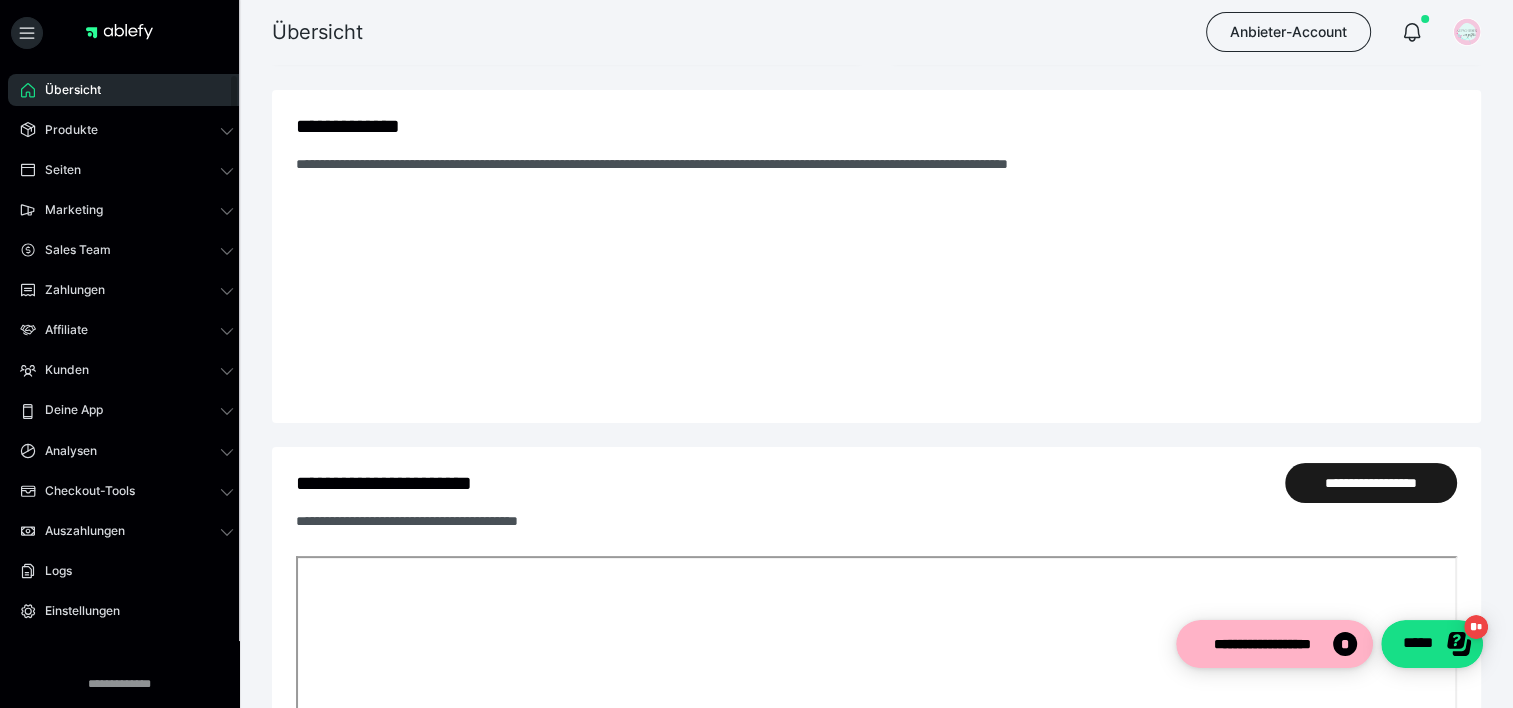 scroll, scrollTop: 0, scrollLeft: 0, axis: both 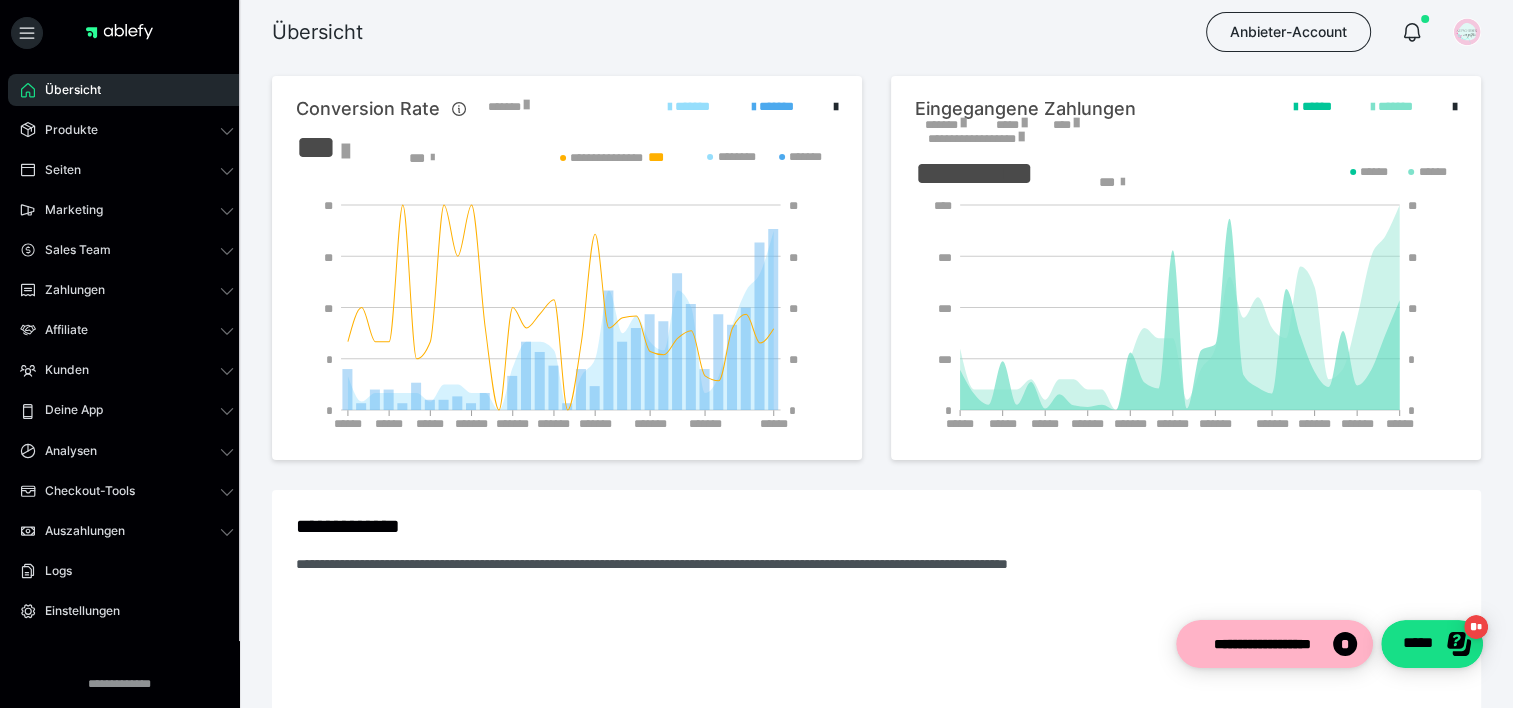 click on "*******" at bounding box center (945, 125) 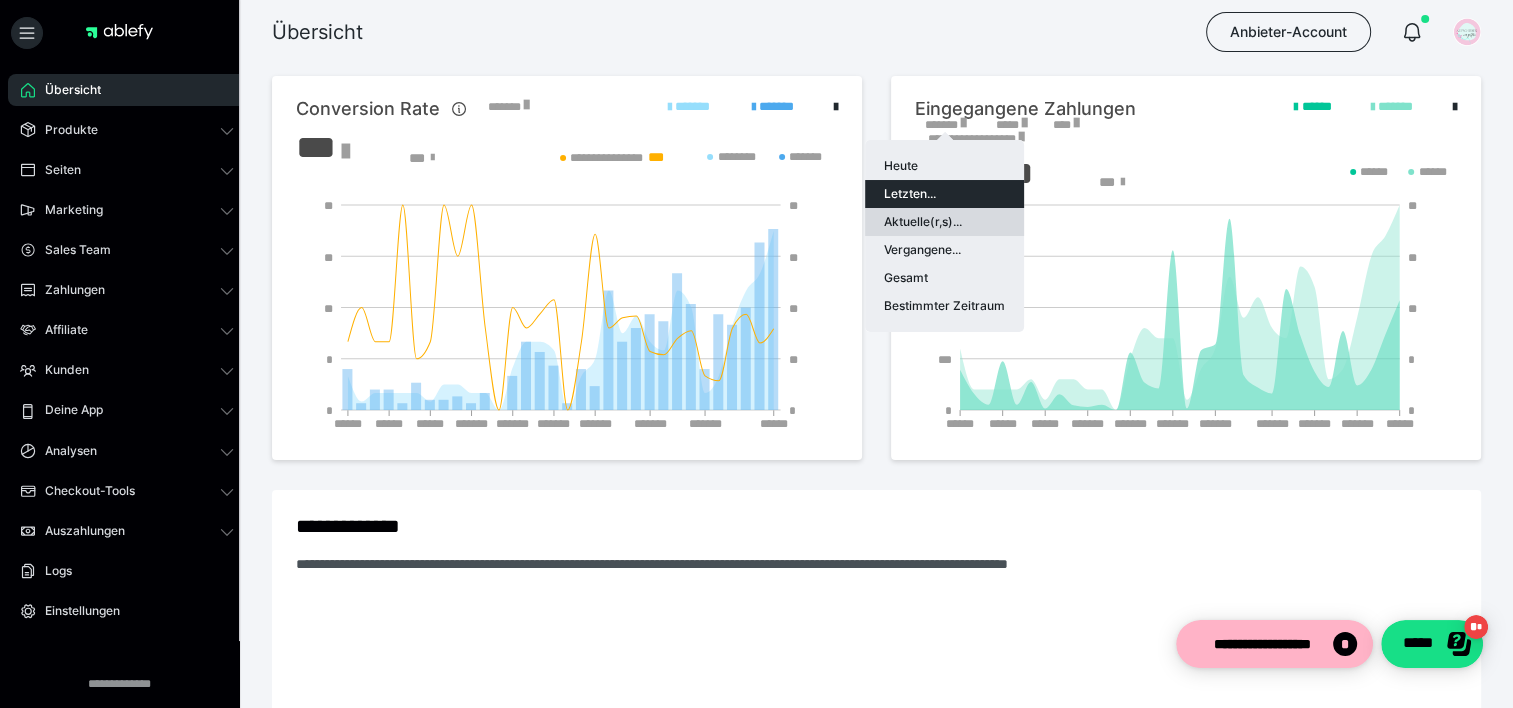 click on "Aktuelle(r,s)..." at bounding box center [944, 222] 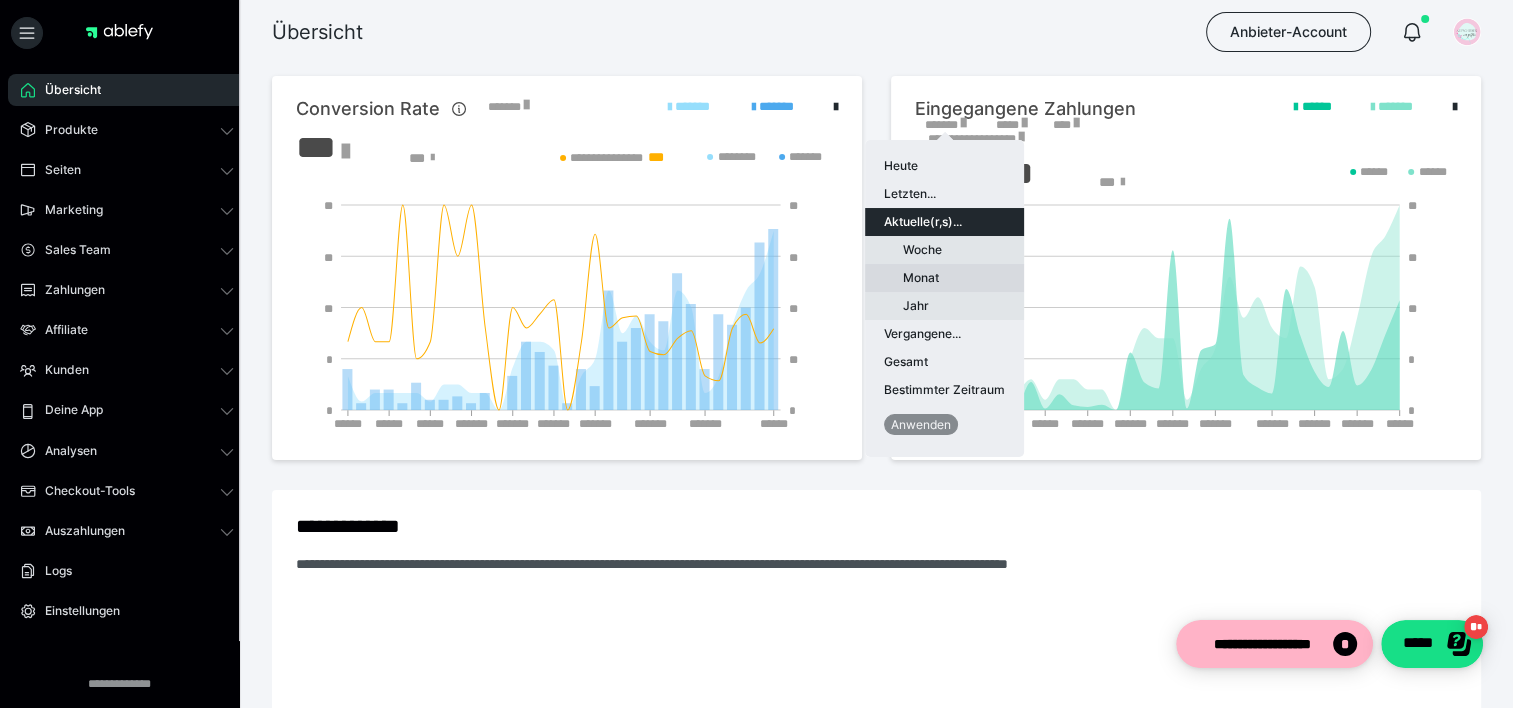 click on "Monat" at bounding box center [944, 278] 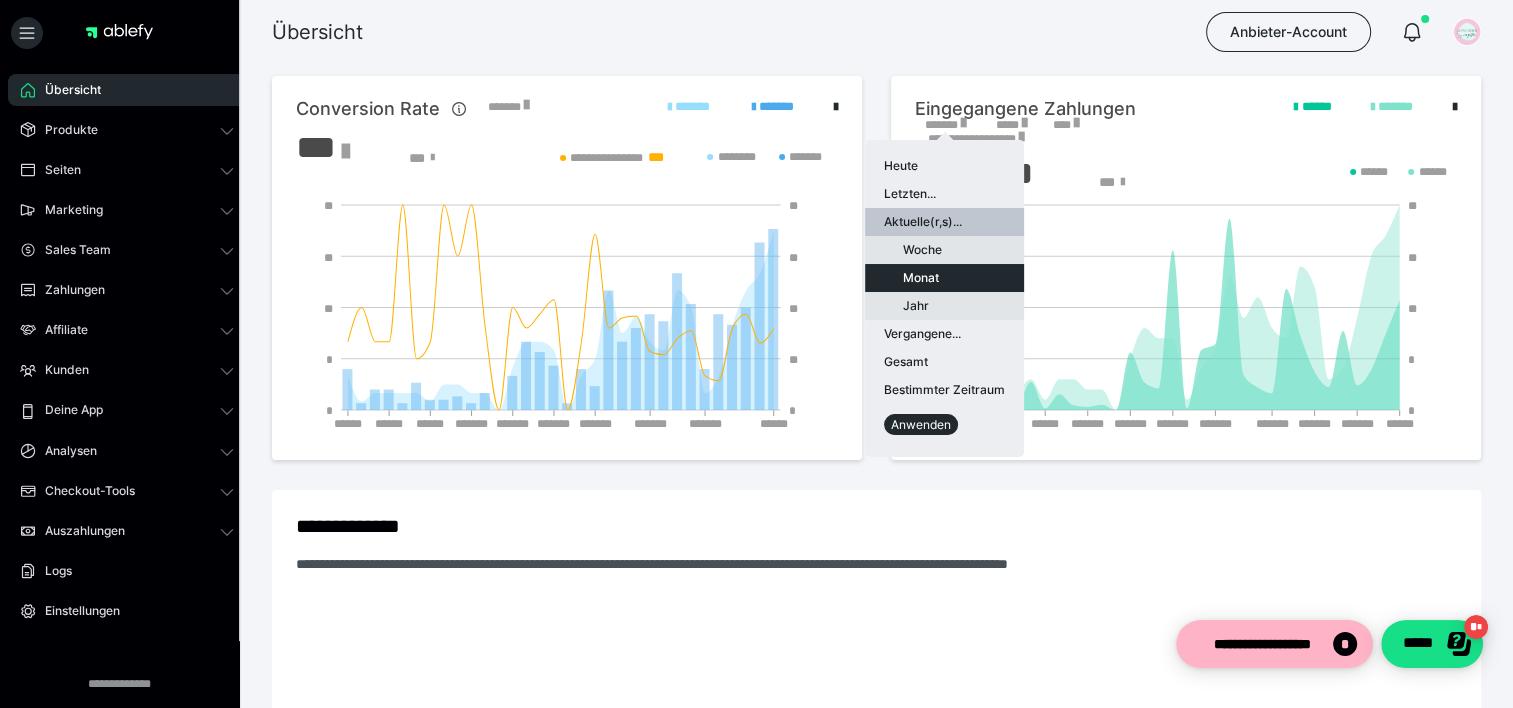 click on "Anwenden" at bounding box center (921, 424) 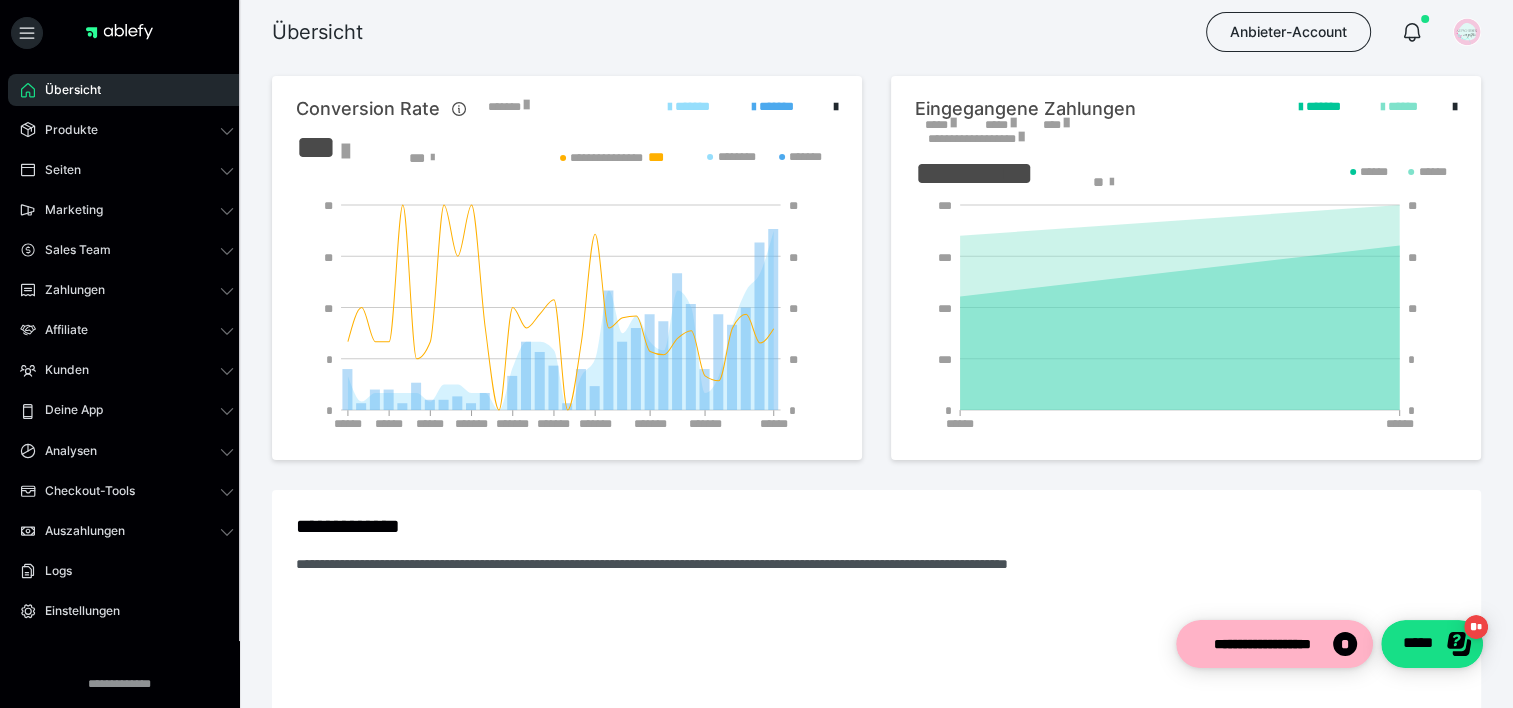 click on "*****" at bounding box center [940, 125] 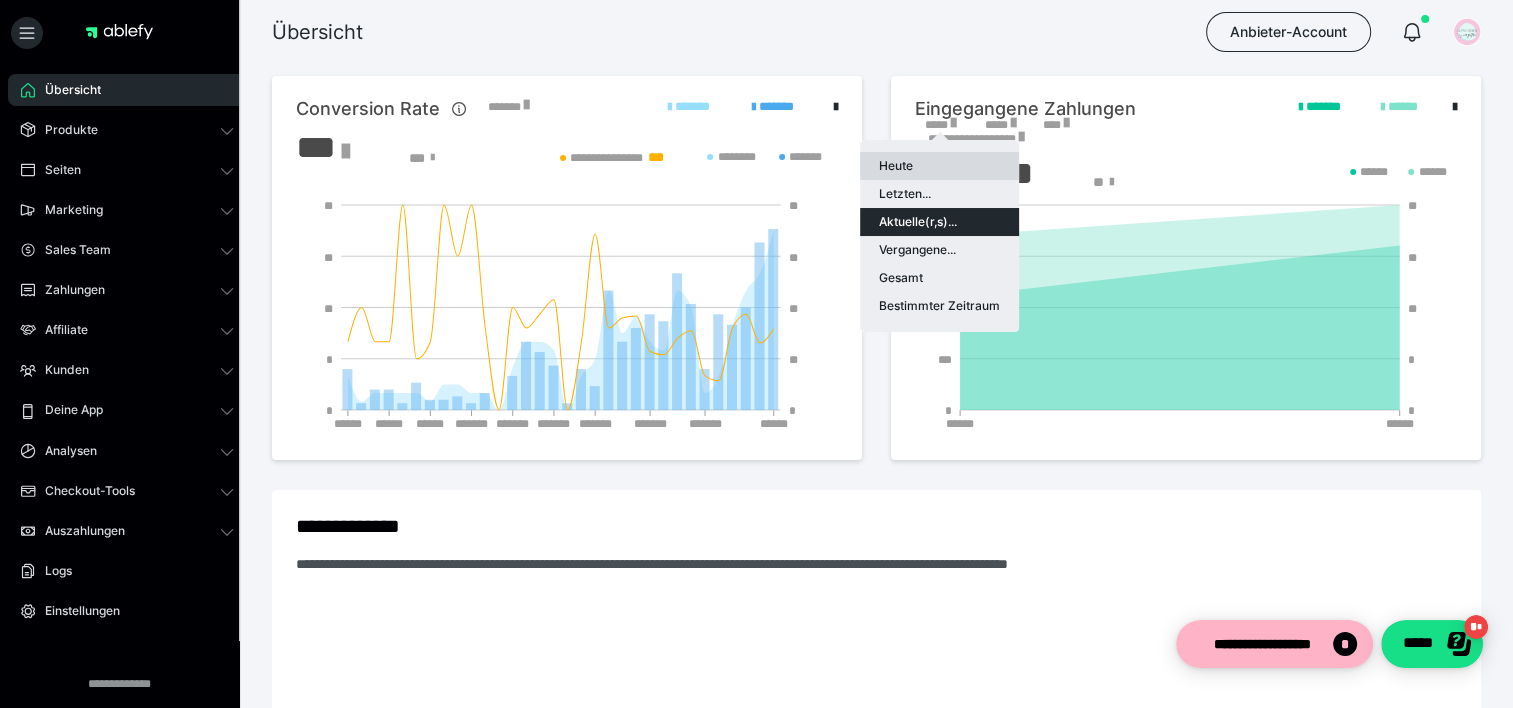 click on "Heute" at bounding box center (939, 166) 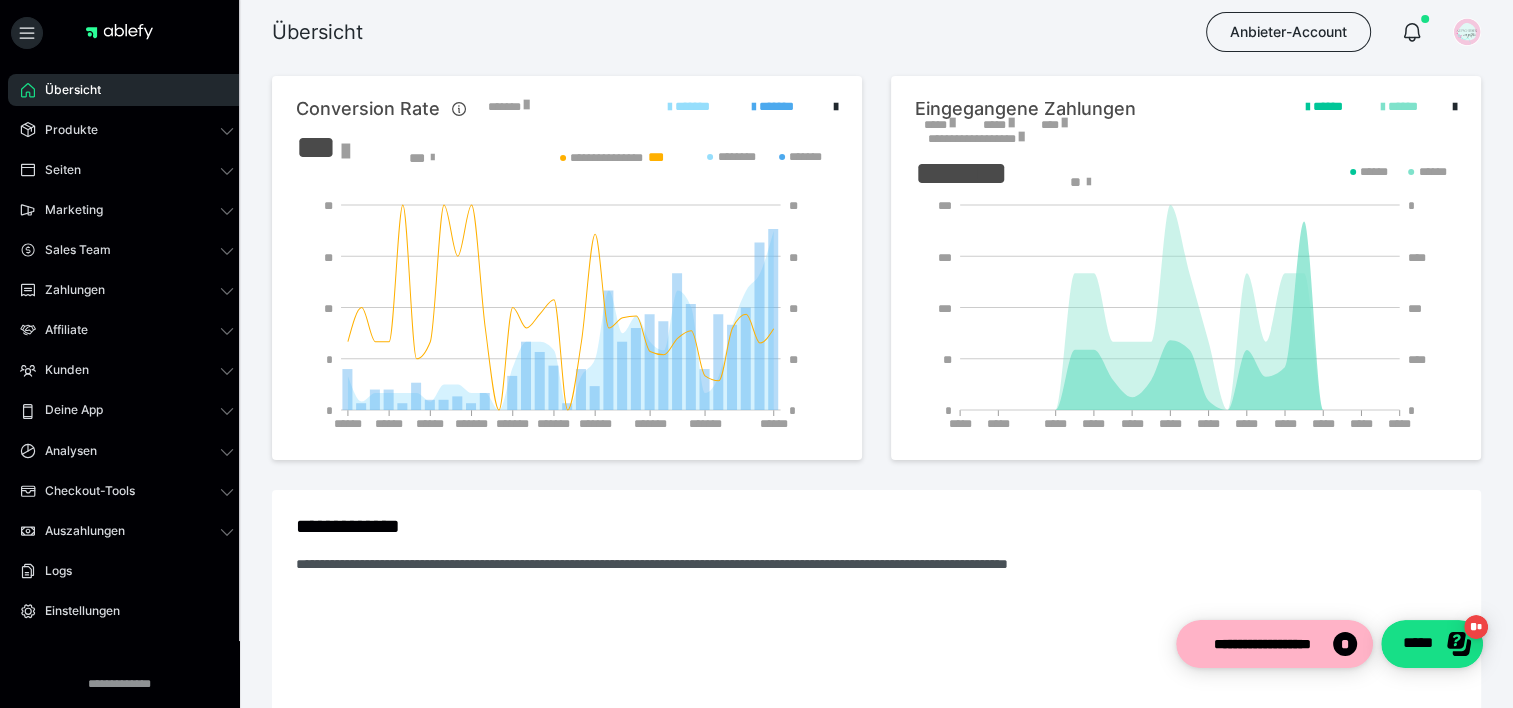 click on "*****" at bounding box center (939, 125) 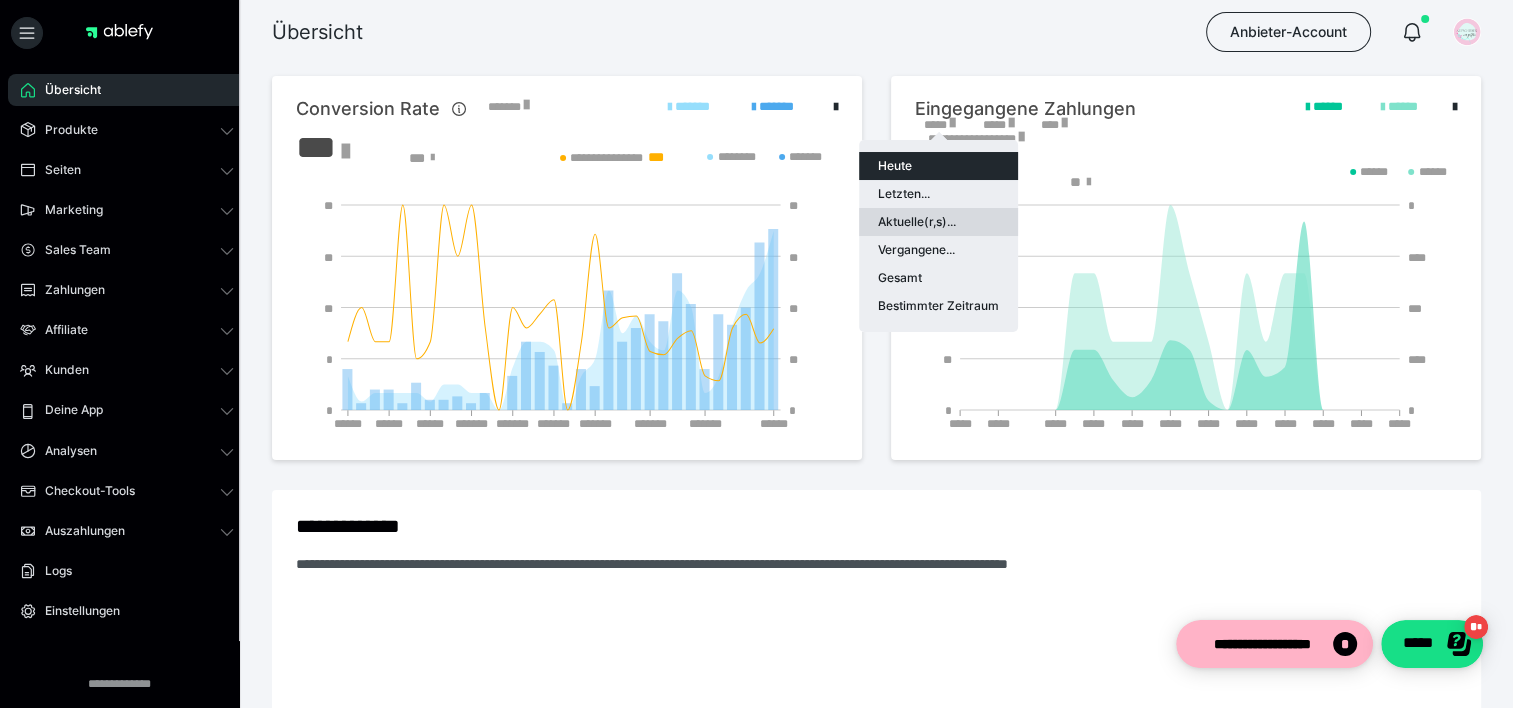 click on "Aktuelle(r,s)..." at bounding box center [938, 222] 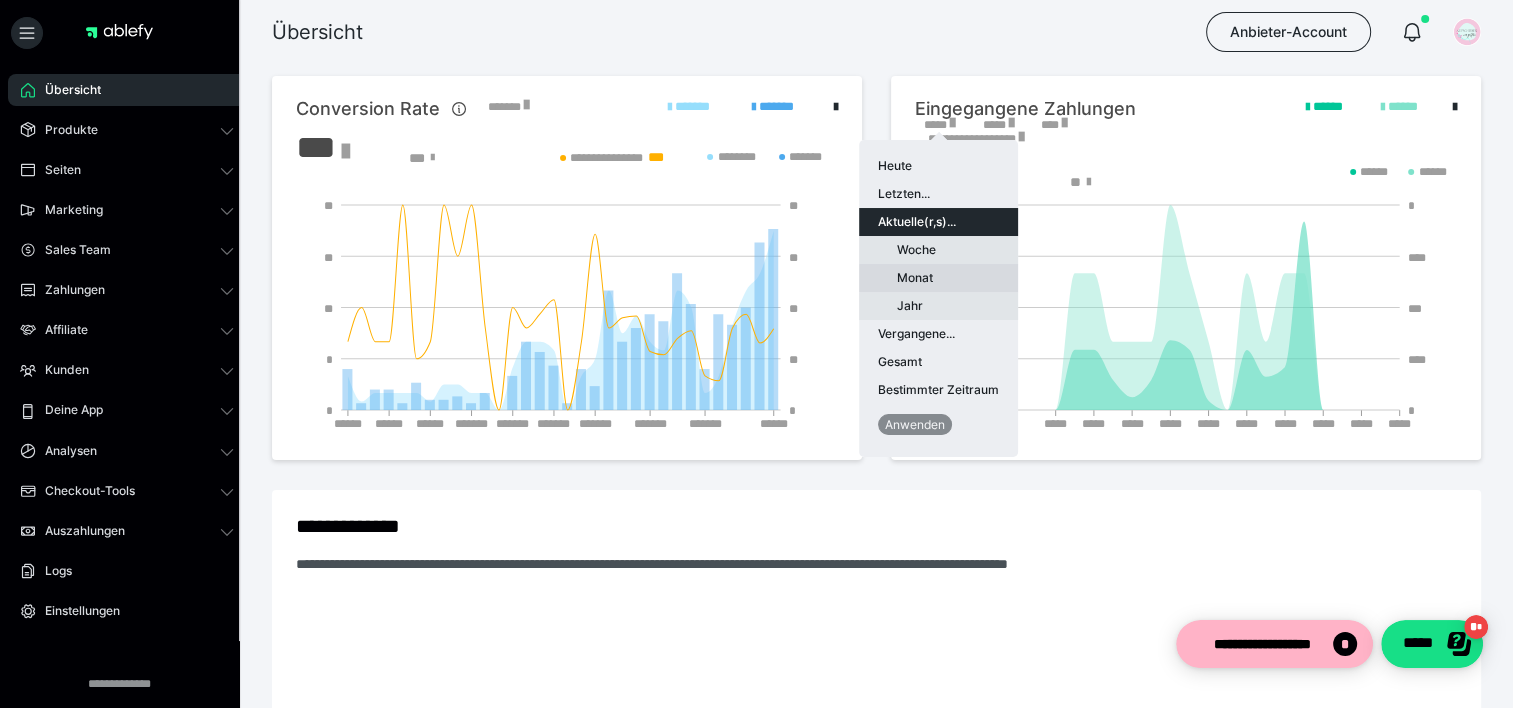 click on "Monat" at bounding box center [938, 278] 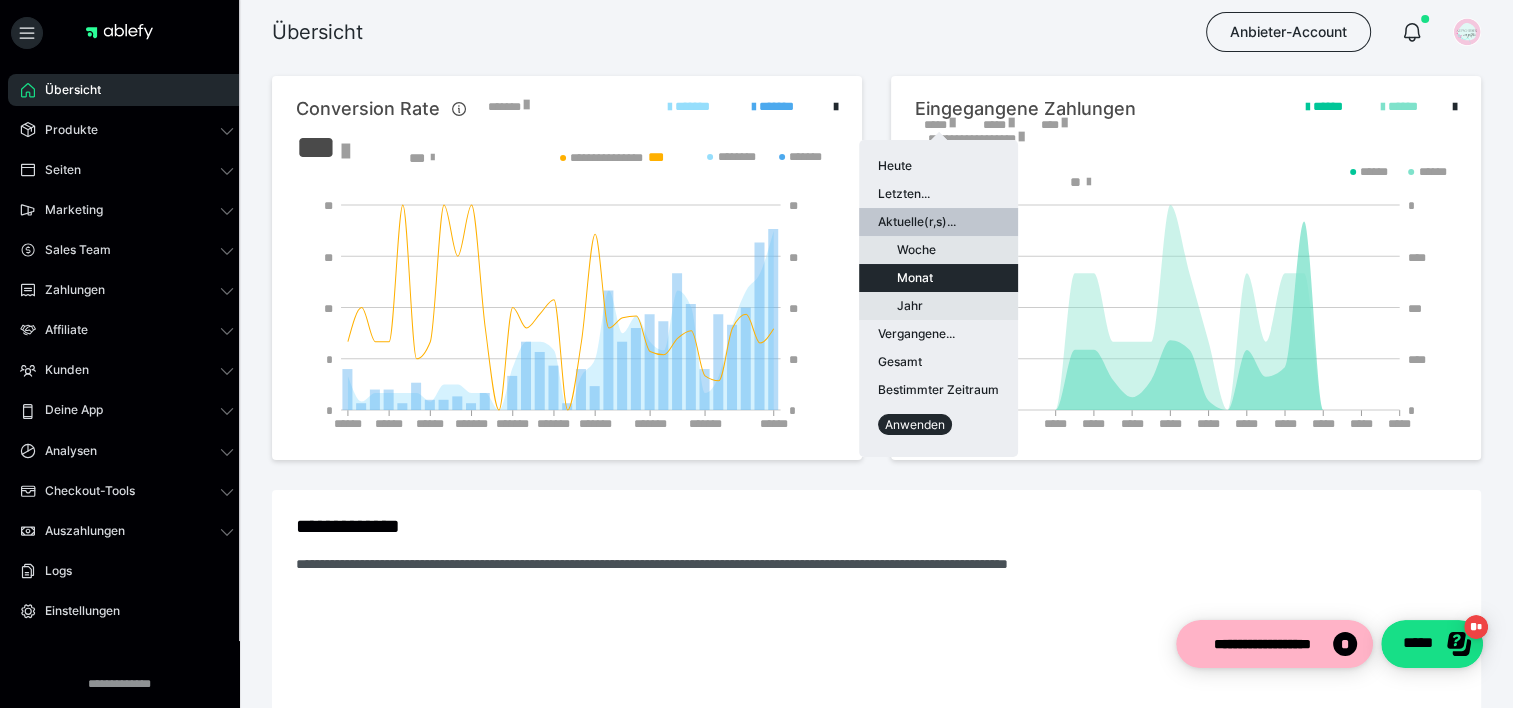 click on "Anwenden" at bounding box center [915, 424] 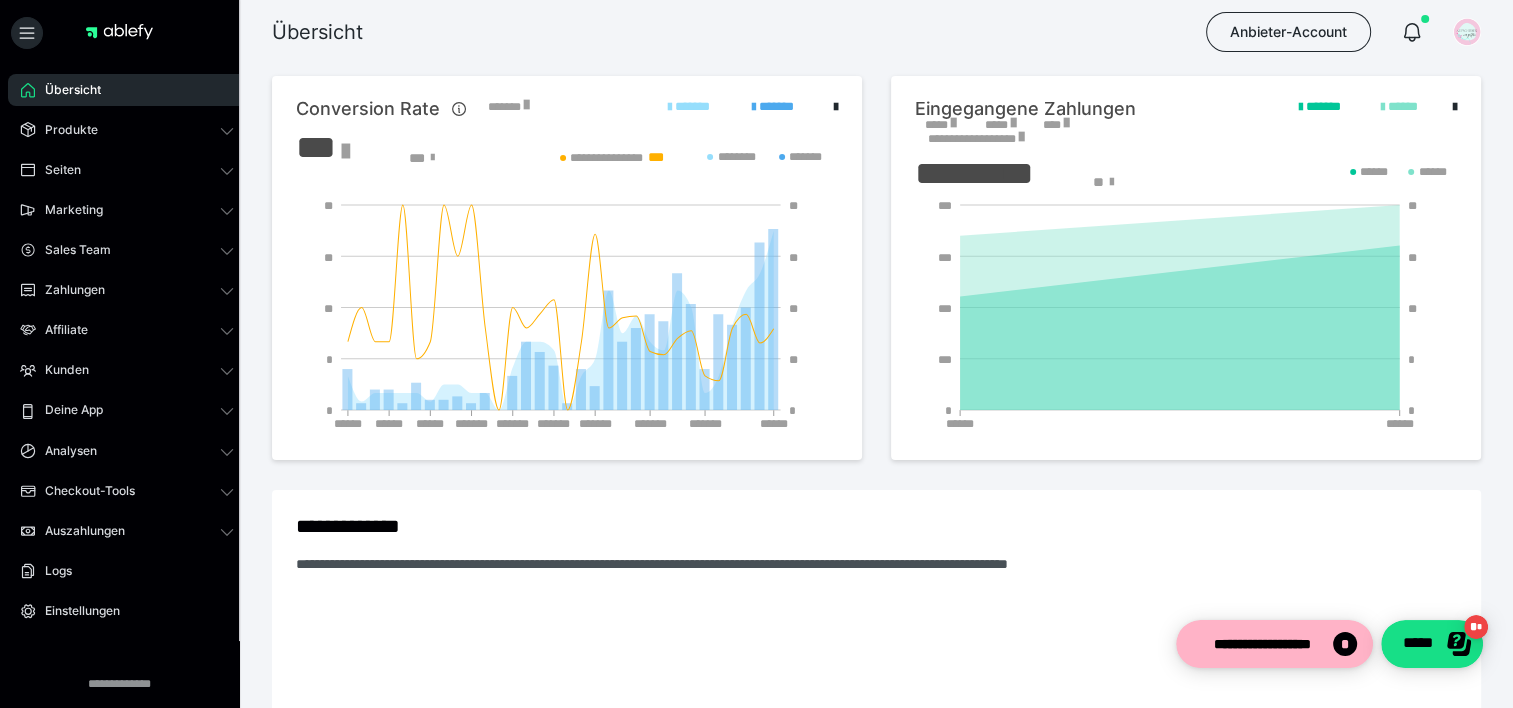 click on "*****" at bounding box center [940, 125] 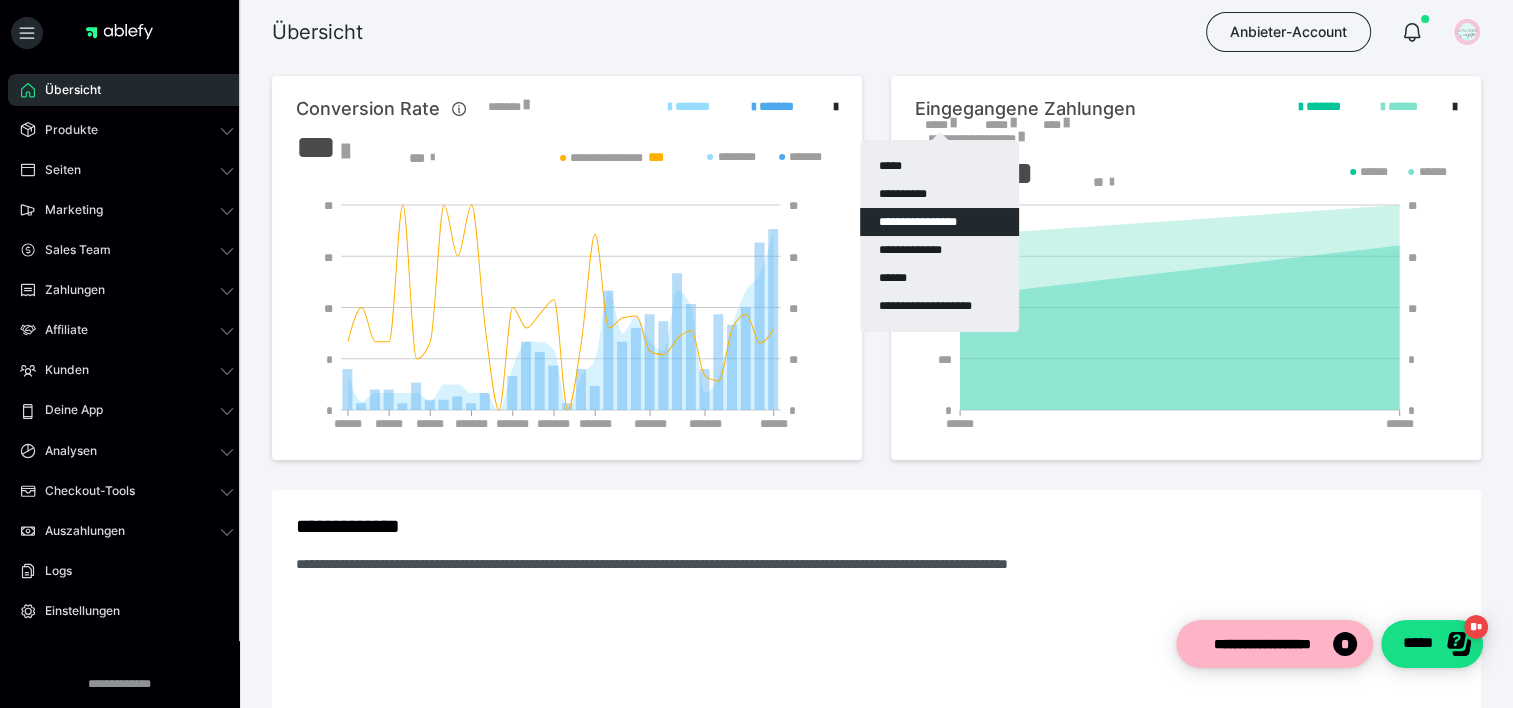 click on "**********" at bounding box center (939, 222) 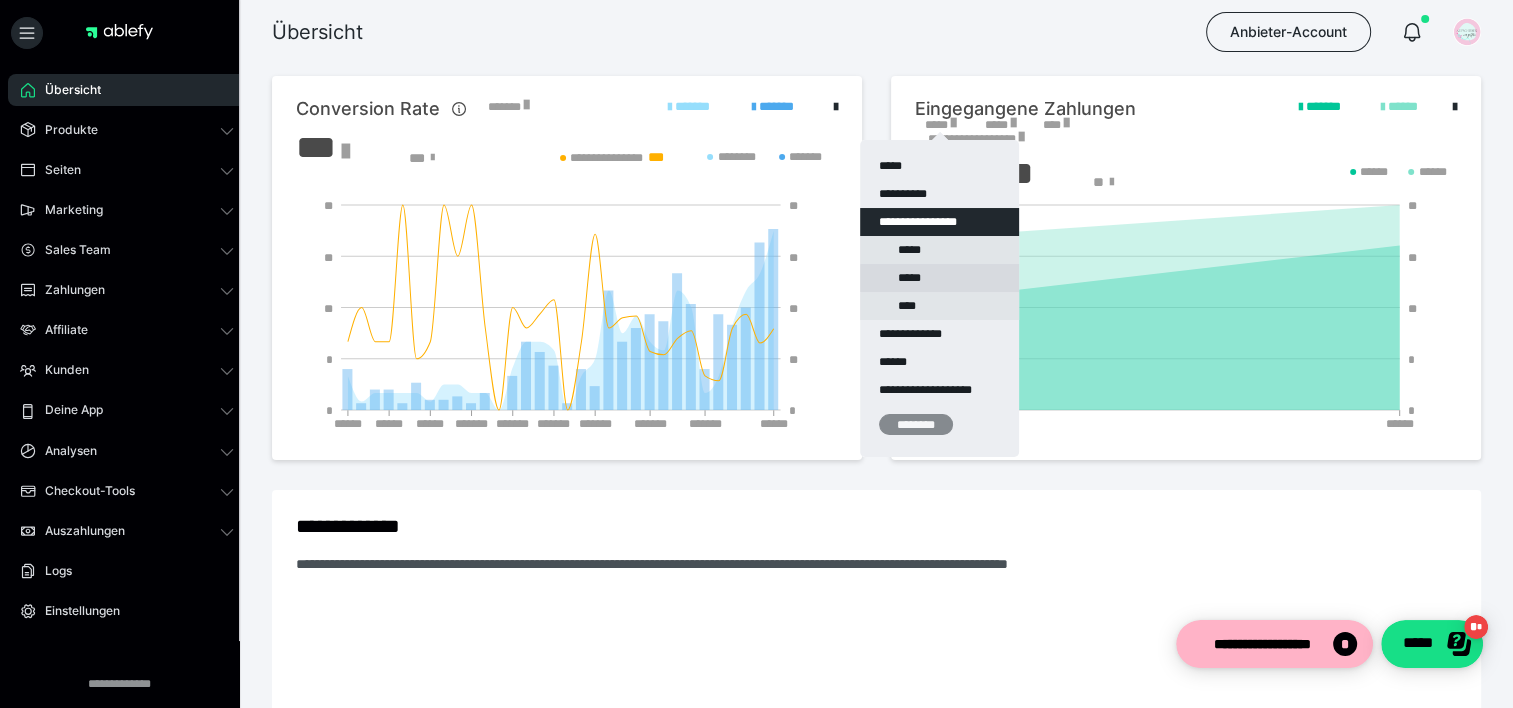 click on "*****" at bounding box center [939, 278] 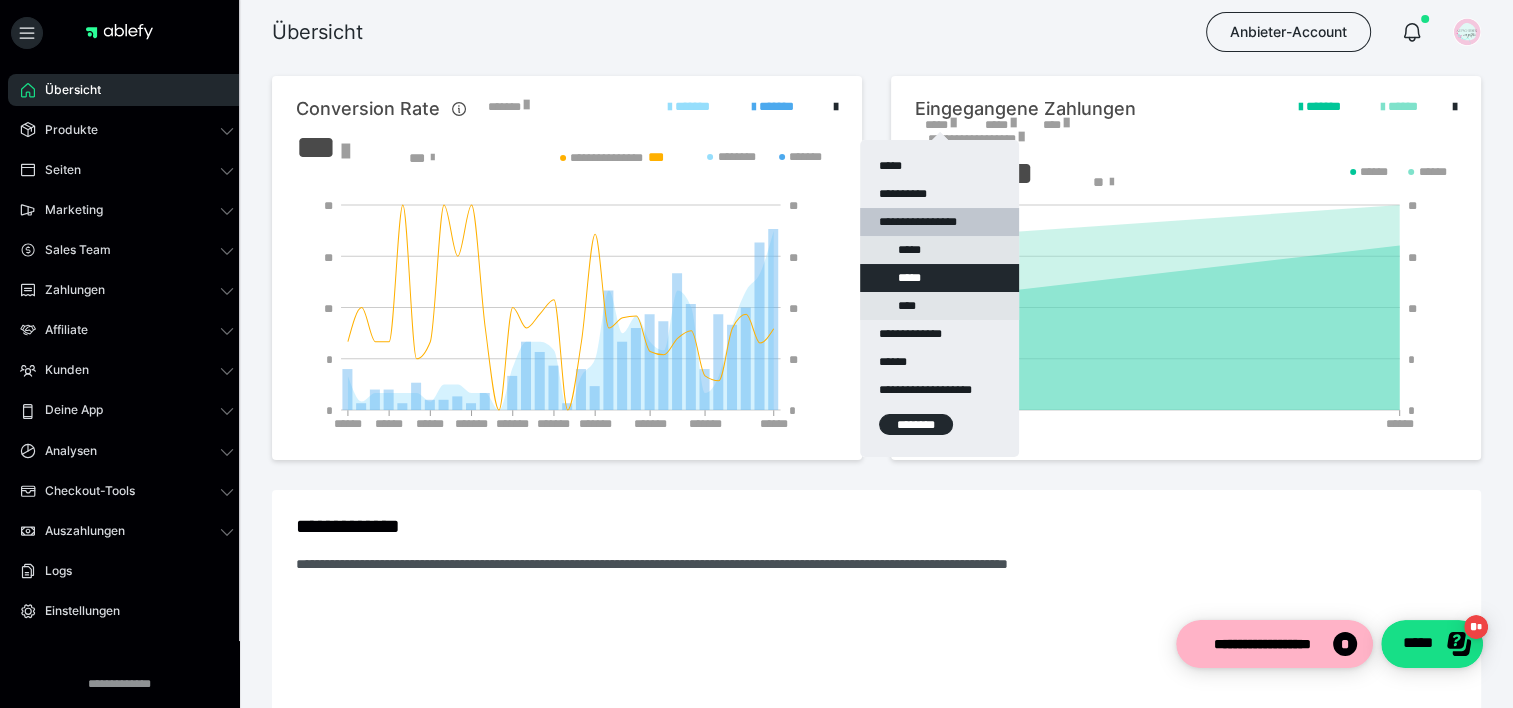 click on "********" at bounding box center (916, 424) 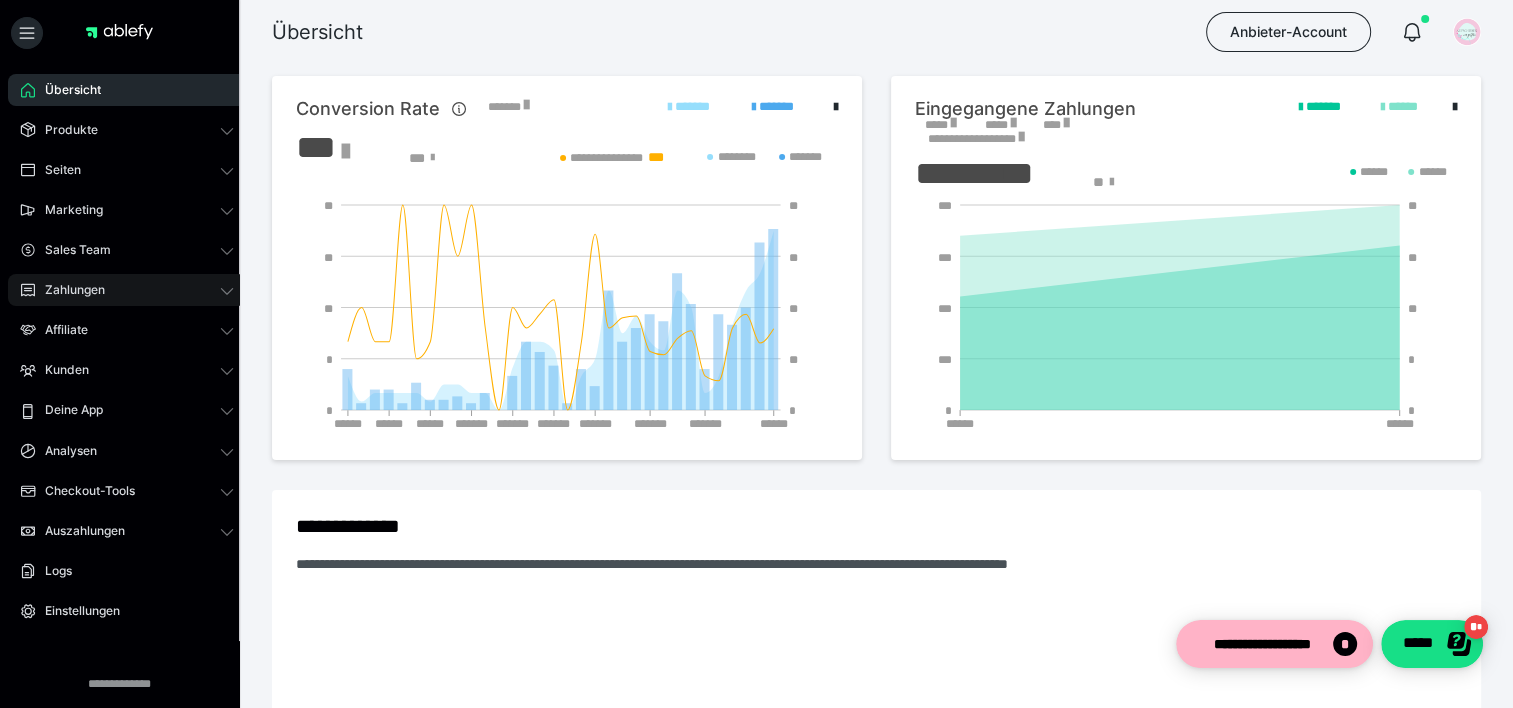 click on "Zahlungen" at bounding box center [68, 290] 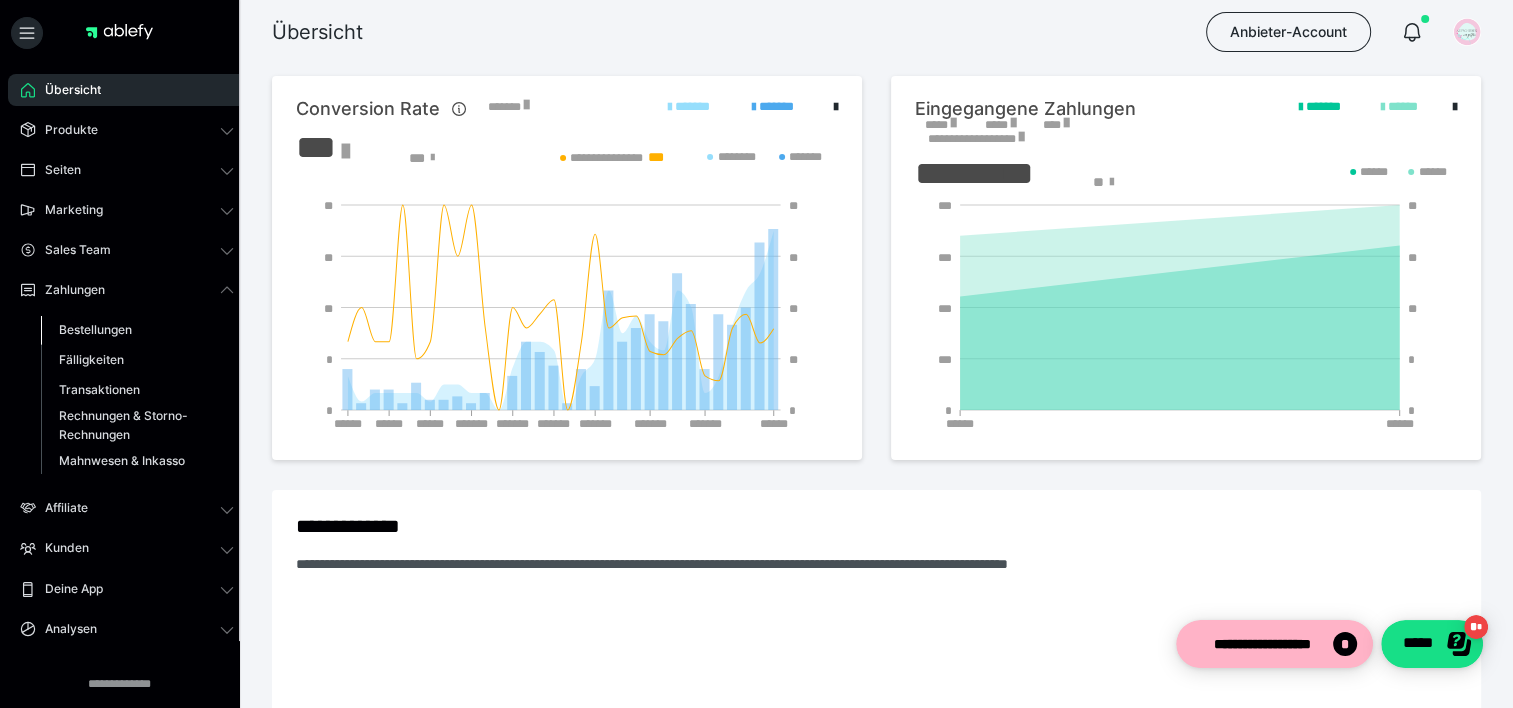 click on "Bestellungen" at bounding box center [95, 329] 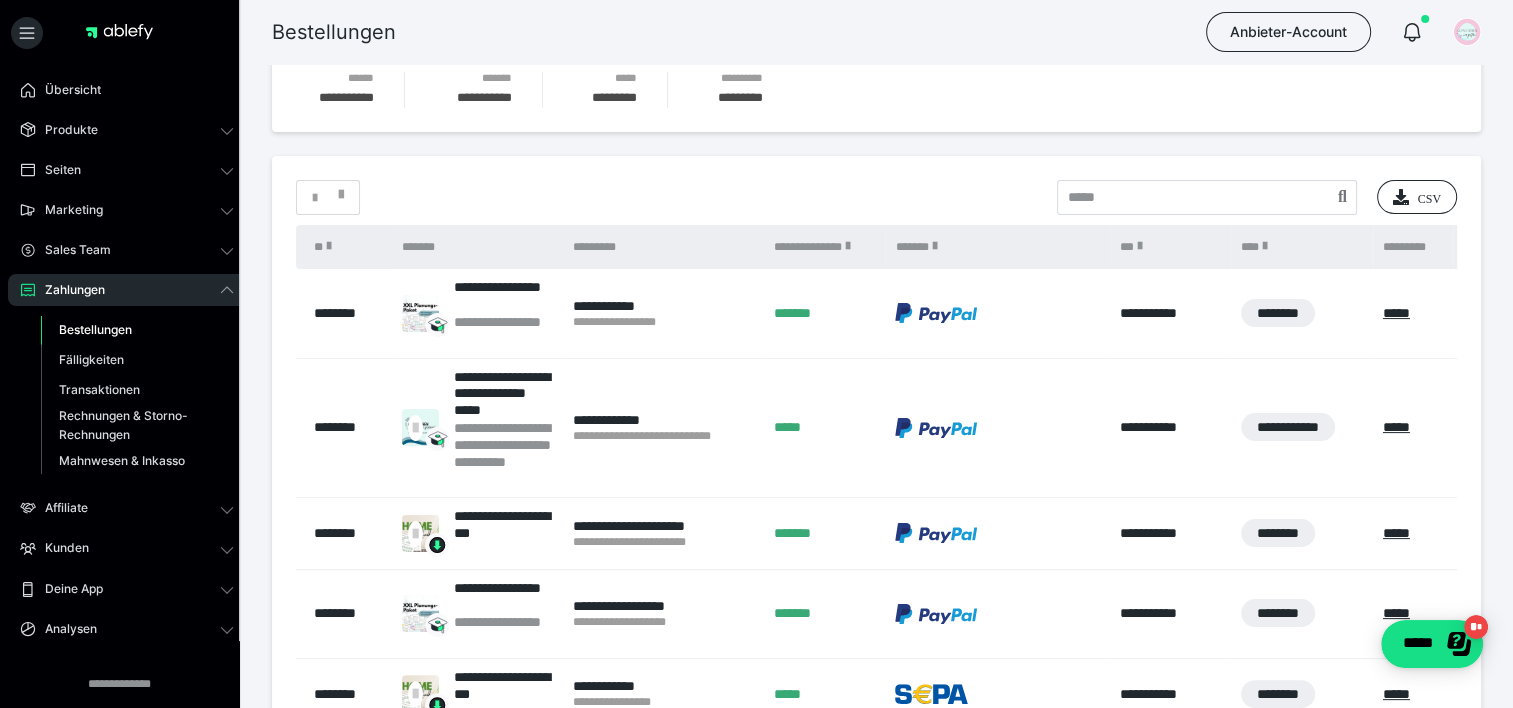 scroll, scrollTop: 300, scrollLeft: 0, axis: vertical 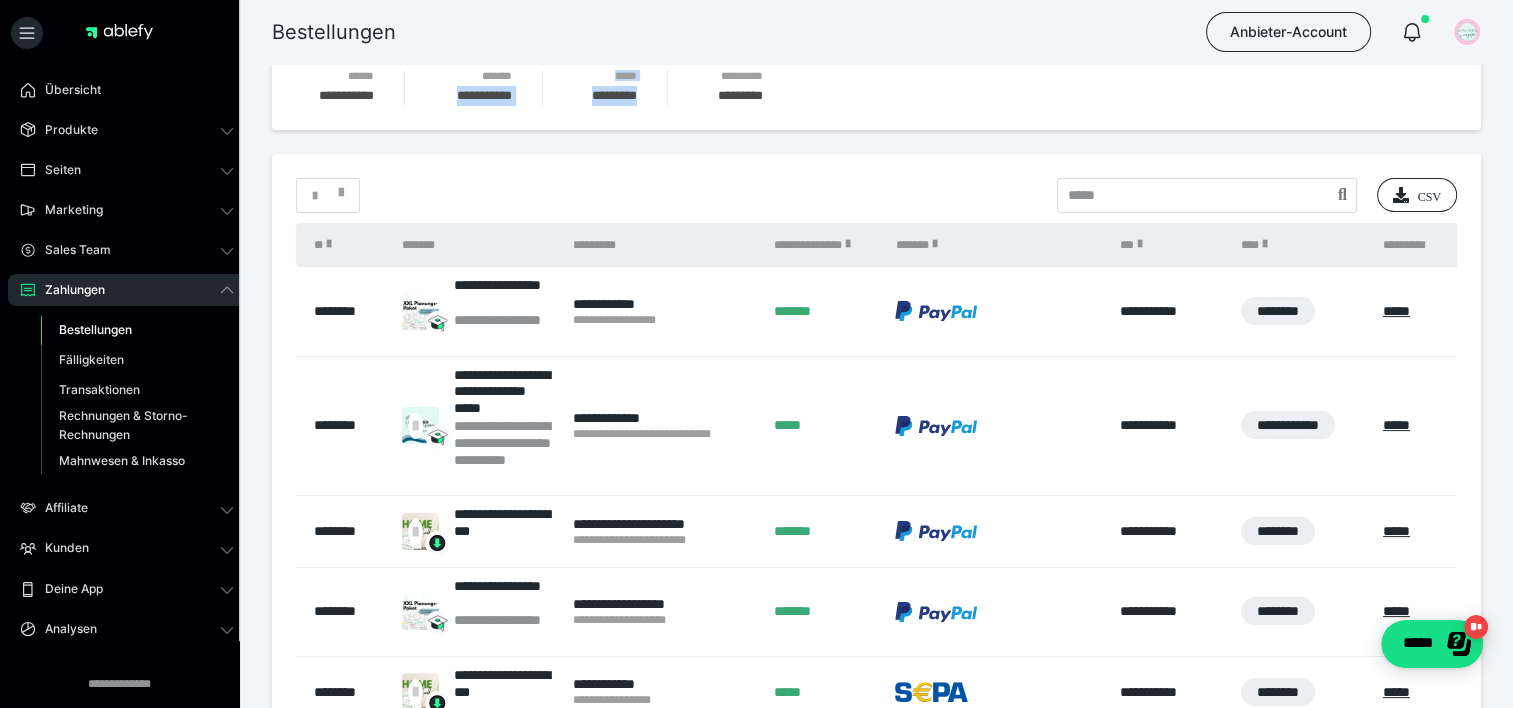 drag, startPoint x: 640, startPoint y: 105, endPoint x: 517, endPoint y: 87, distance: 124.3101 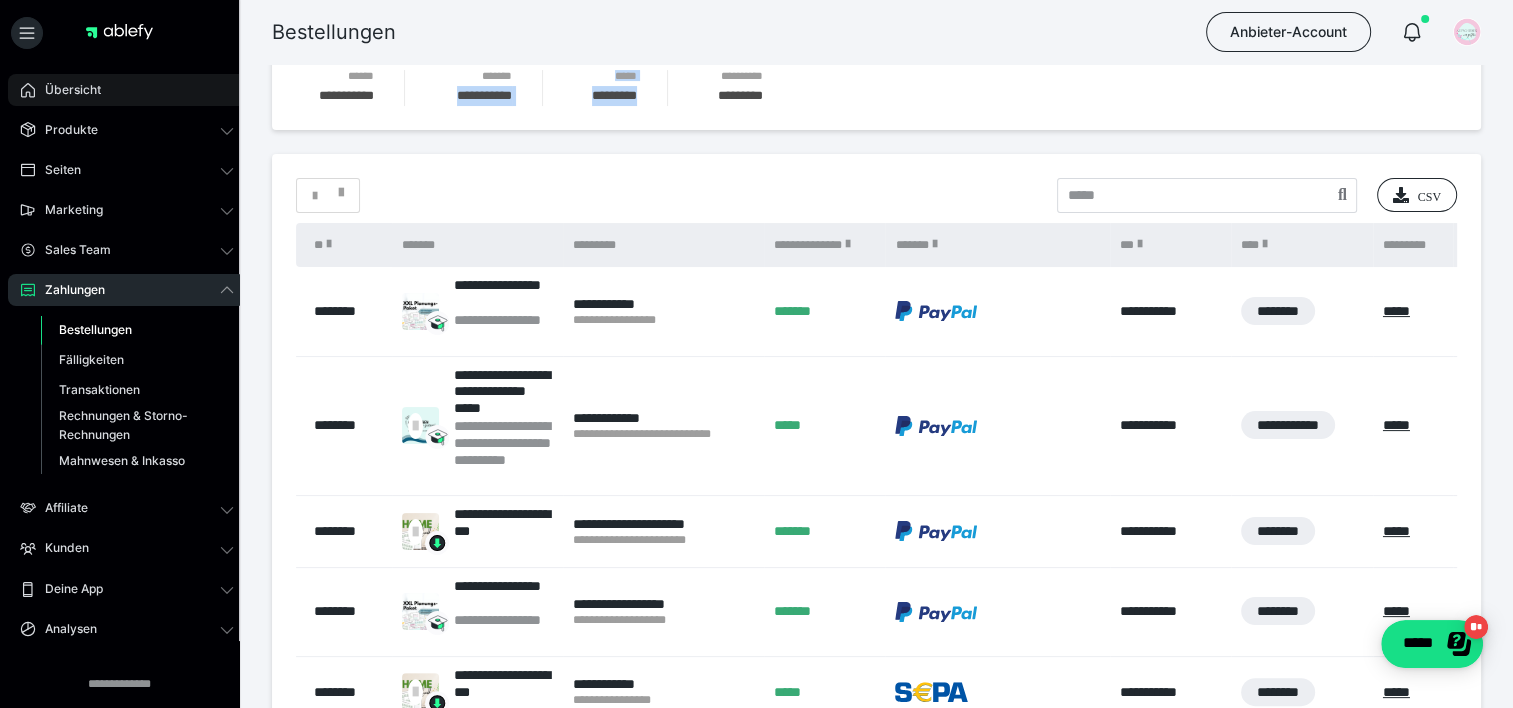 click on "Übersicht" at bounding box center (127, 90) 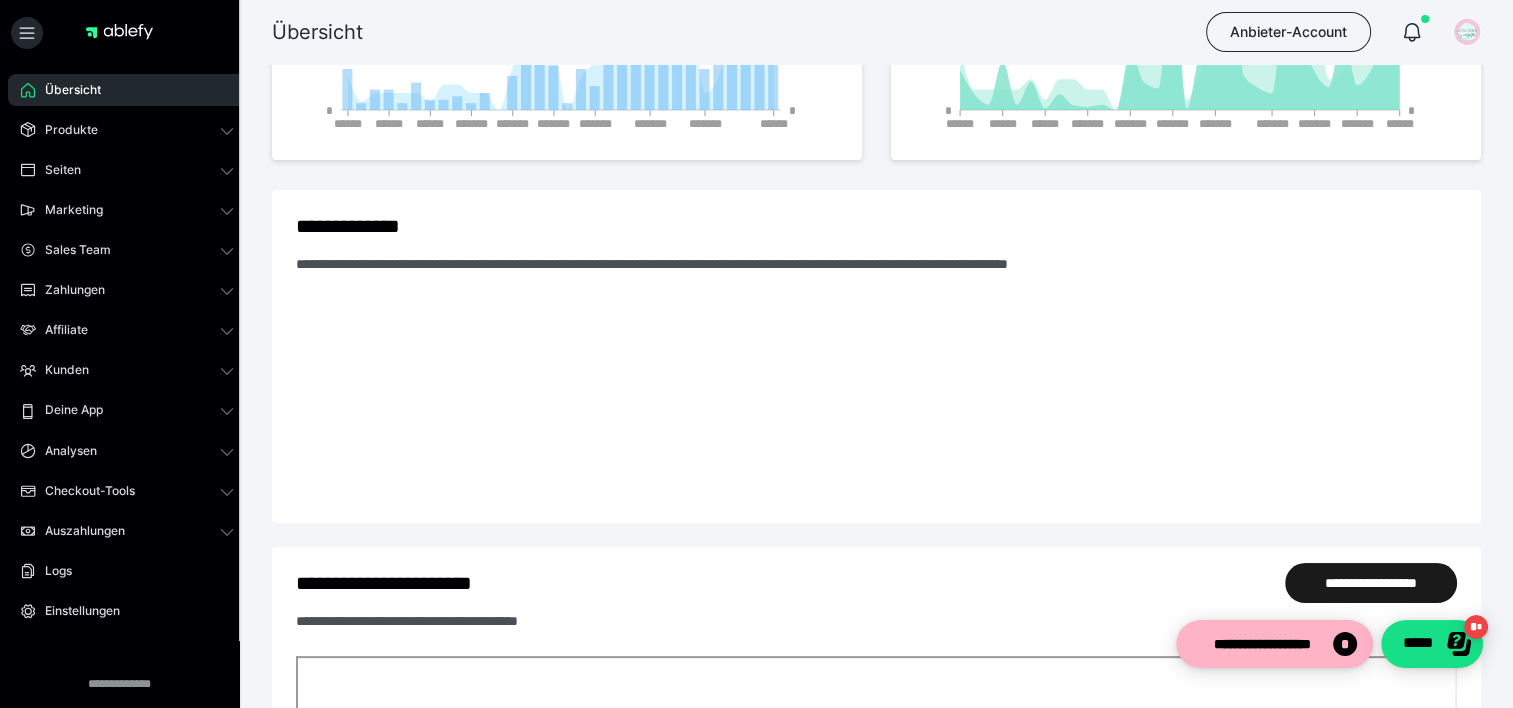 scroll, scrollTop: 0, scrollLeft: 0, axis: both 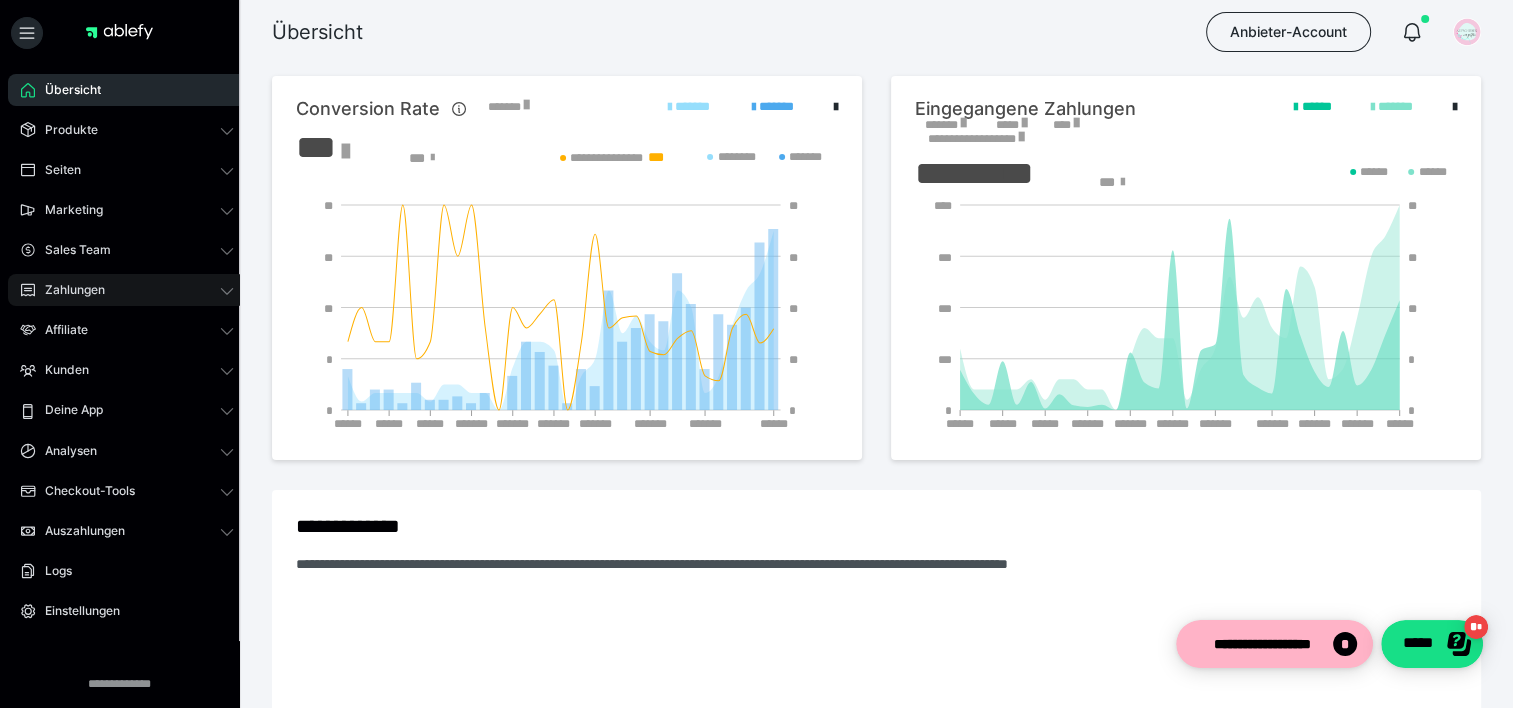 click on "Zahlungen" at bounding box center (127, 290) 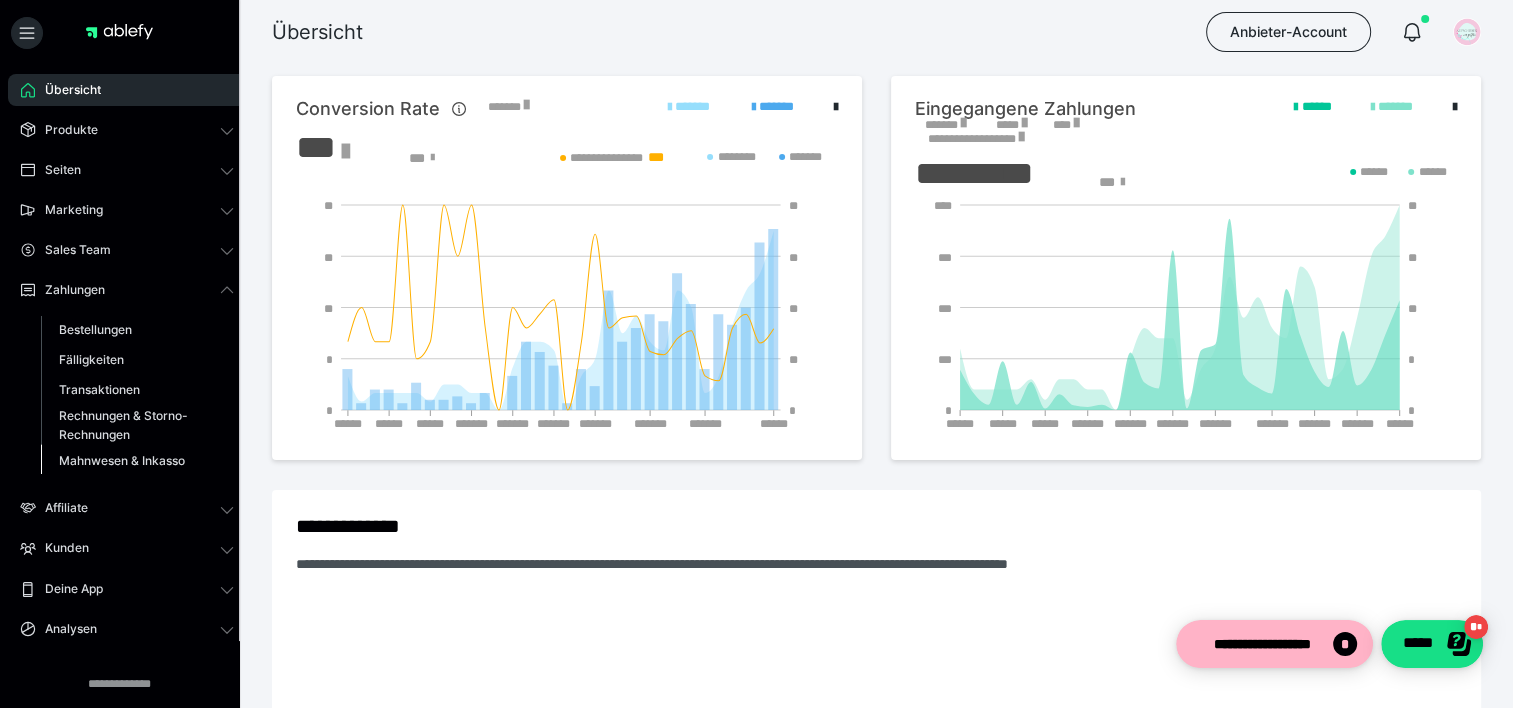 click on "Mahnwesen & Inkasso" at bounding box center [122, 460] 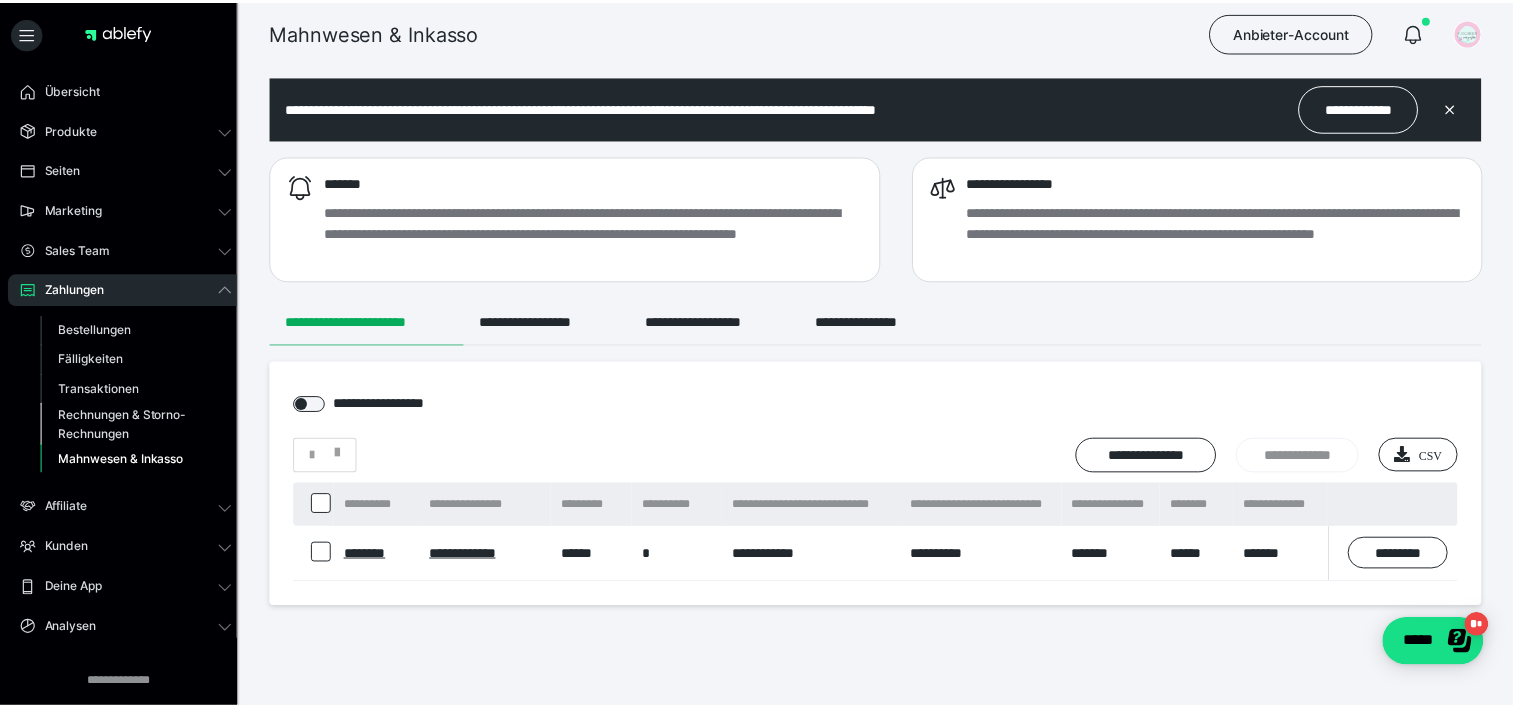scroll, scrollTop: 0, scrollLeft: 0, axis: both 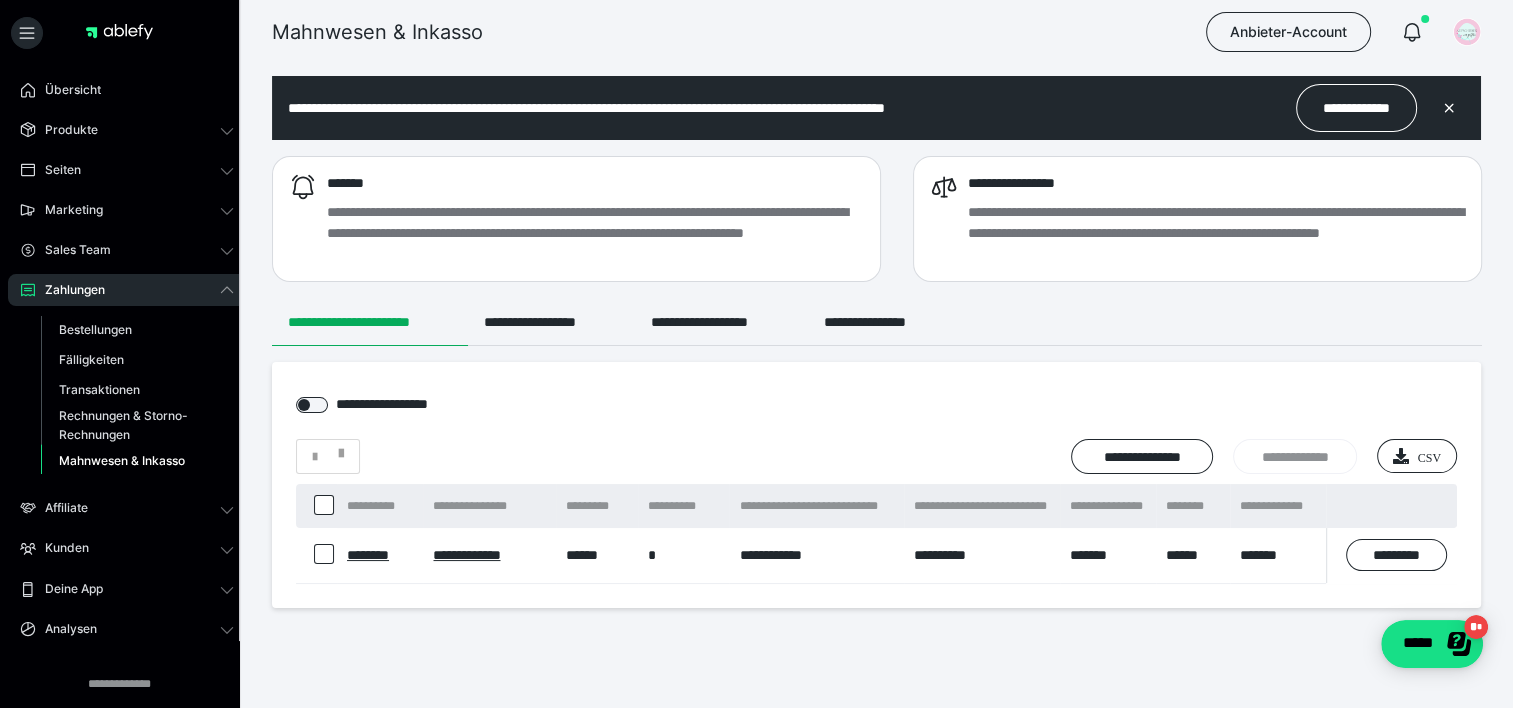click at bounding box center [324, 554] 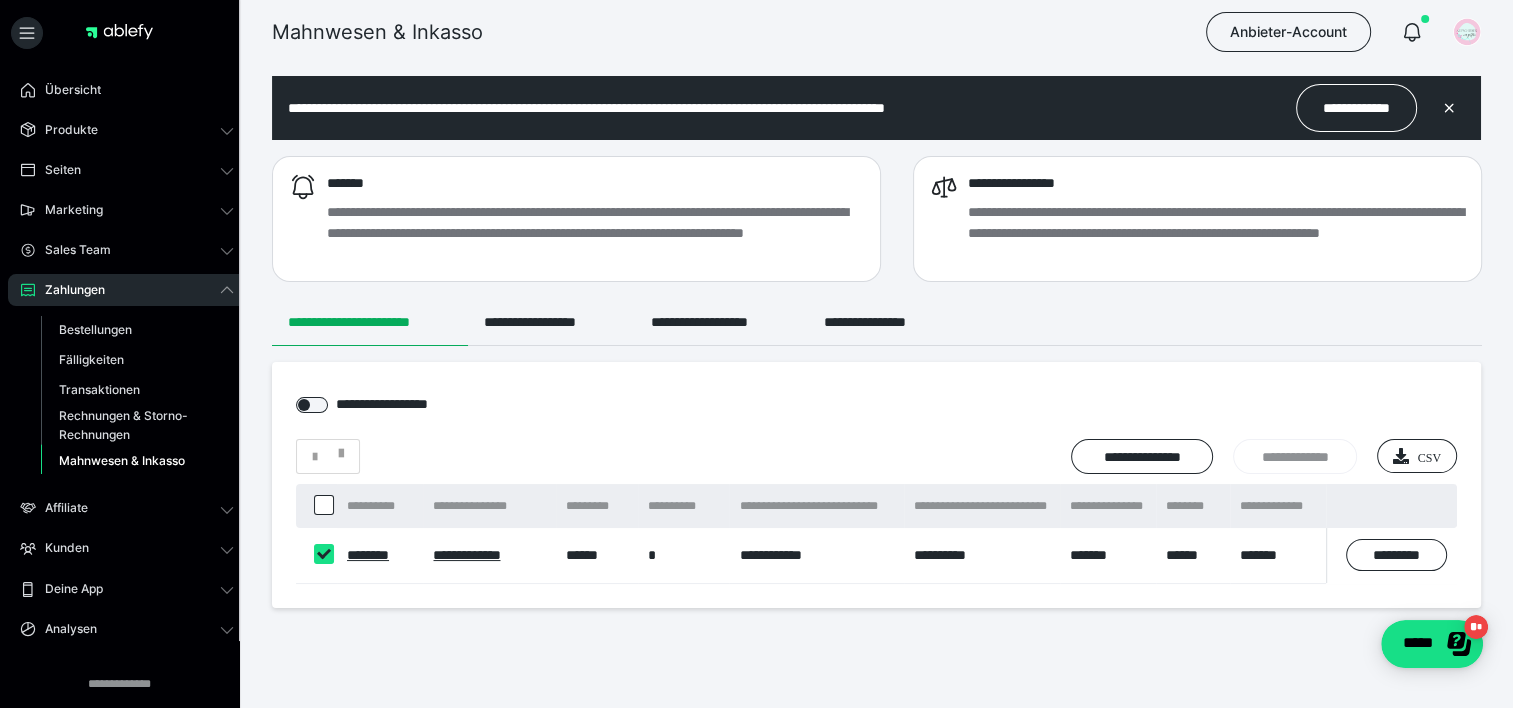 checkbox on "****" 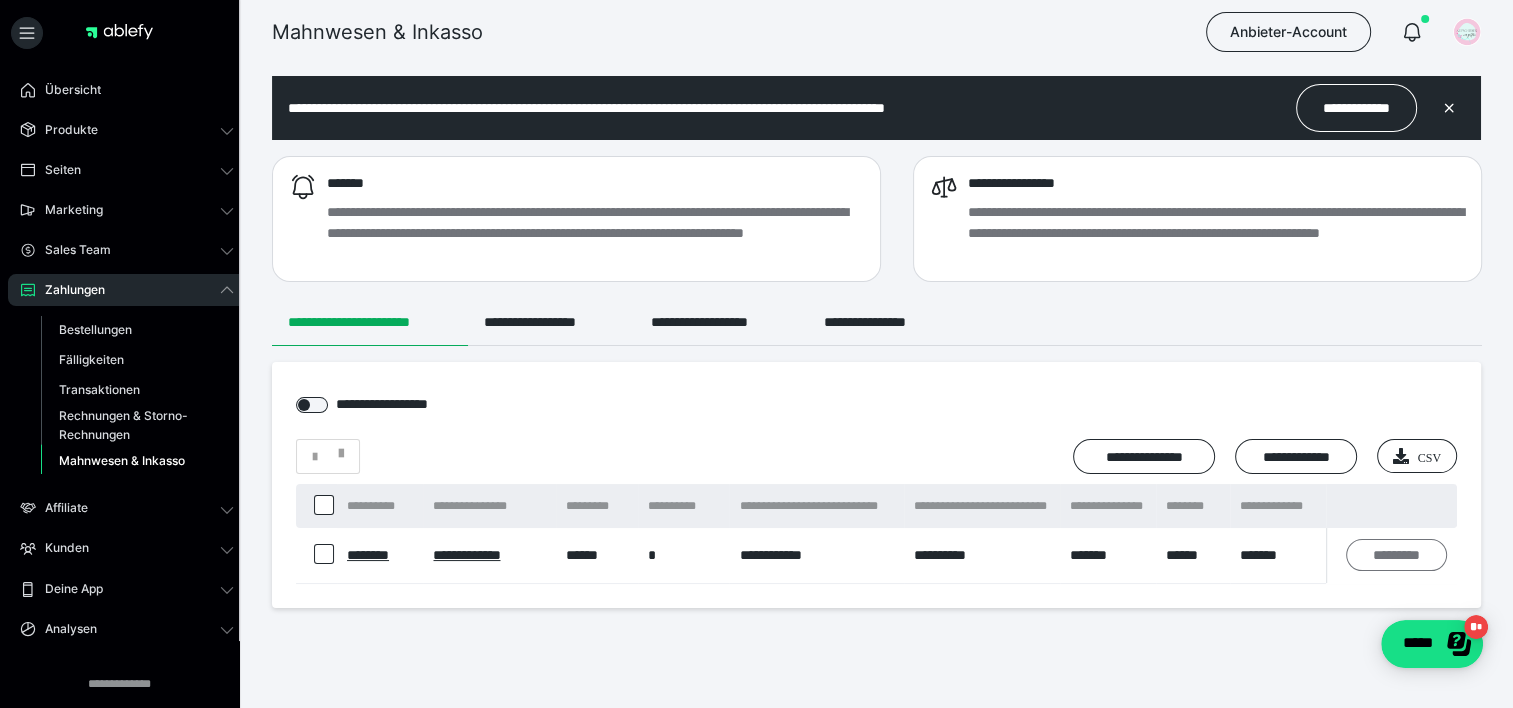 click on "*********" at bounding box center (1396, 555) 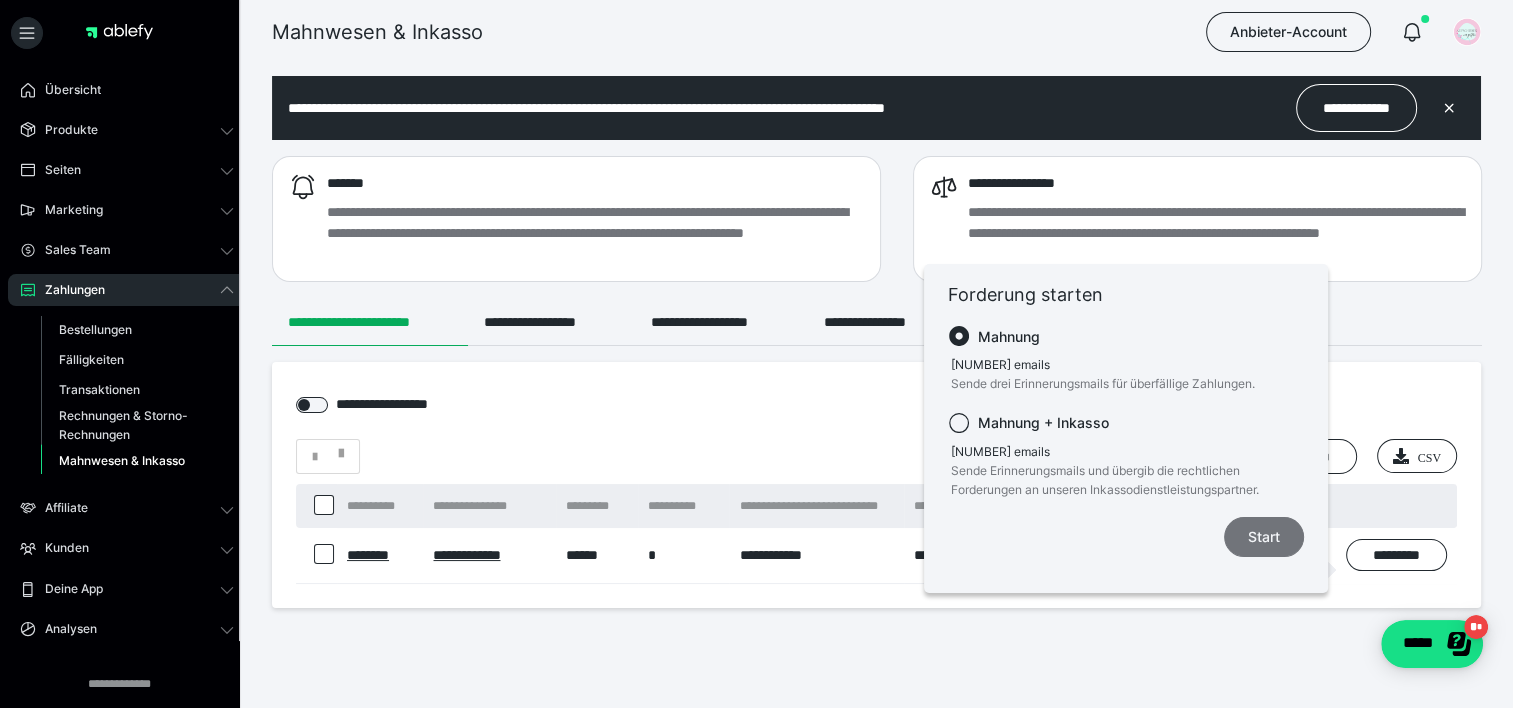 click on "Start" at bounding box center [1264, 537] 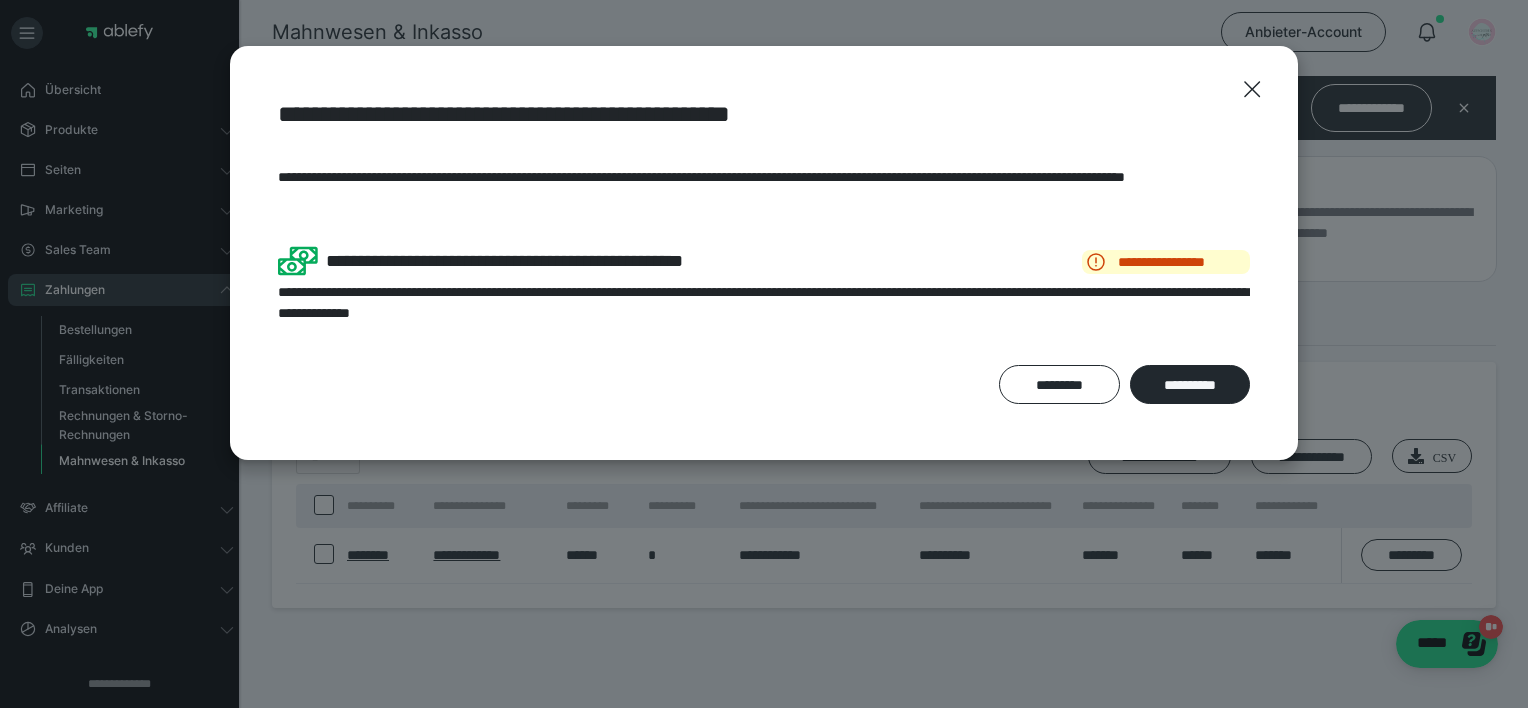 click on "**********" at bounding box center [764, 253] 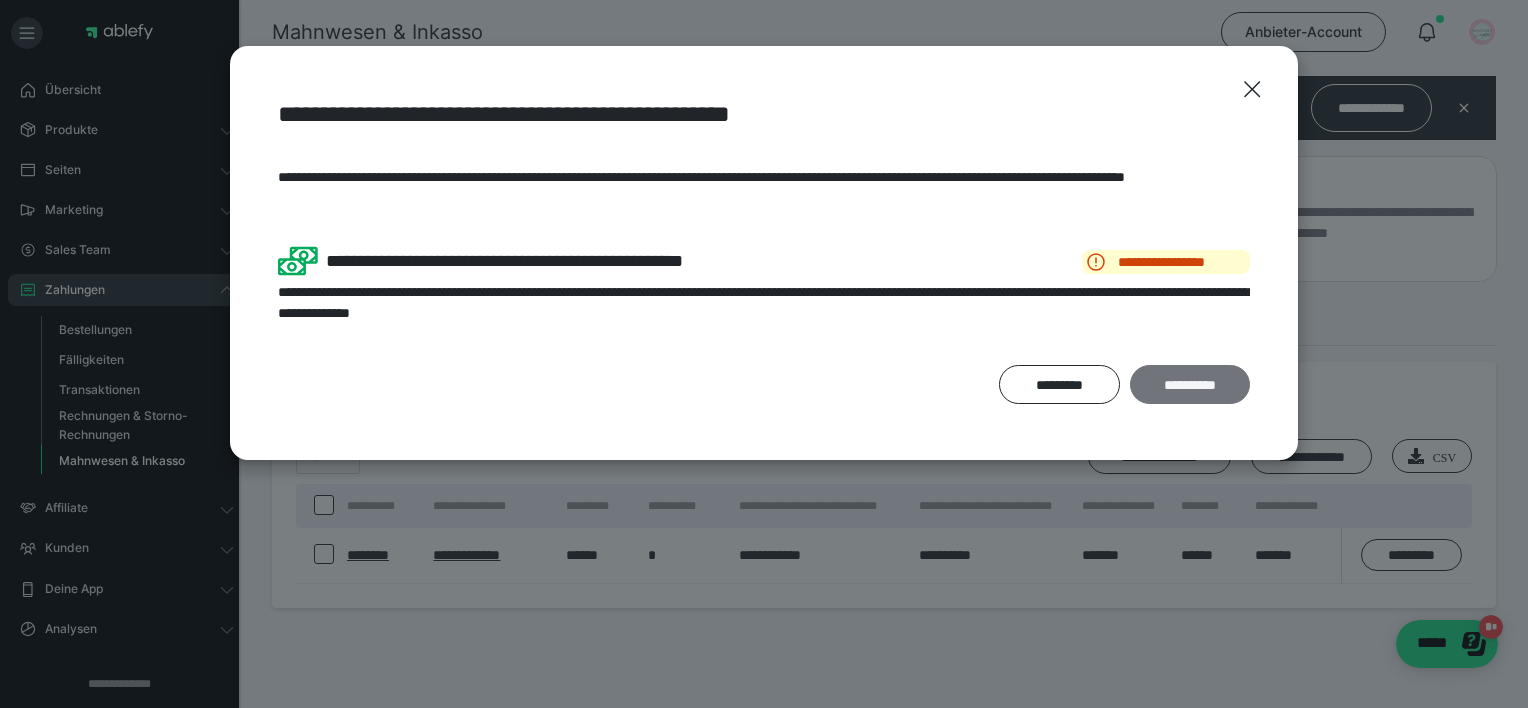 click on "**********" at bounding box center (1190, 385) 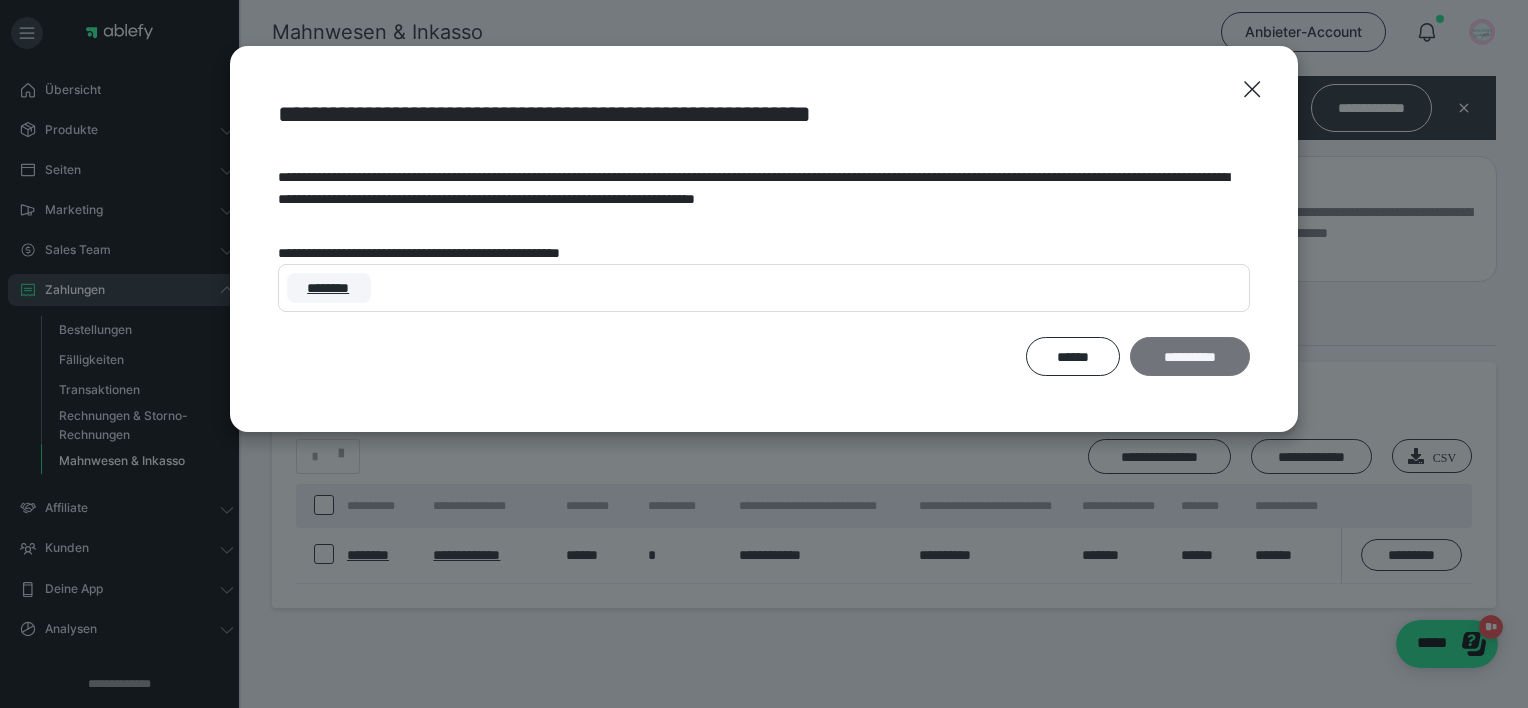click on "**********" at bounding box center (1190, 357) 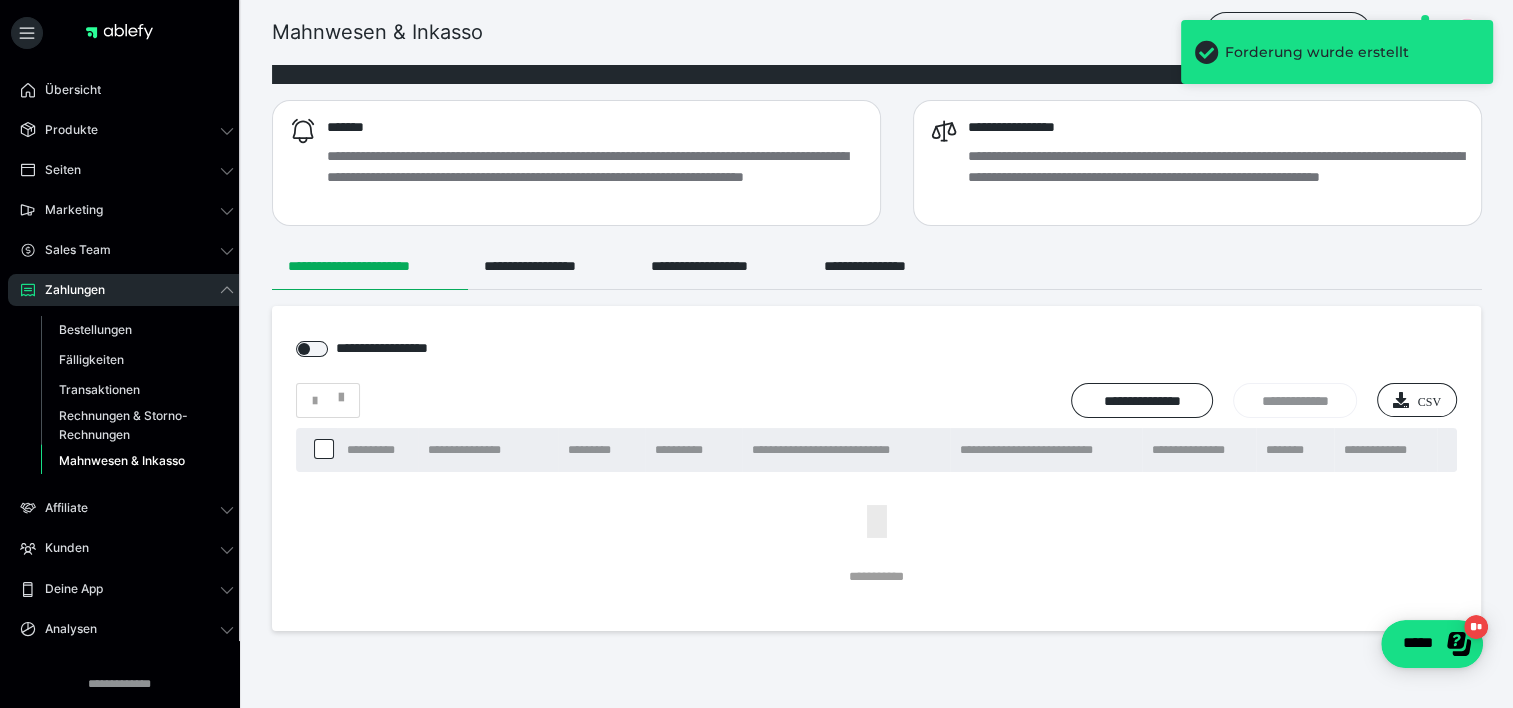 scroll, scrollTop: 109, scrollLeft: 0, axis: vertical 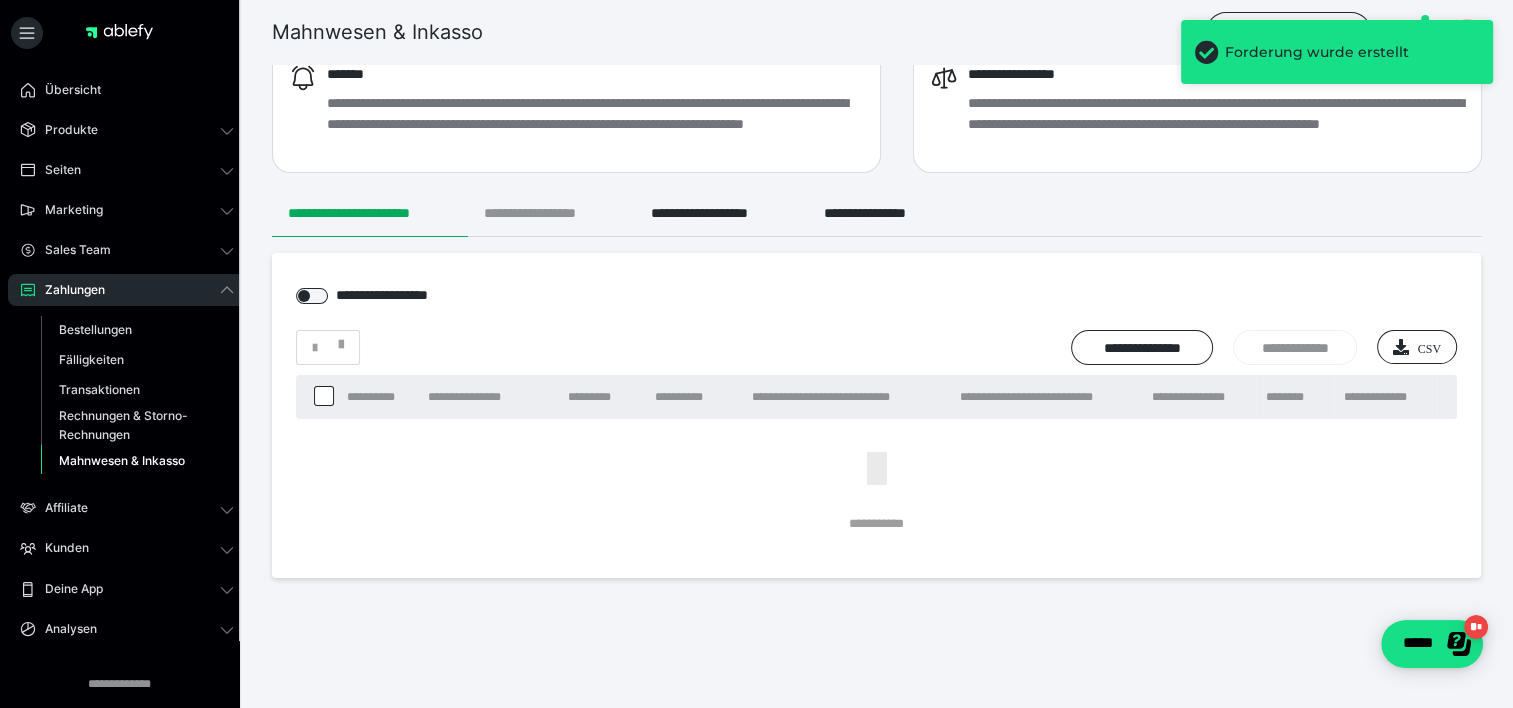 click on "**********" at bounding box center (551, 213) 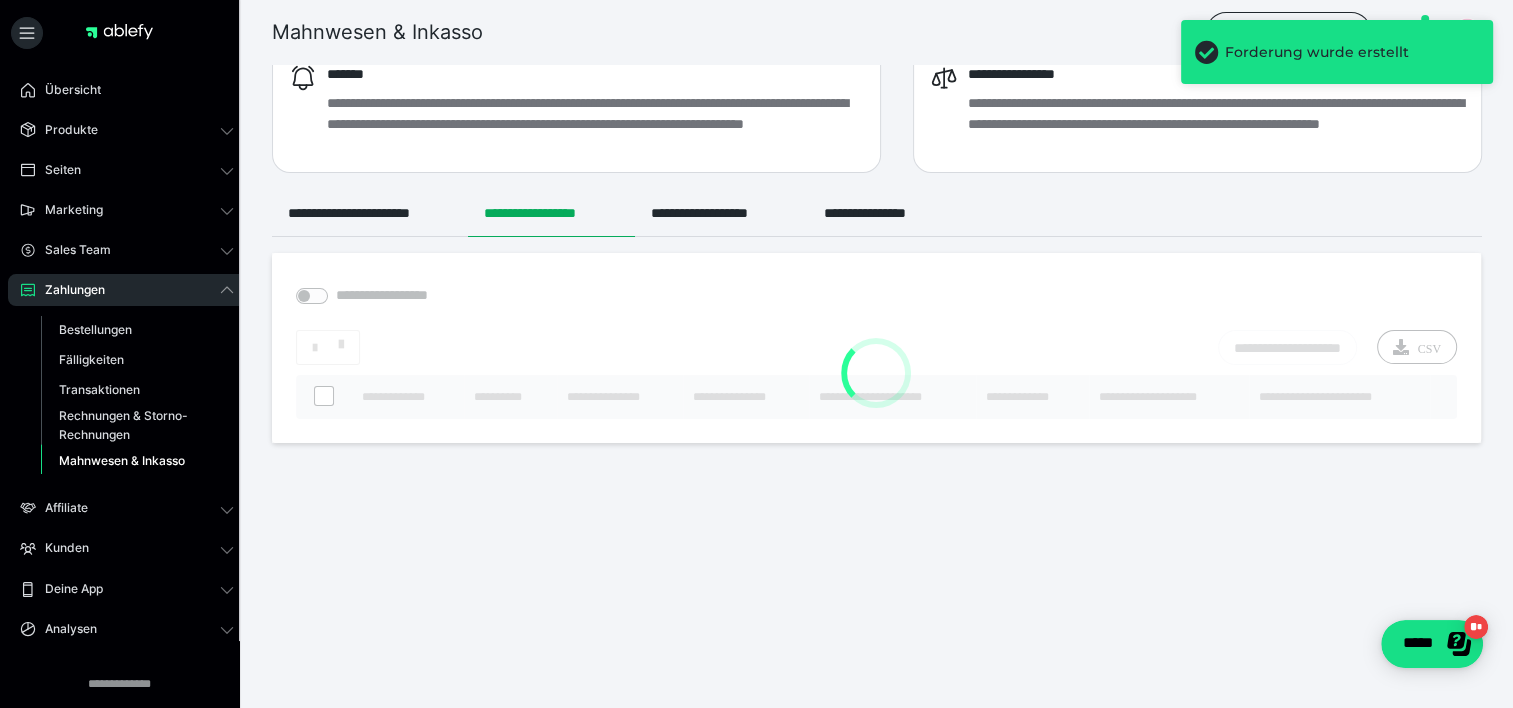 scroll, scrollTop: 0, scrollLeft: 0, axis: both 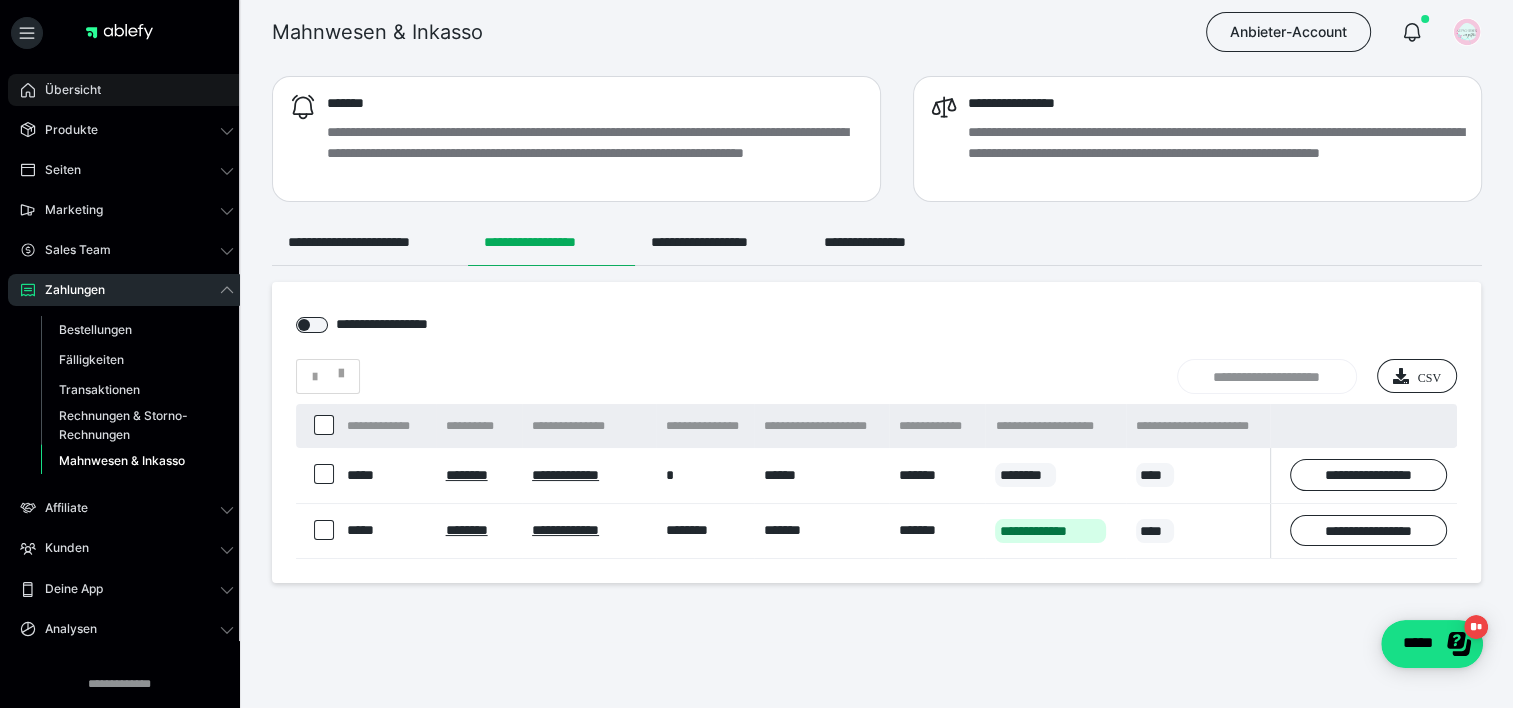 click on "Übersicht" at bounding box center (127, 90) 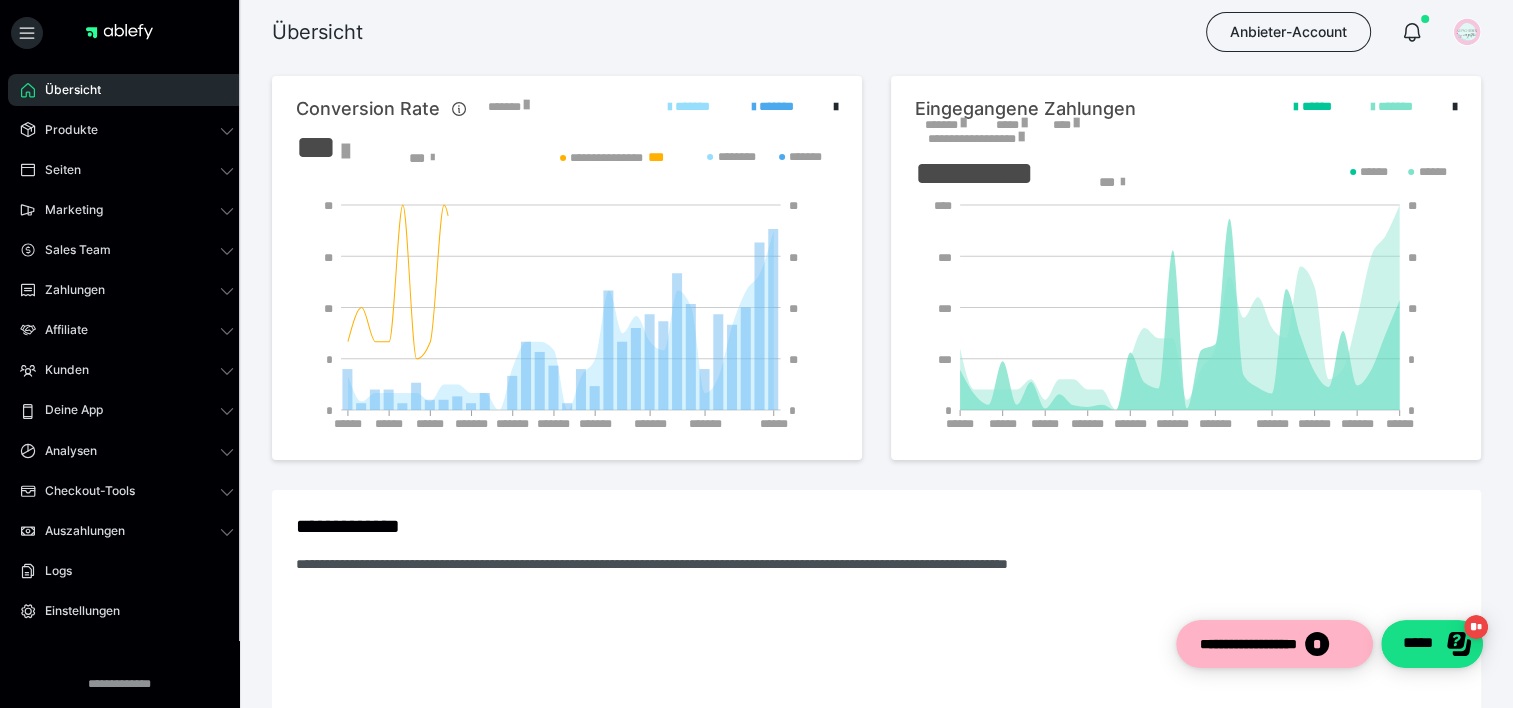scroll, scrollTop: 0, scrollLeft: 0, axis: both 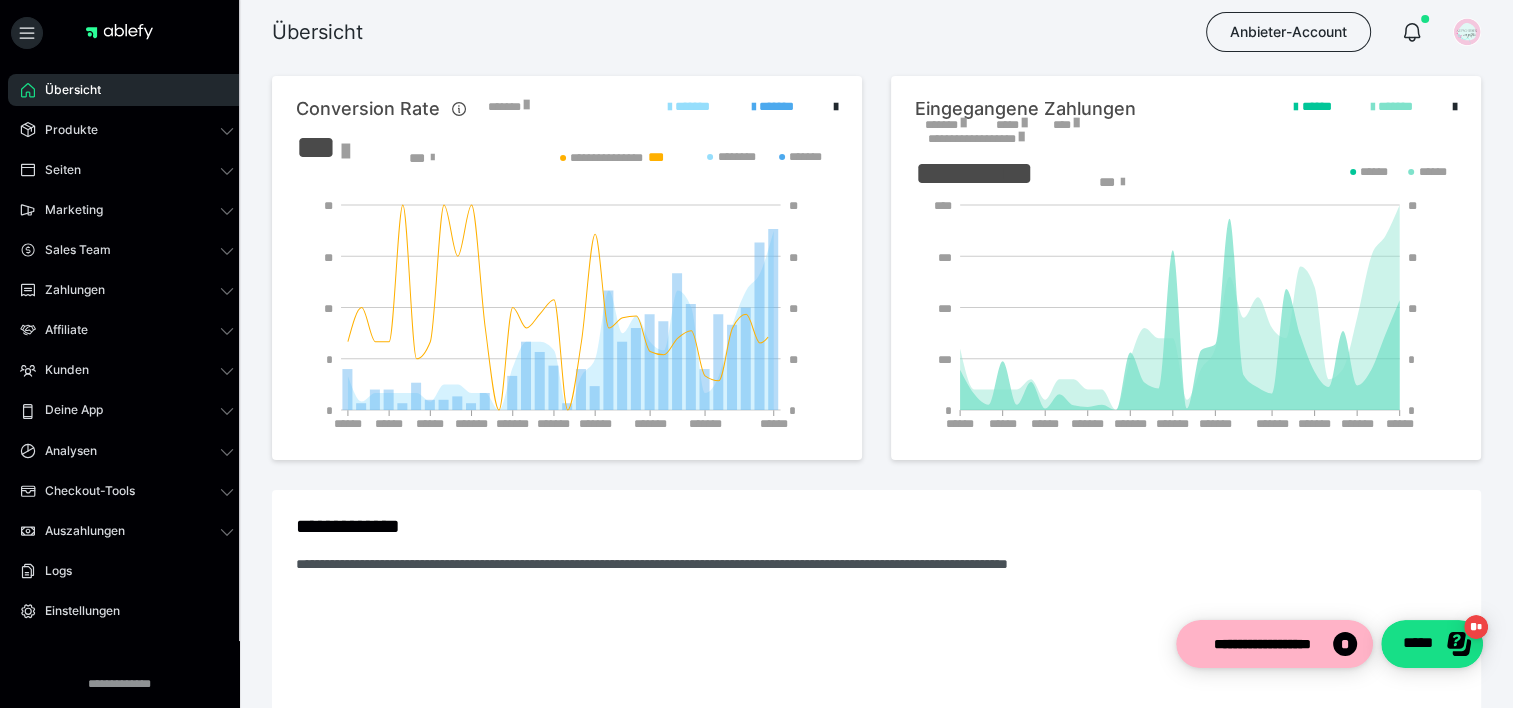 click on "Eingegangene Zahlungen" at bounding box center [1025, 109] 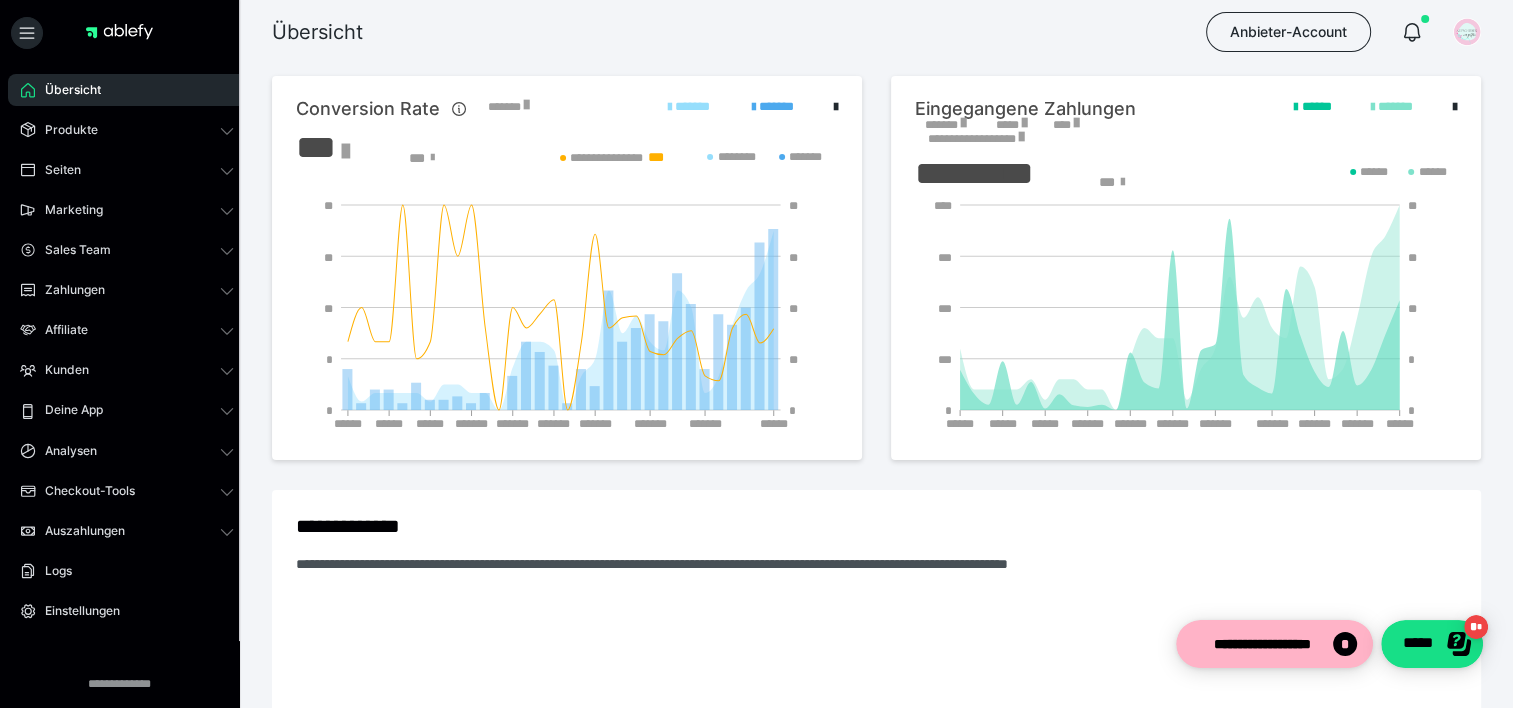 click on "*******" at bounding box center [945, 125] 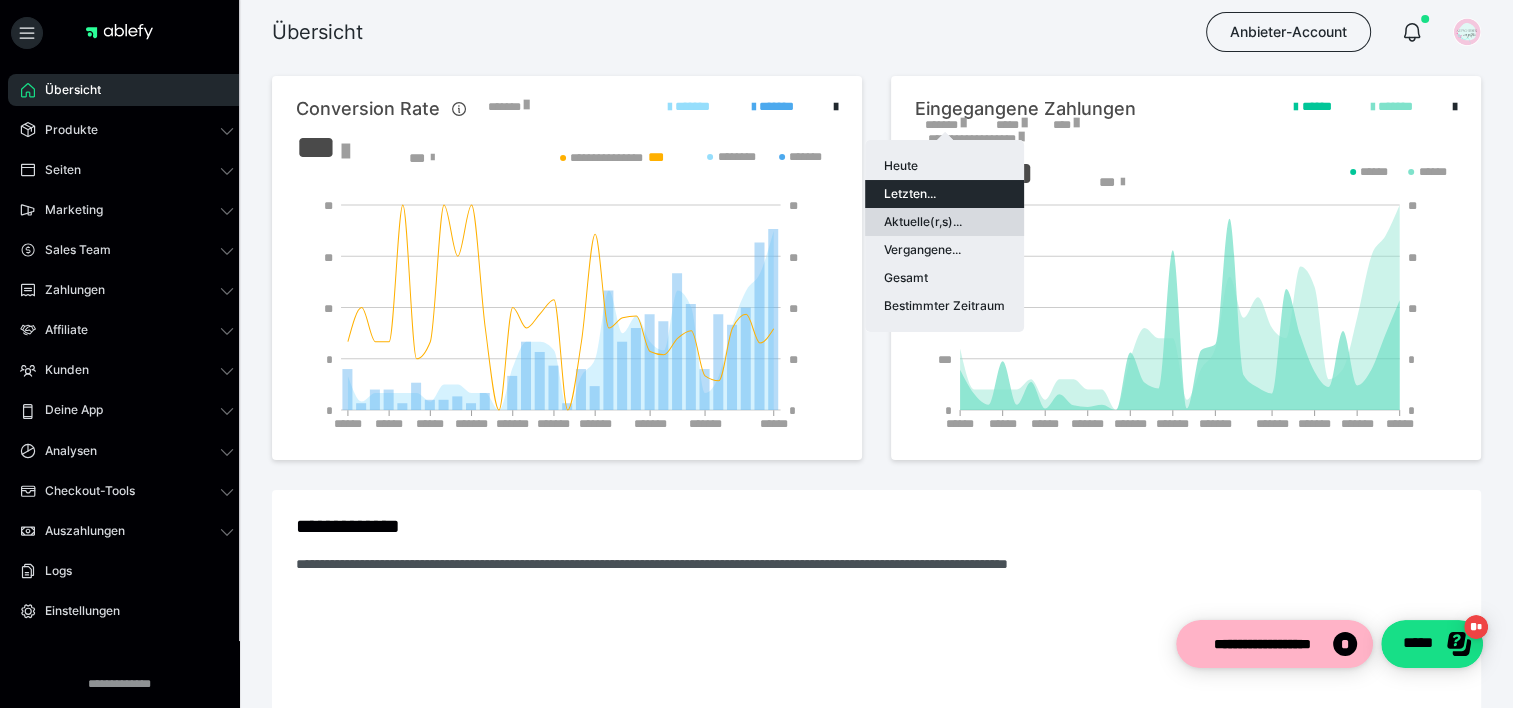 click on "Aktuelle(r,s)..." at bounding box center (944, 222) 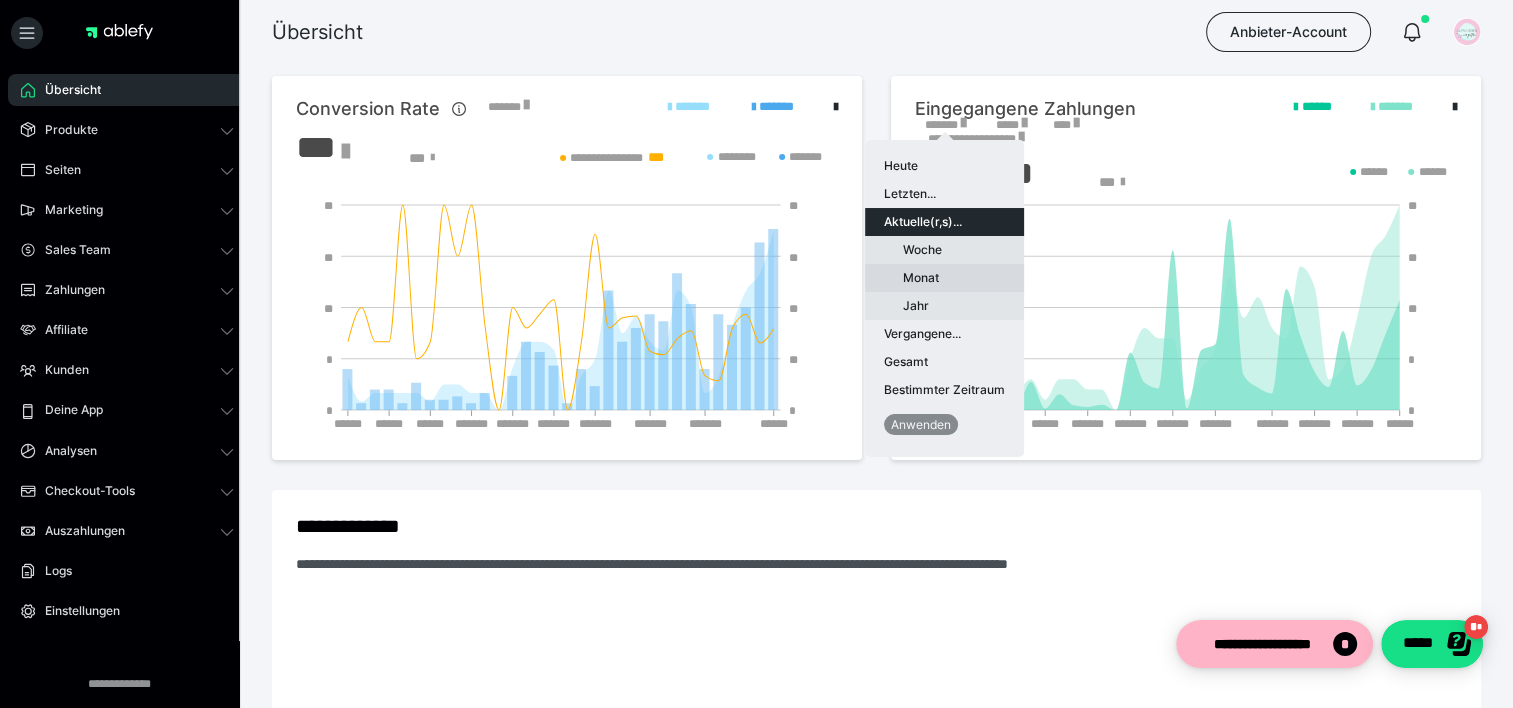 click on "Monat" at bounding box center [944, 278] 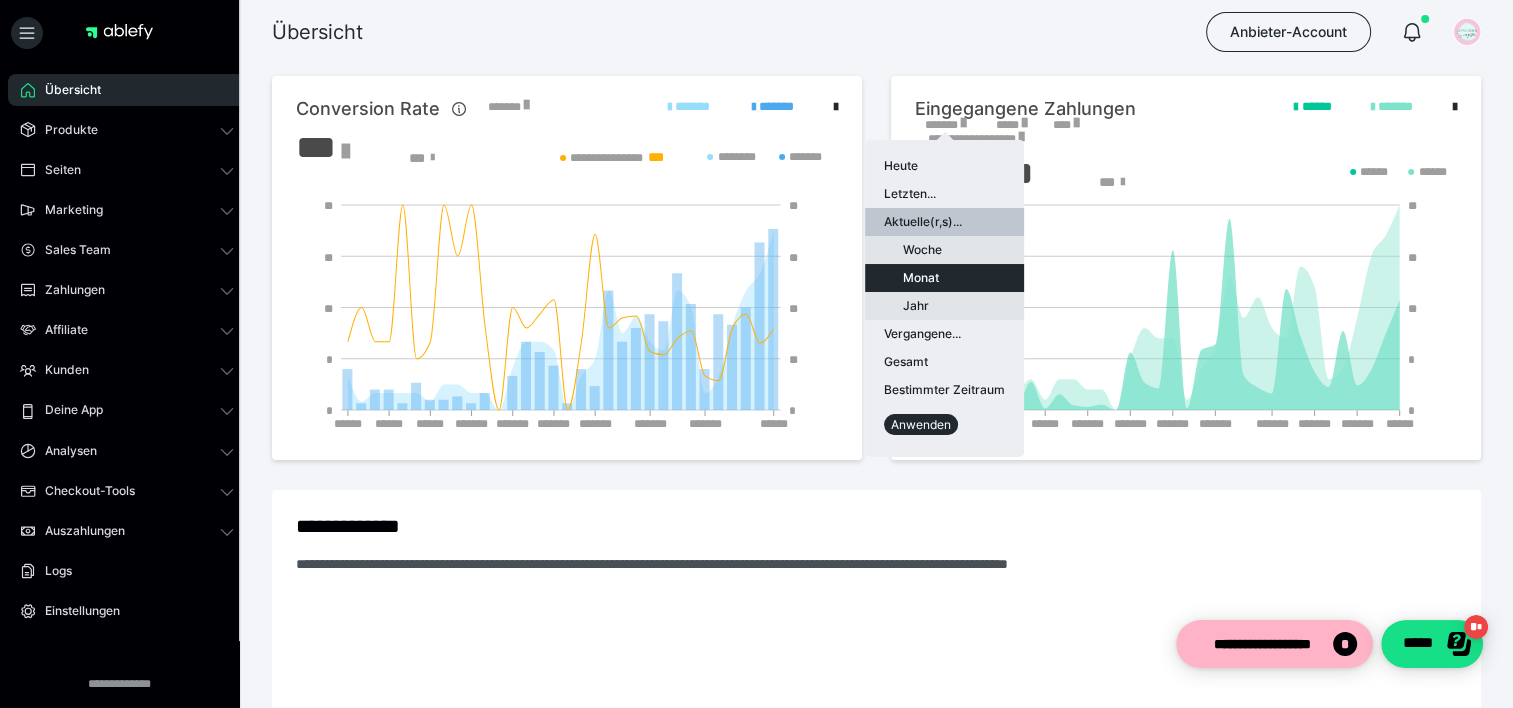 click on "Anwenden" at bounding box center [921, 424] 